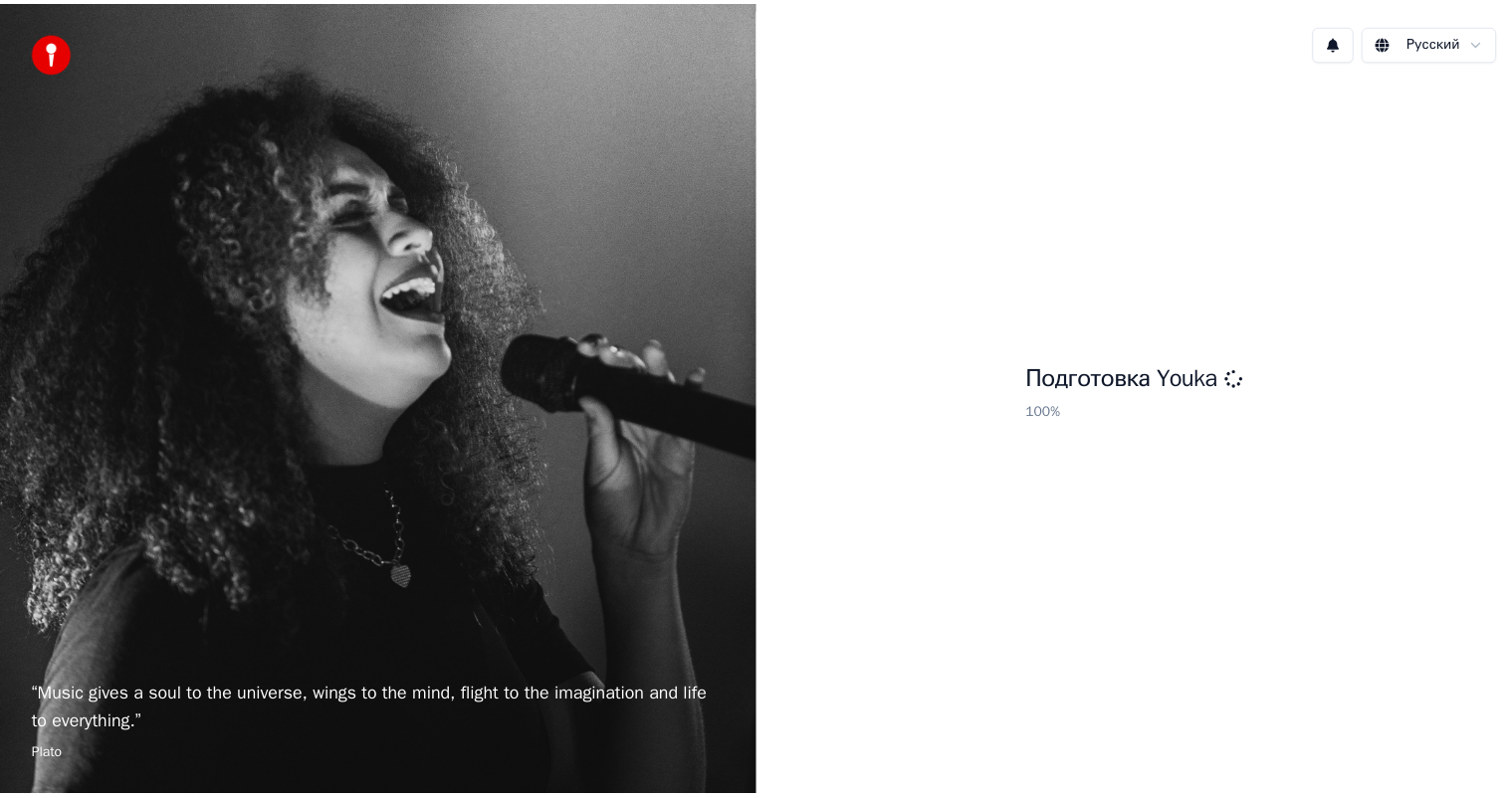 scroll, scrollTop: 0, scrollLeft: 0, axis: both 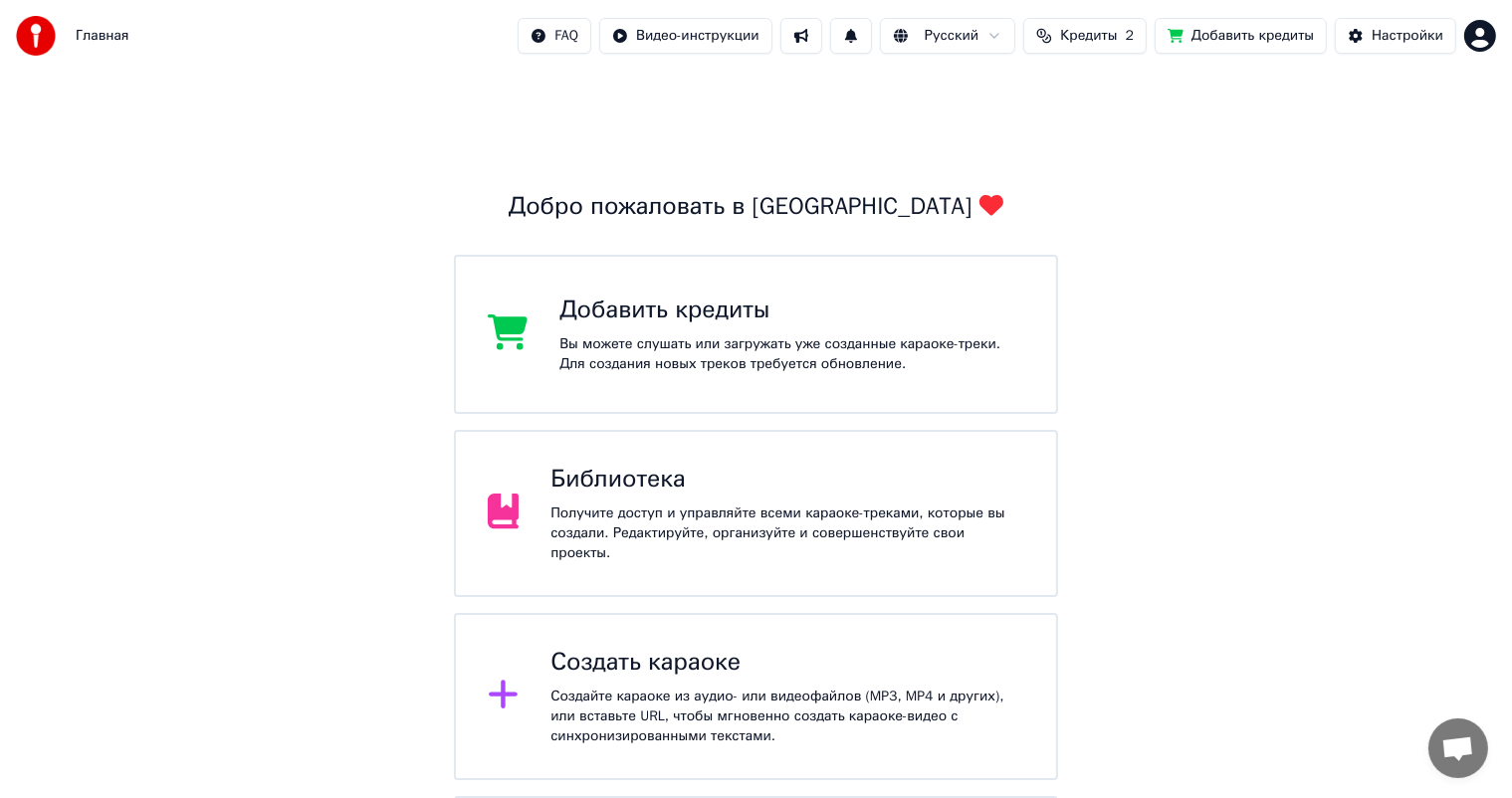 click on "Получите доступ и управляйте всеми караоке-треками, которые вы создали. Редактируйте, организуйте и совершенствуйте свои проекты." at bounding box center (787, 533) 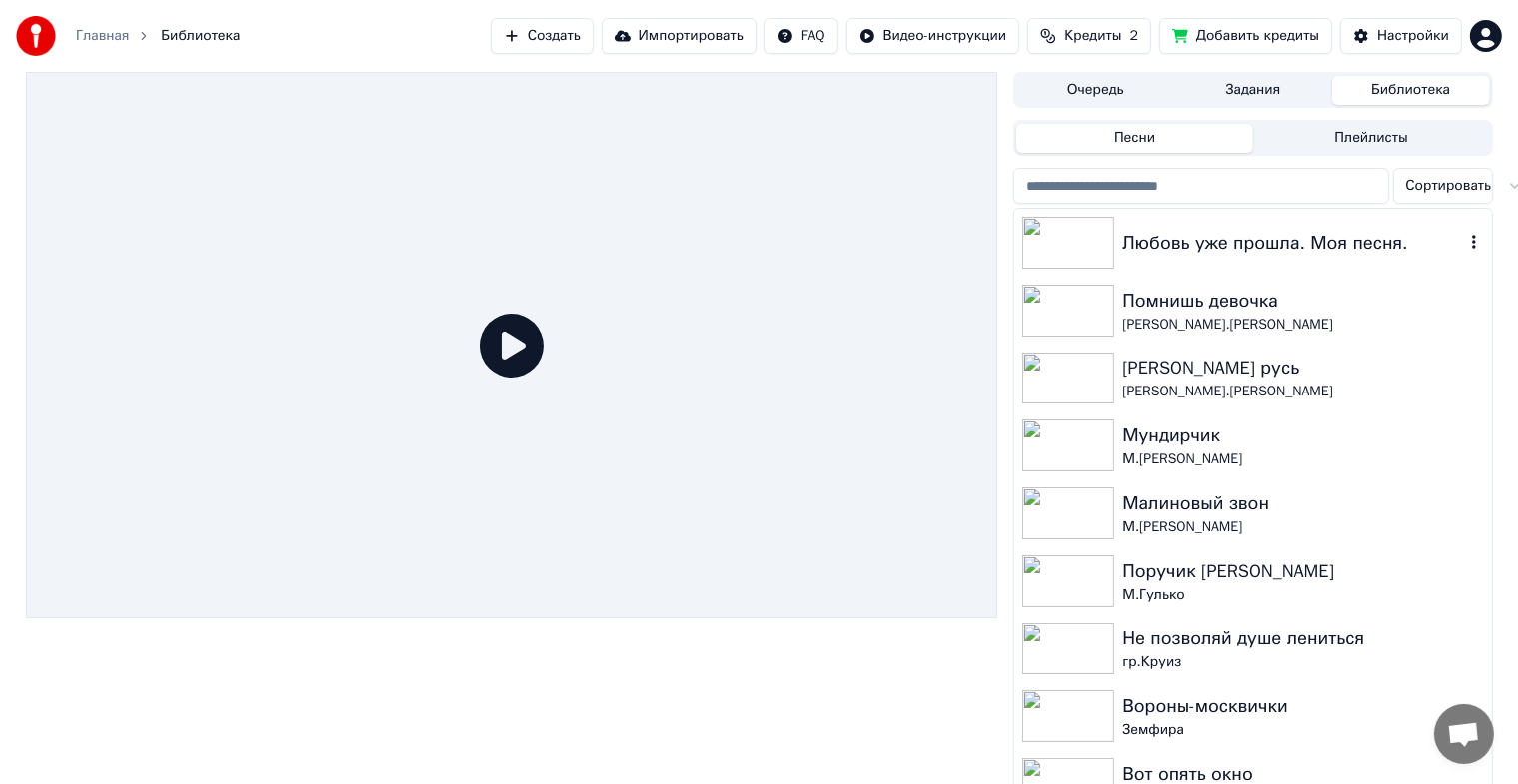 click on "Любовь уже прошла.
Моя песня." at bounding box center (1292, 243) 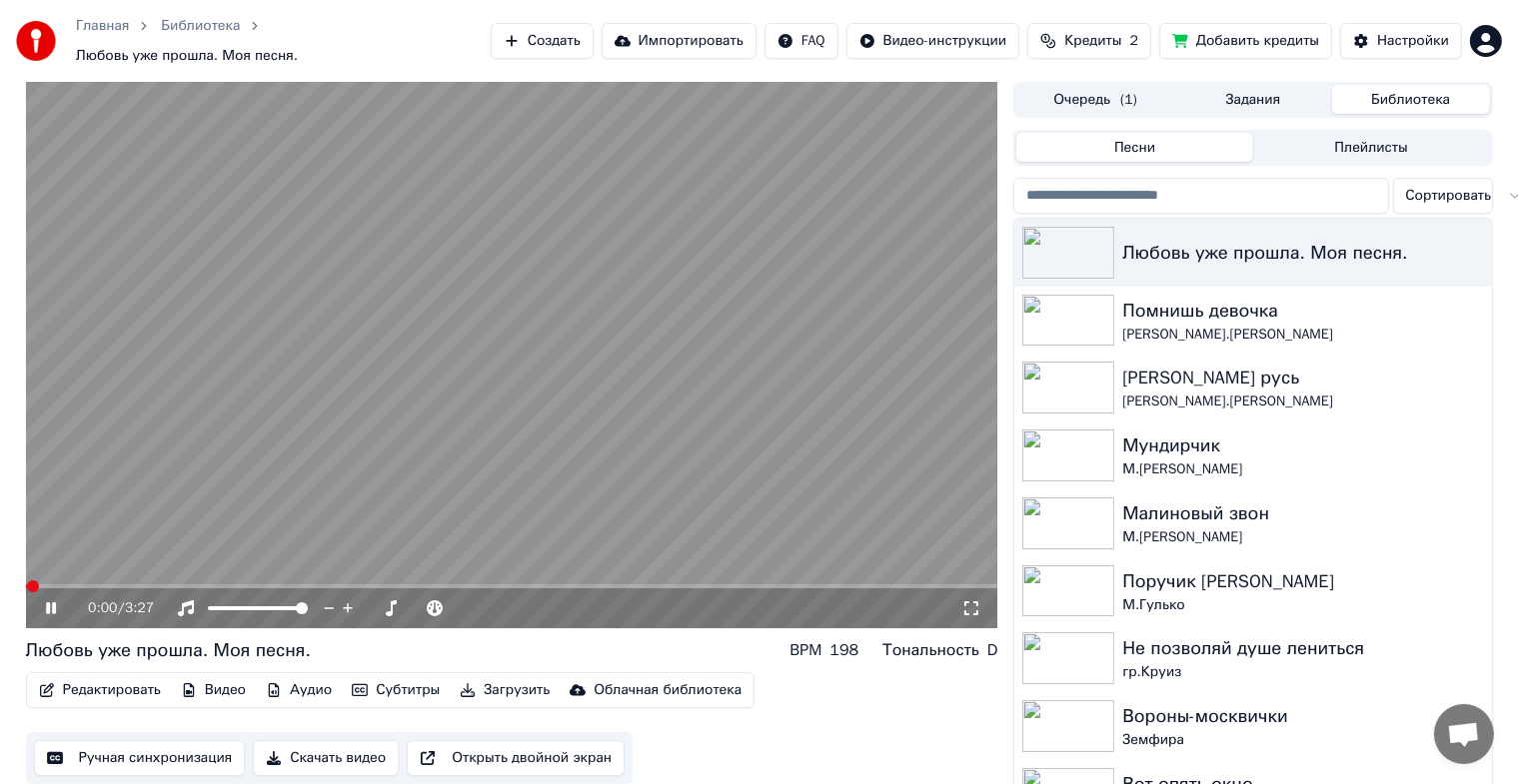 click 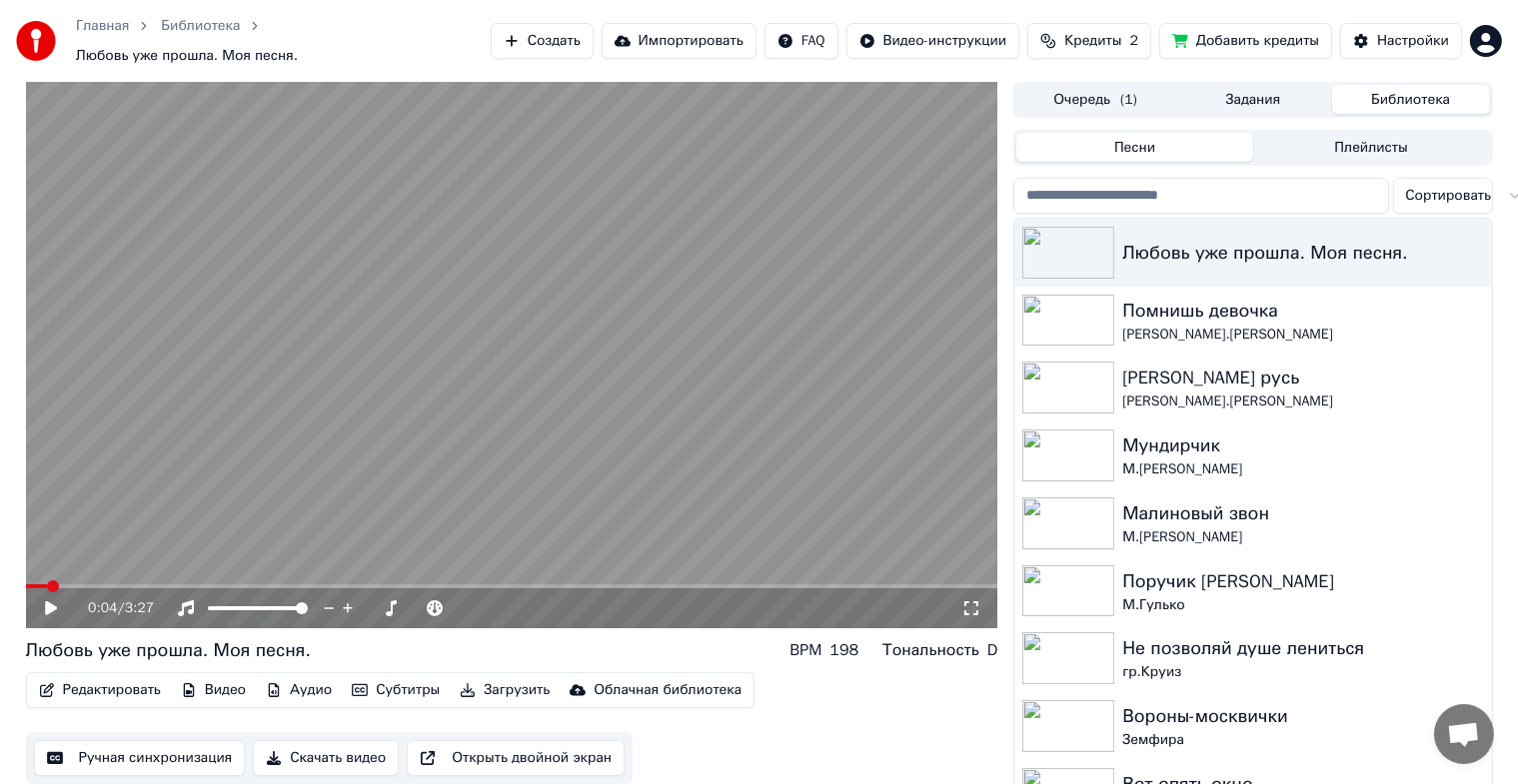 click on "Ручная синхронизация" at bounding box center [140, 758] 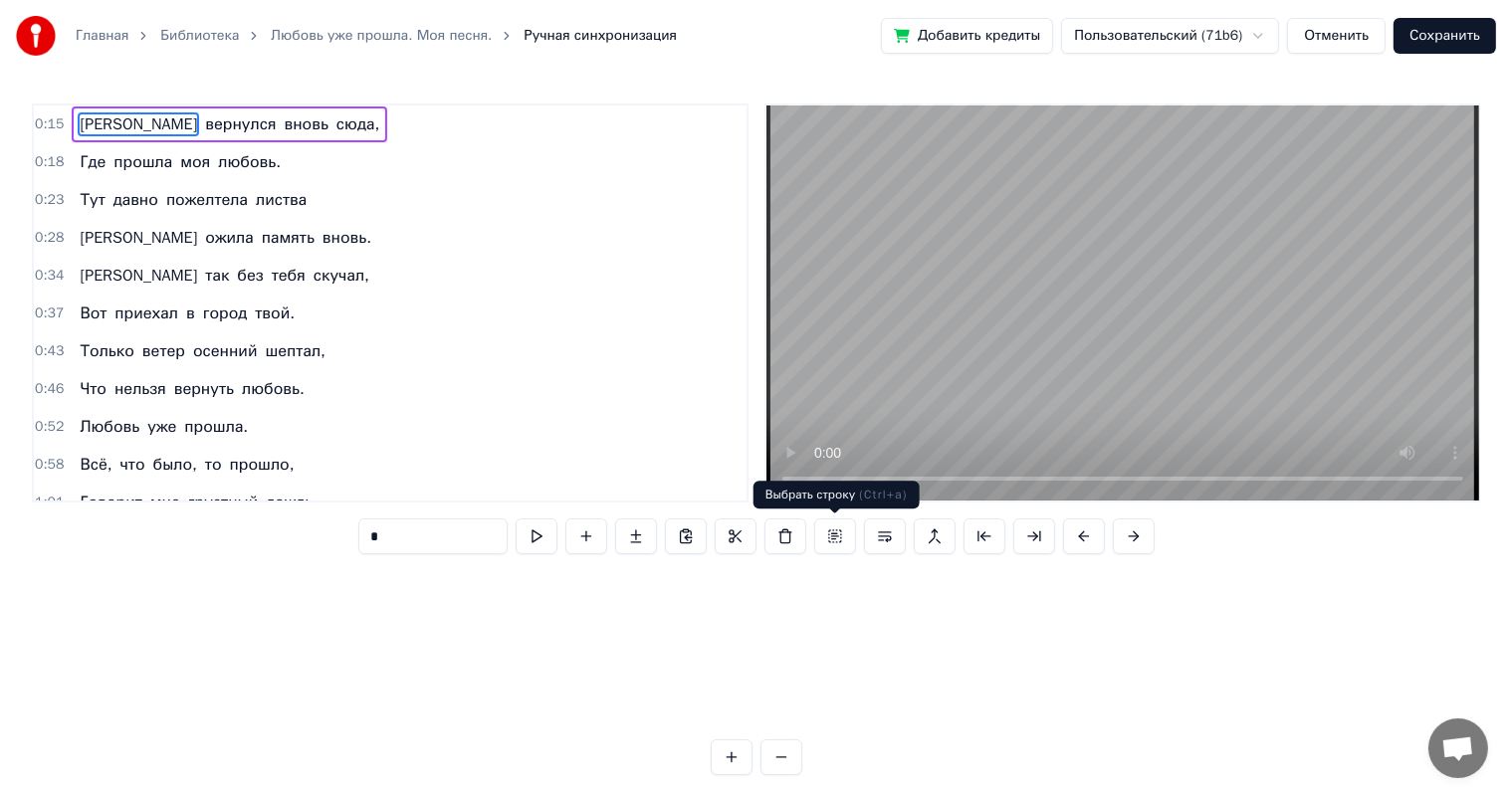 click on "Выбрать строку ( Ctrl+a ) Выбрать строку ( Ctrl+a )" at bounding box center [836, 495] 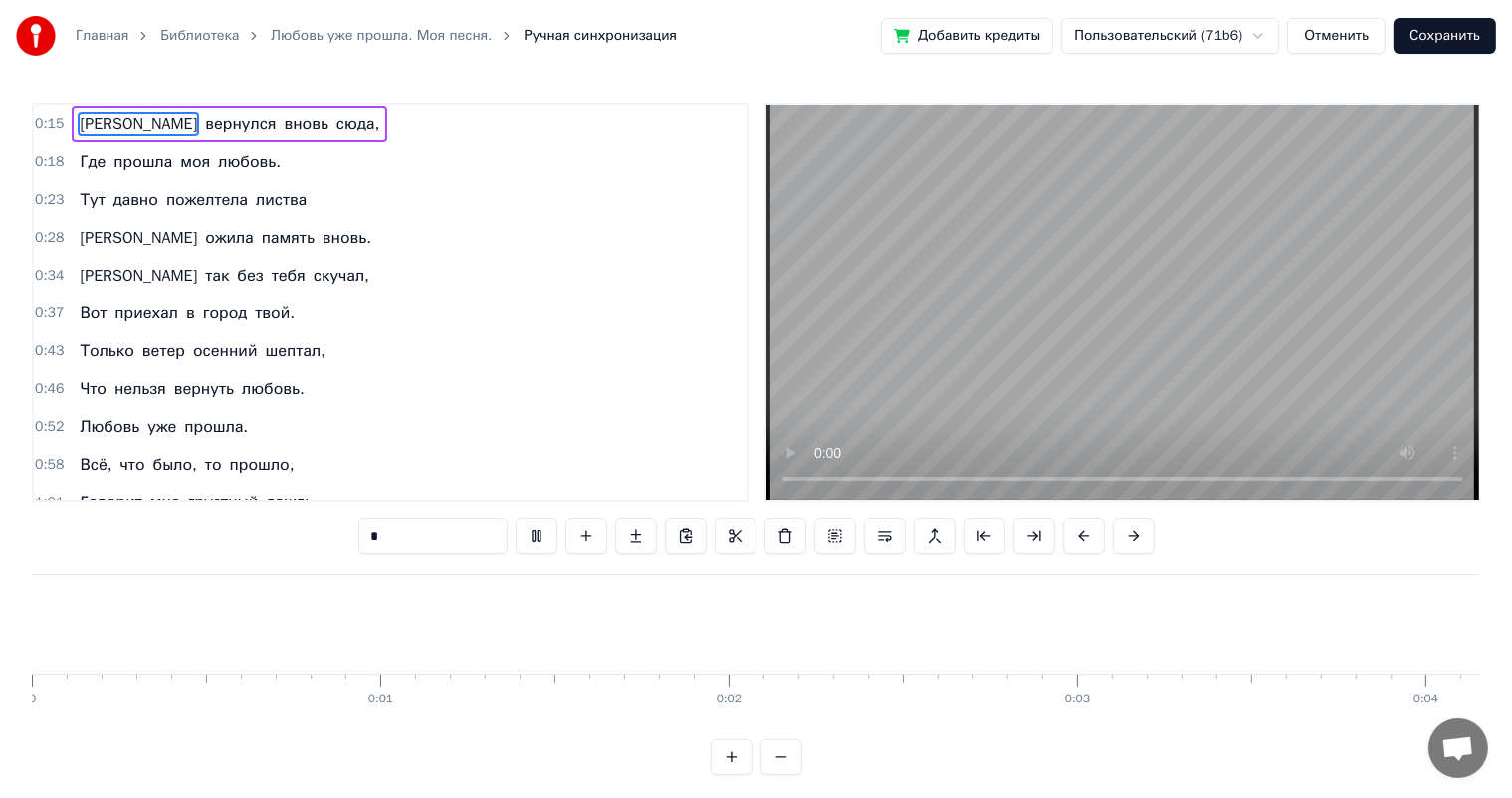 type 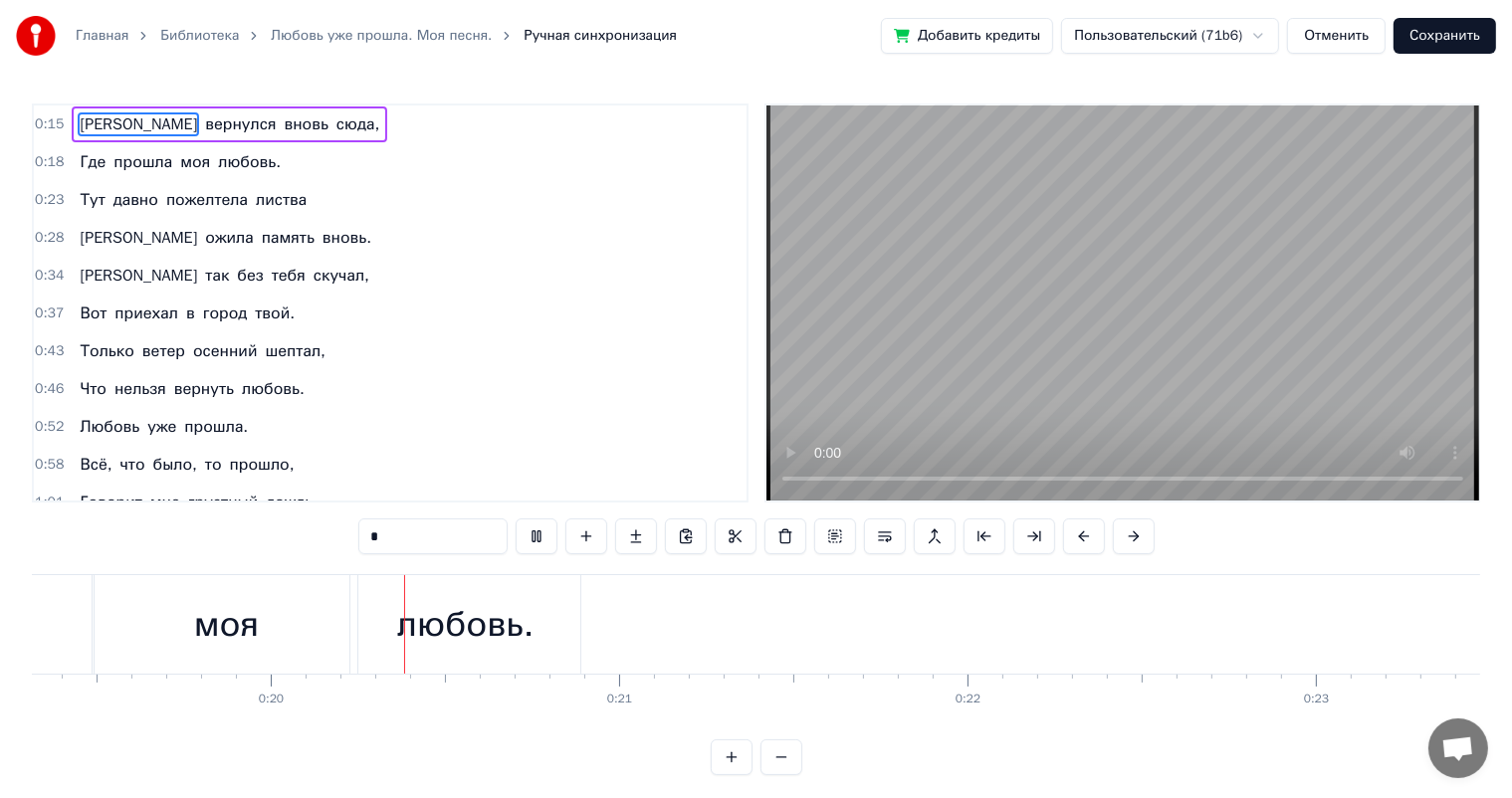 scroll, scrollTop: 0, scrollLeft: 6729, axis: horizontal 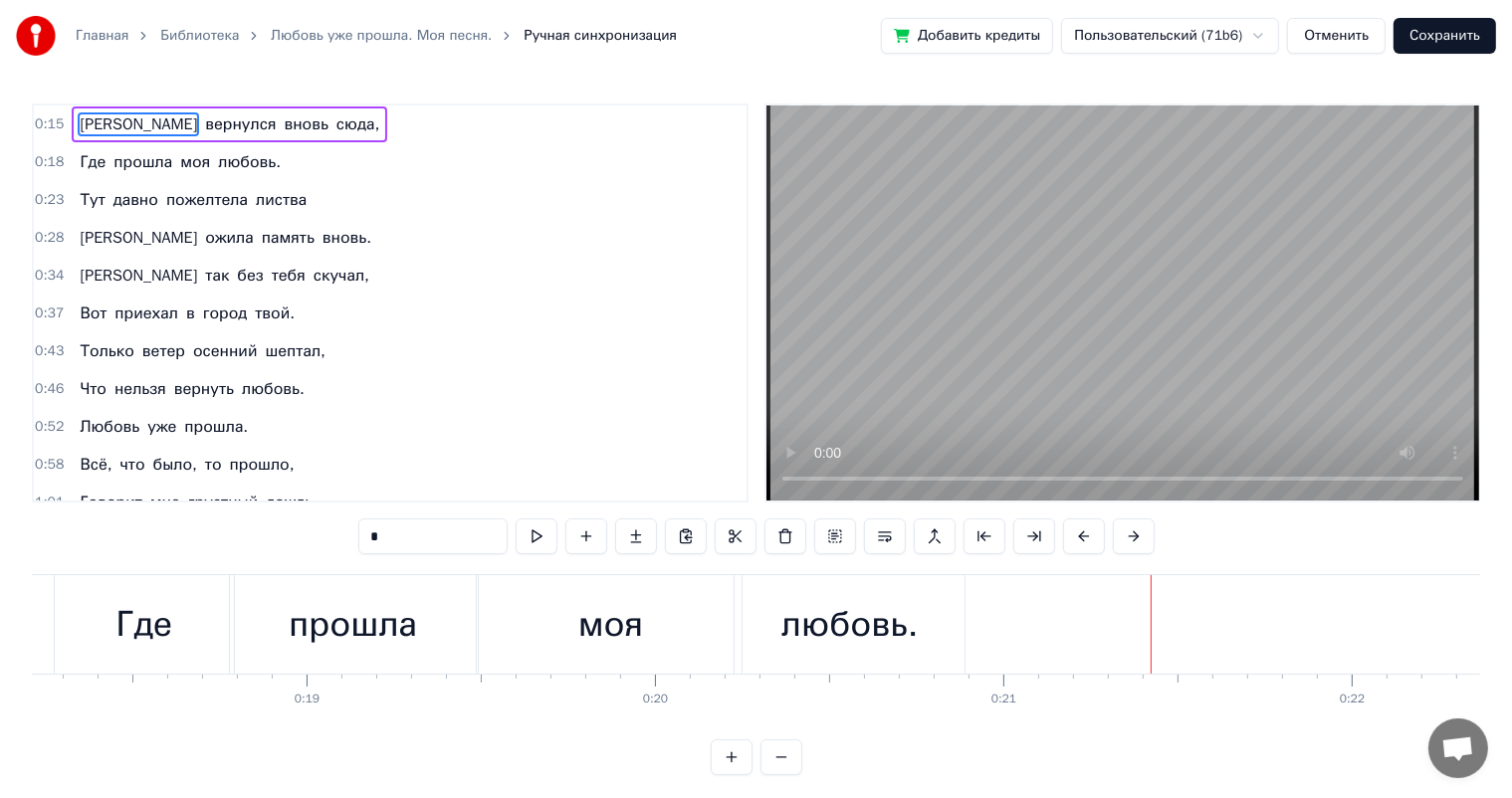 click on "прошла" at bounding box center (352, 624) 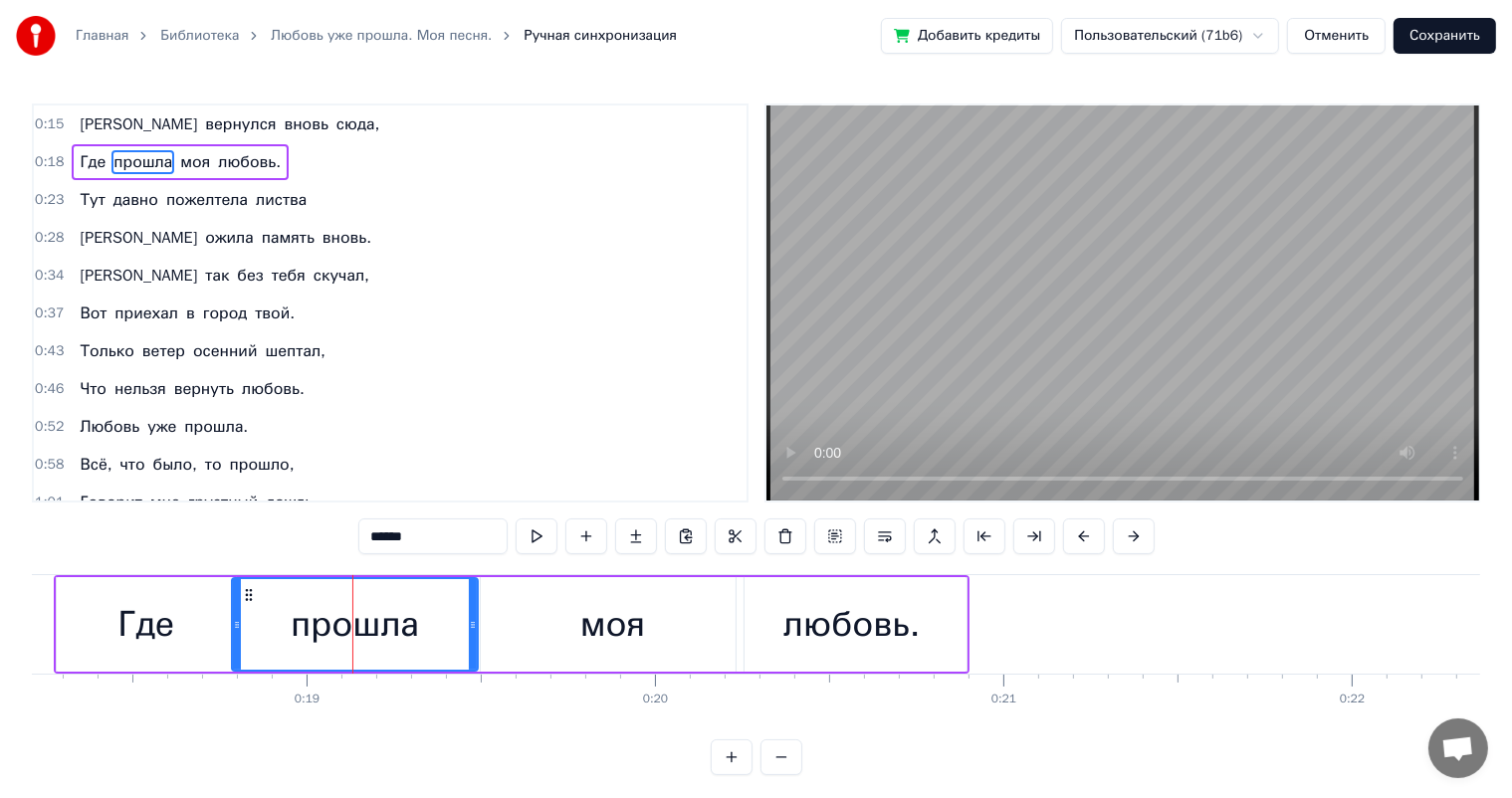 click on "Где" at bounding box center [146, 624] 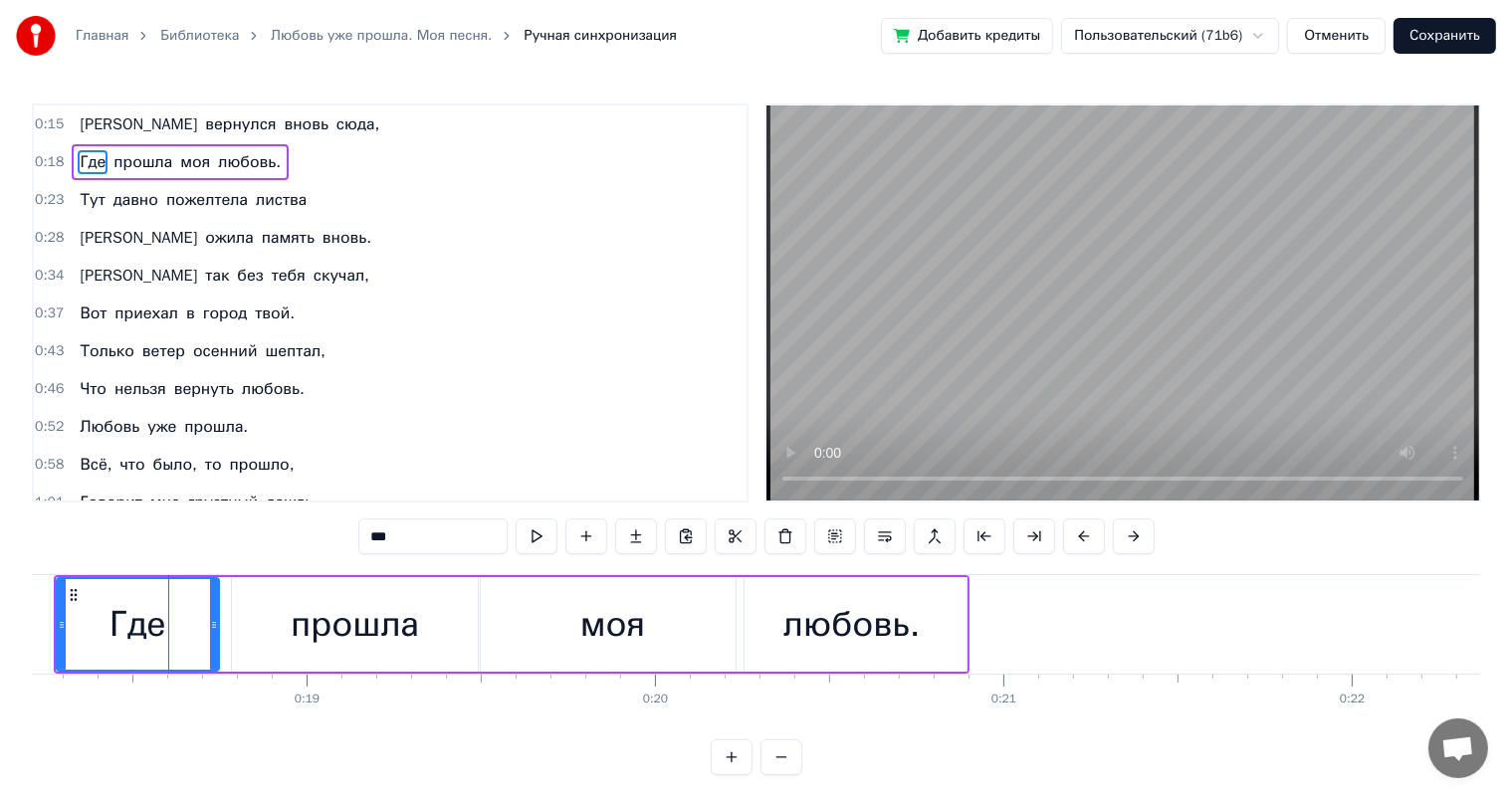 drag, startPoint x: 228, startPoint y: 625, endPoint x: 328, endPoint y: 655, distance: 104.40307 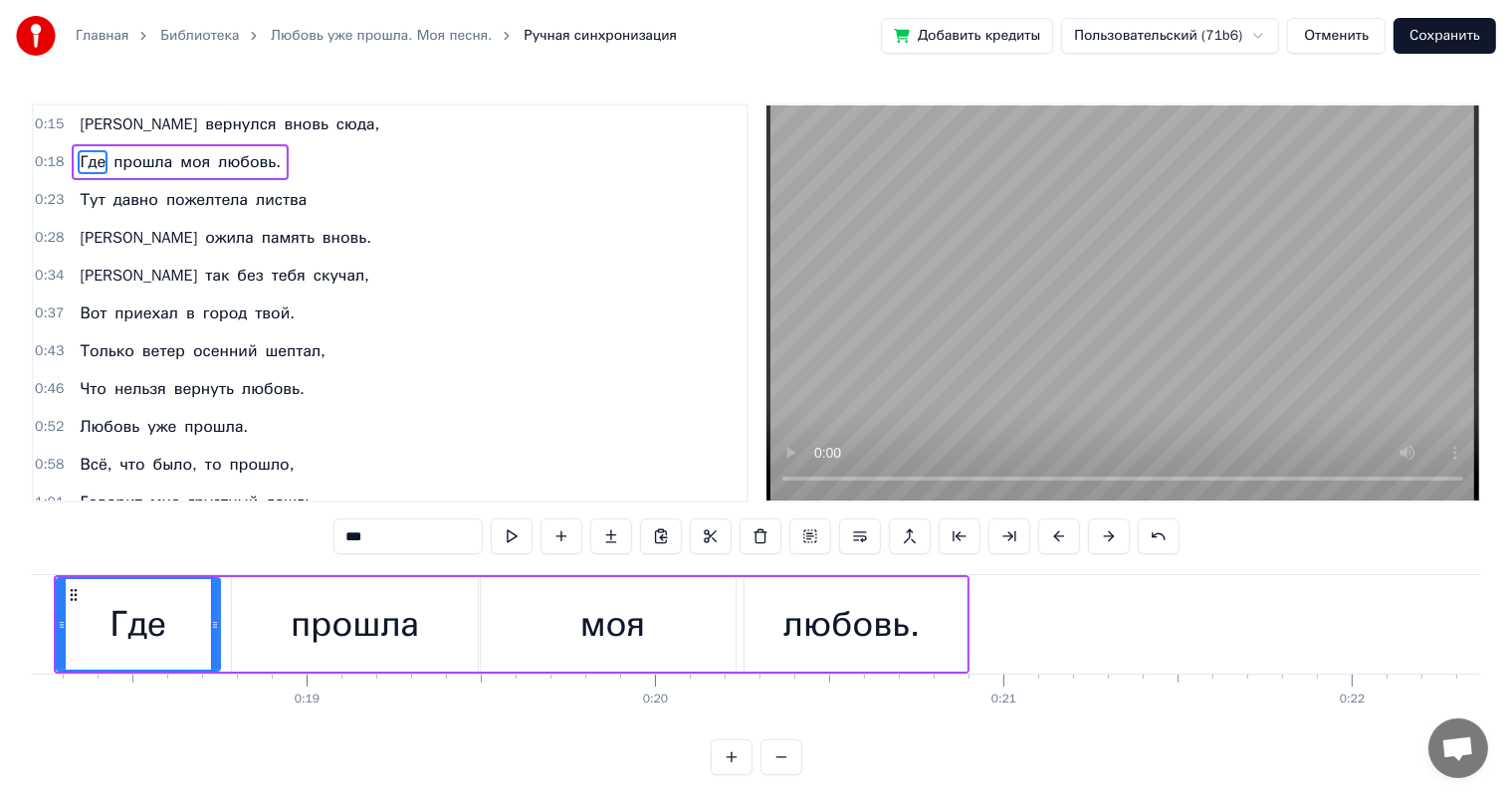 click on "прошла" at bounding box center (354, 624) 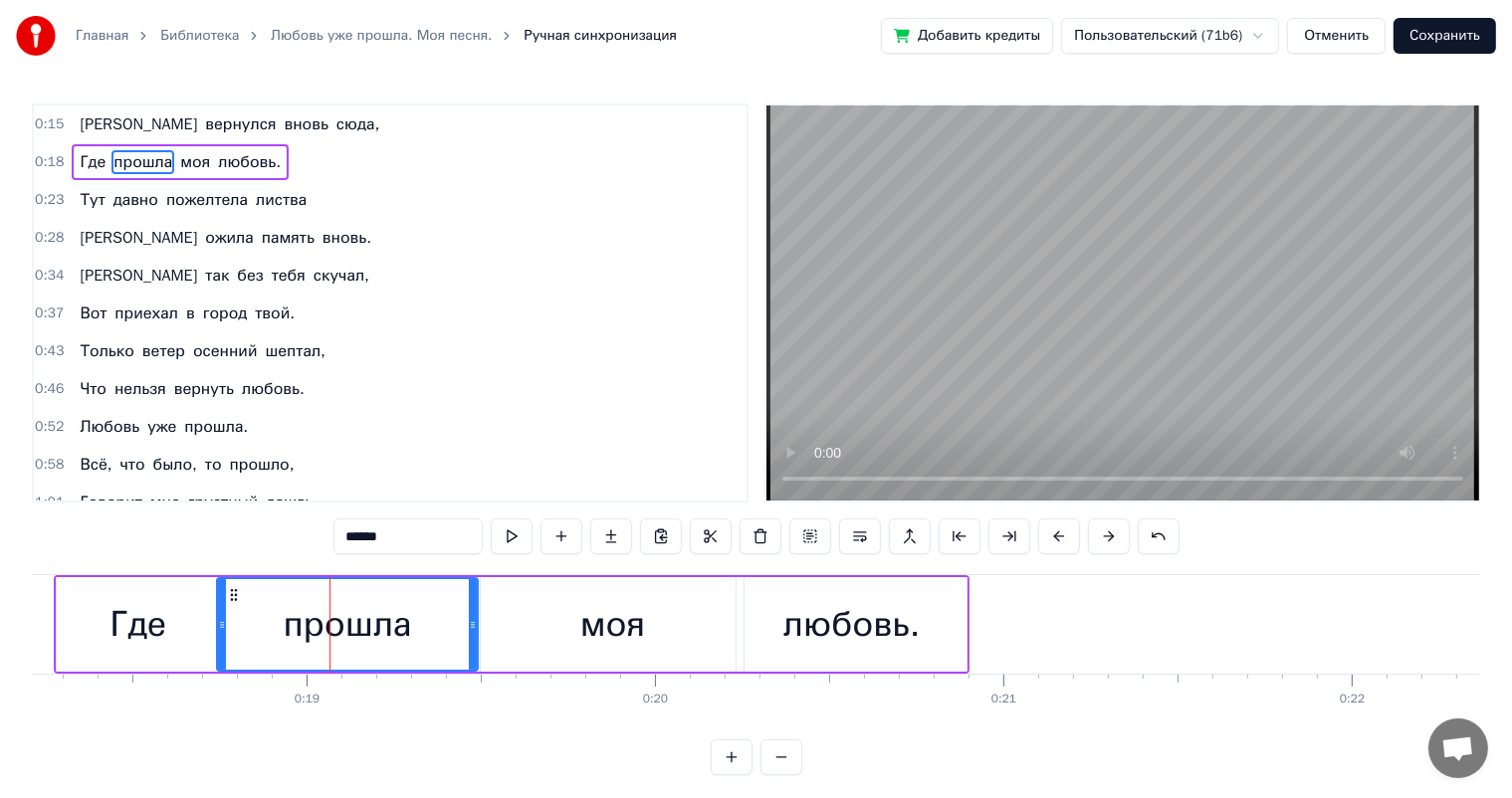 drag, startPoint x: 236, startPoint y: 623, endPoint x: 227, endPoint y: 617, distance: 10.816654 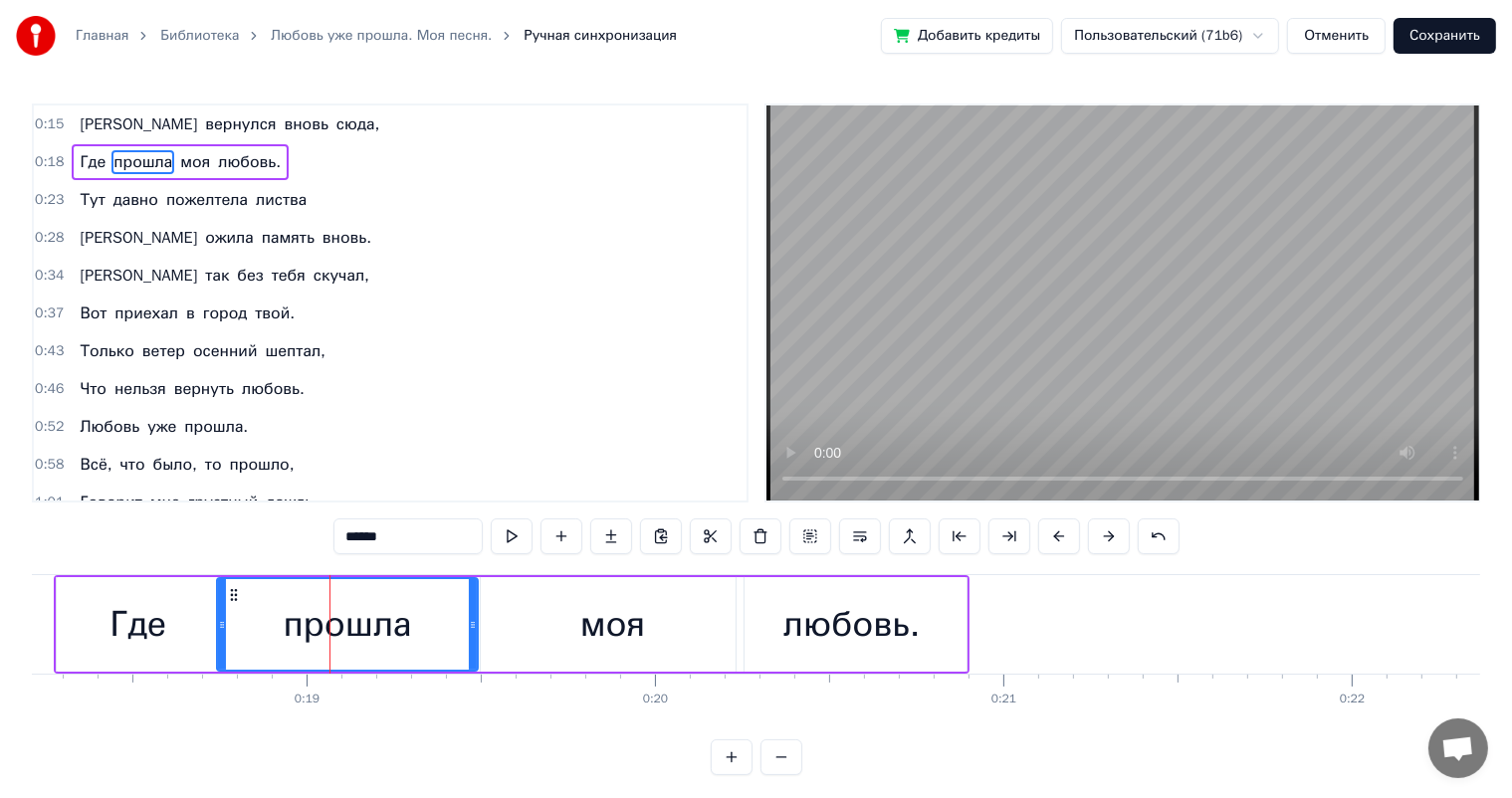 click 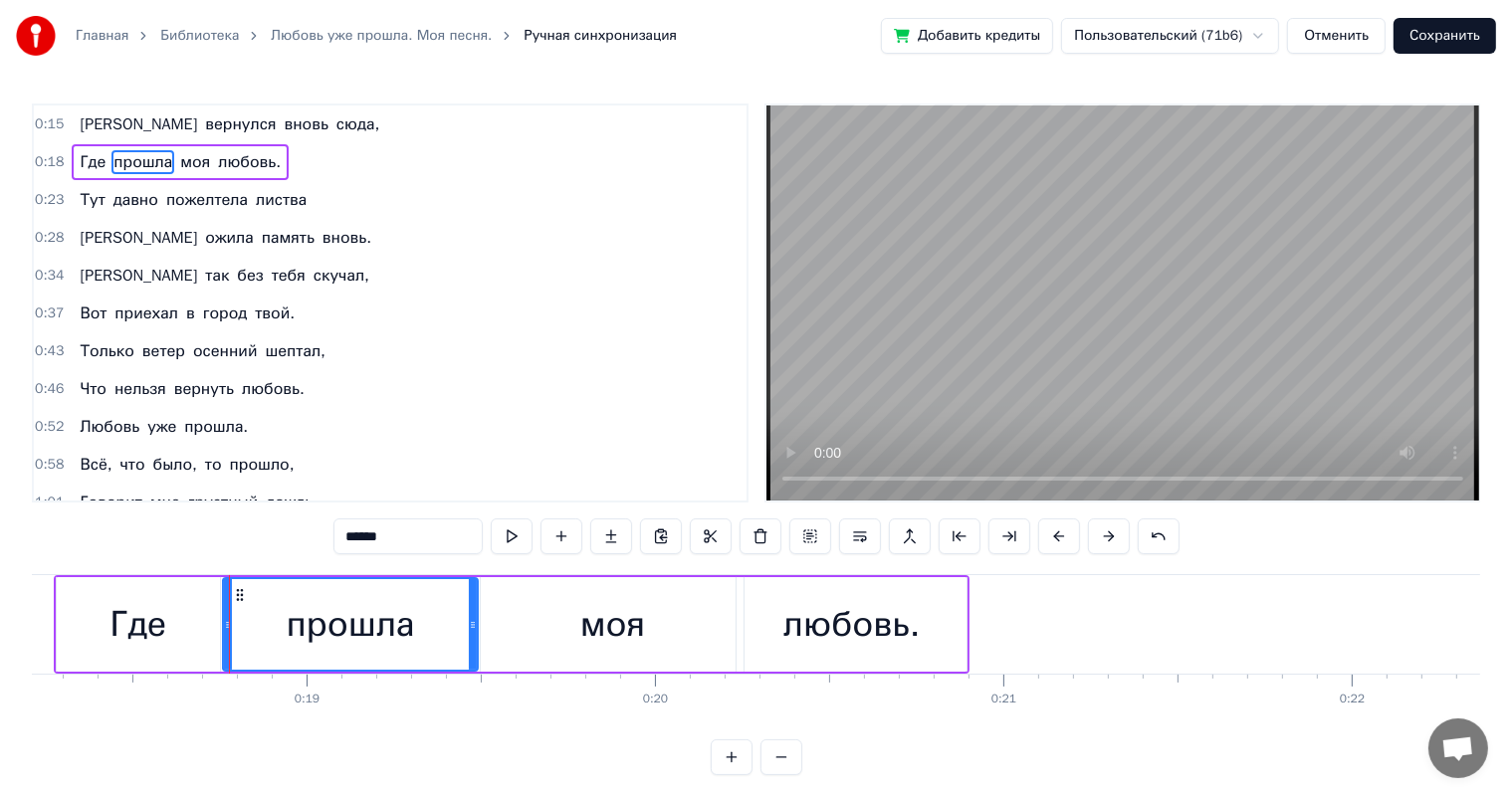 click on "прошла" at bounding box center [350, 624] 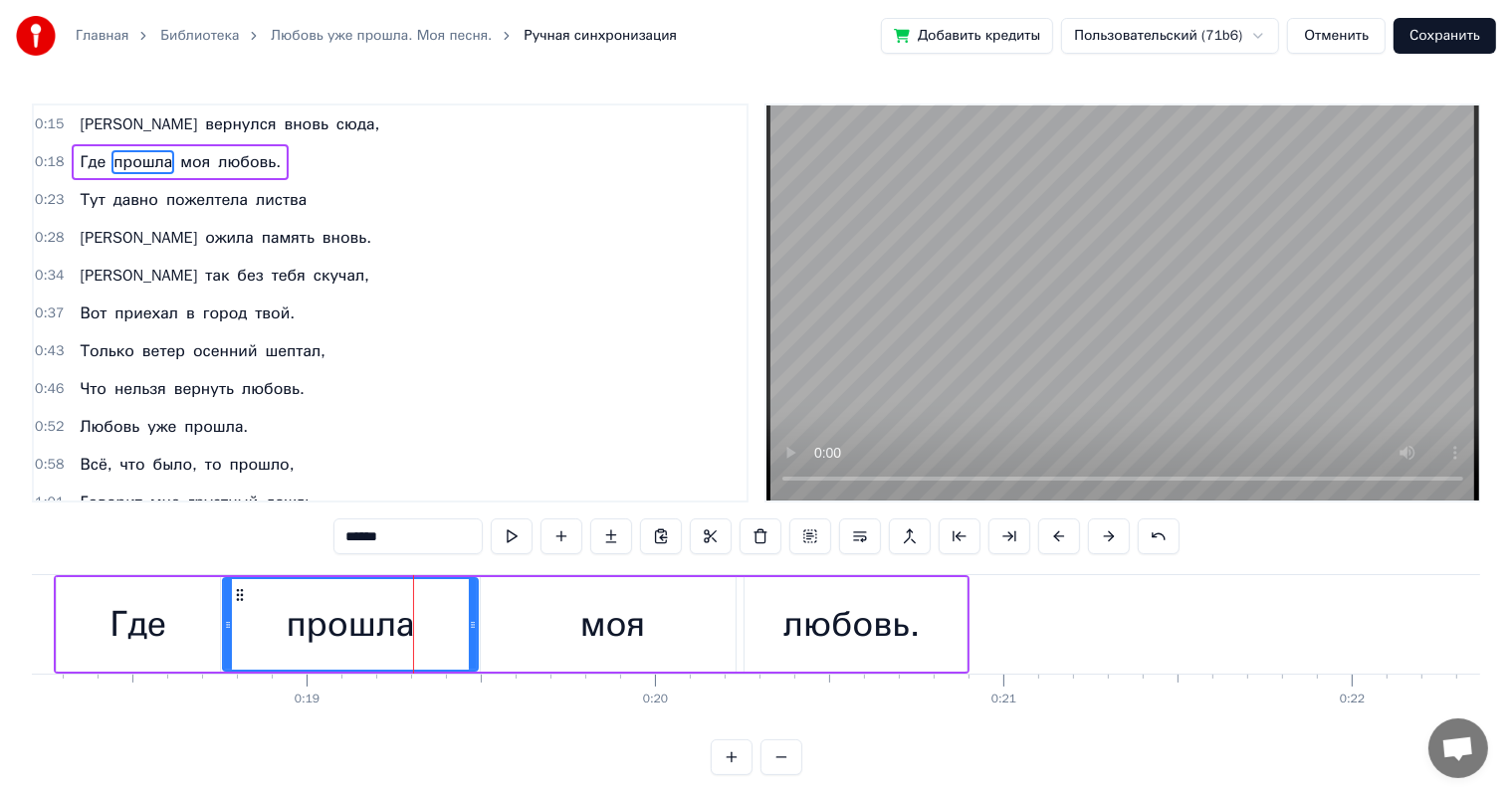 click on "моя" at bounding box center [612, 624] 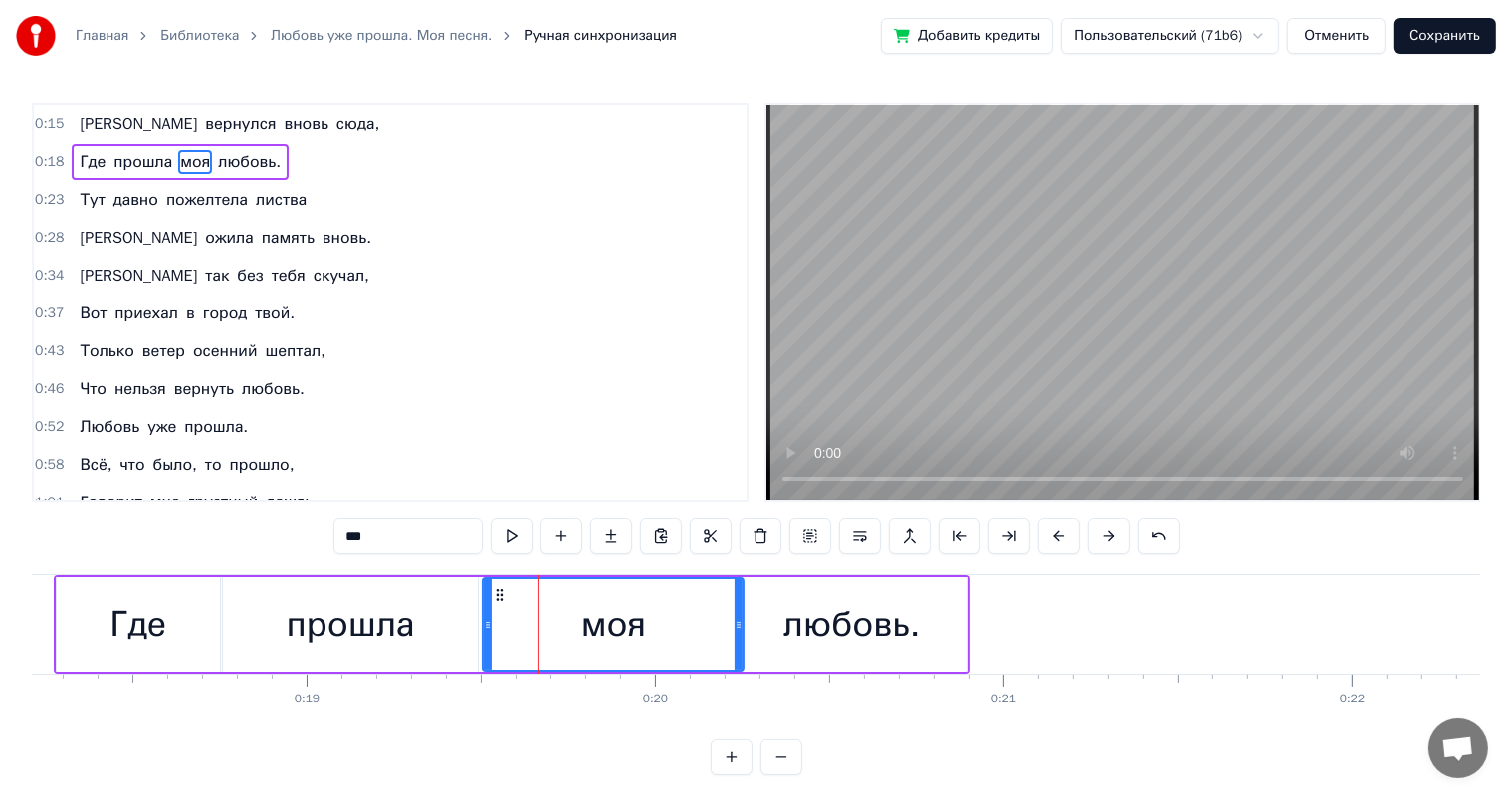 click 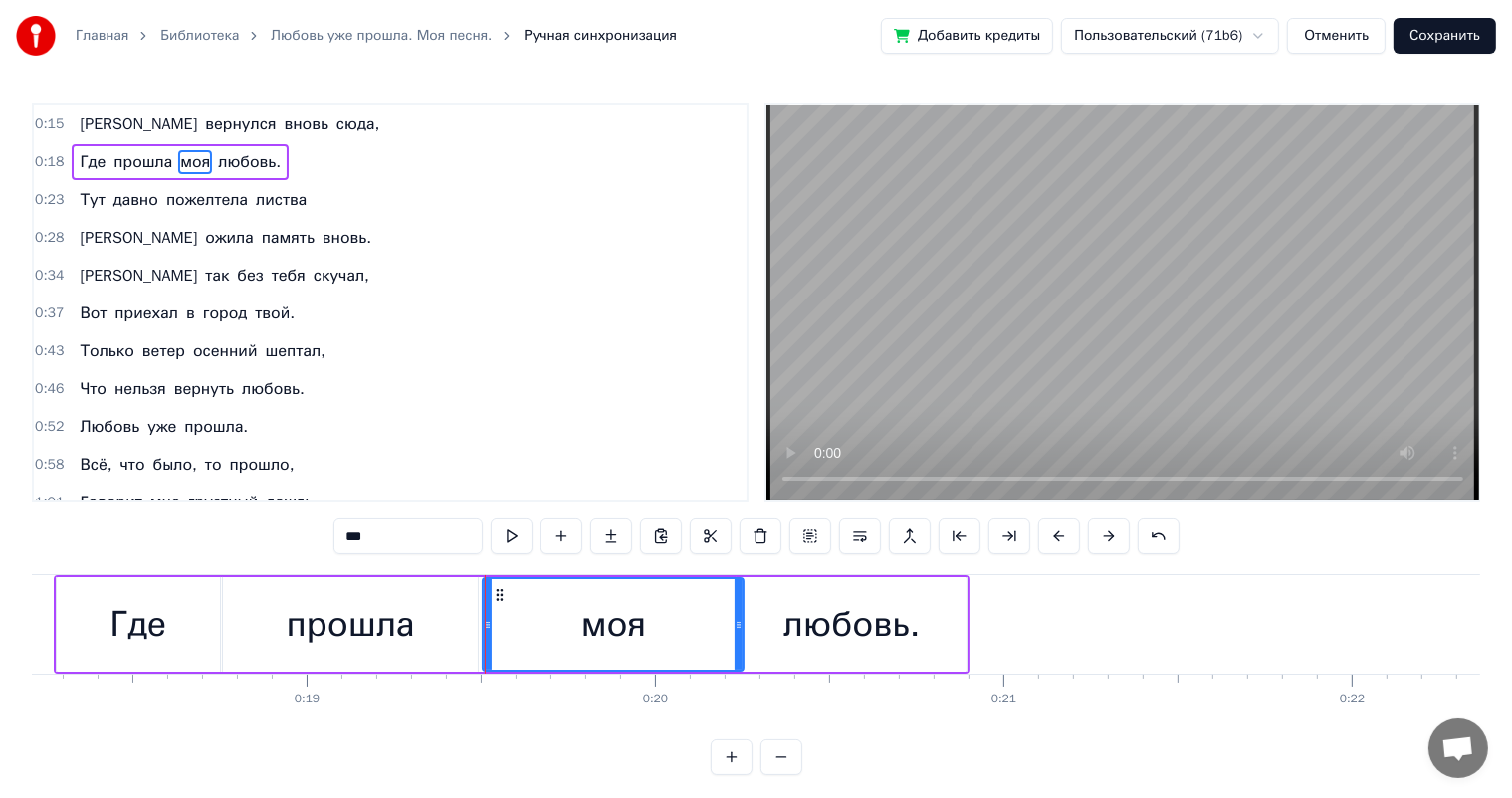 click on "любовь." at bounding box center [851, 624] 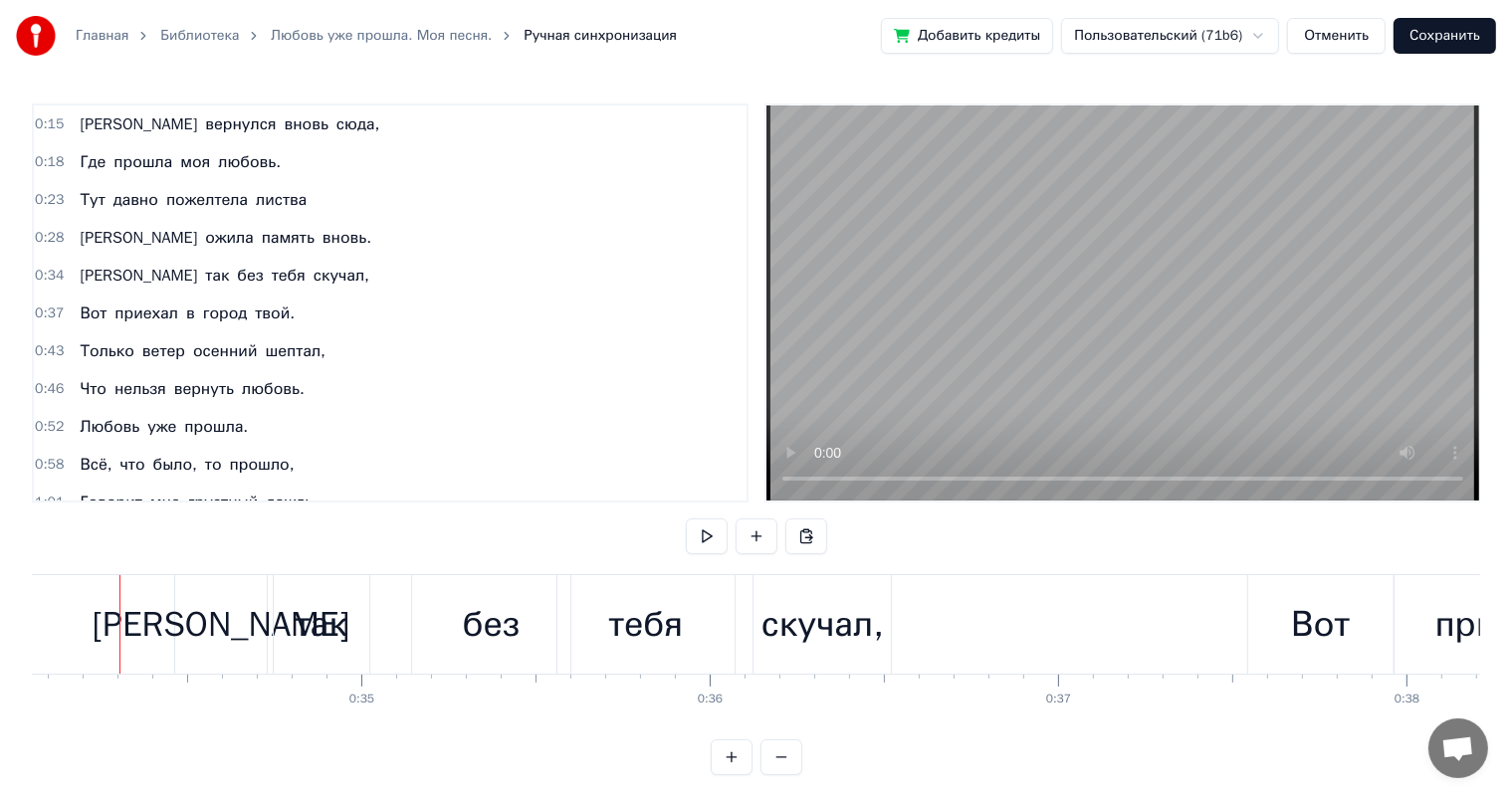 scroll, scrollTop: 0, scrollLeft: 11852, axis: horizontal 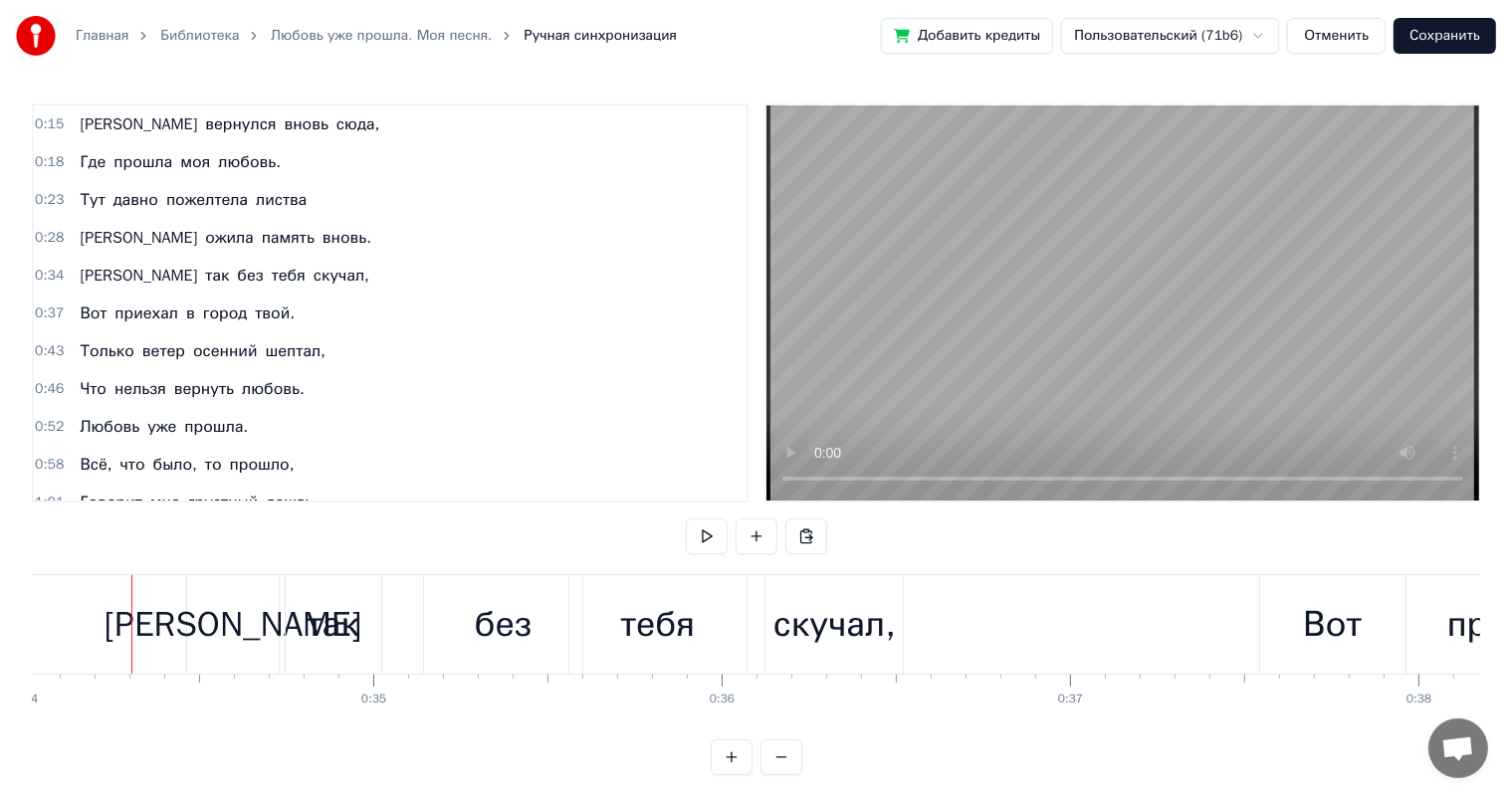 click at bounding box center (24310, 624) 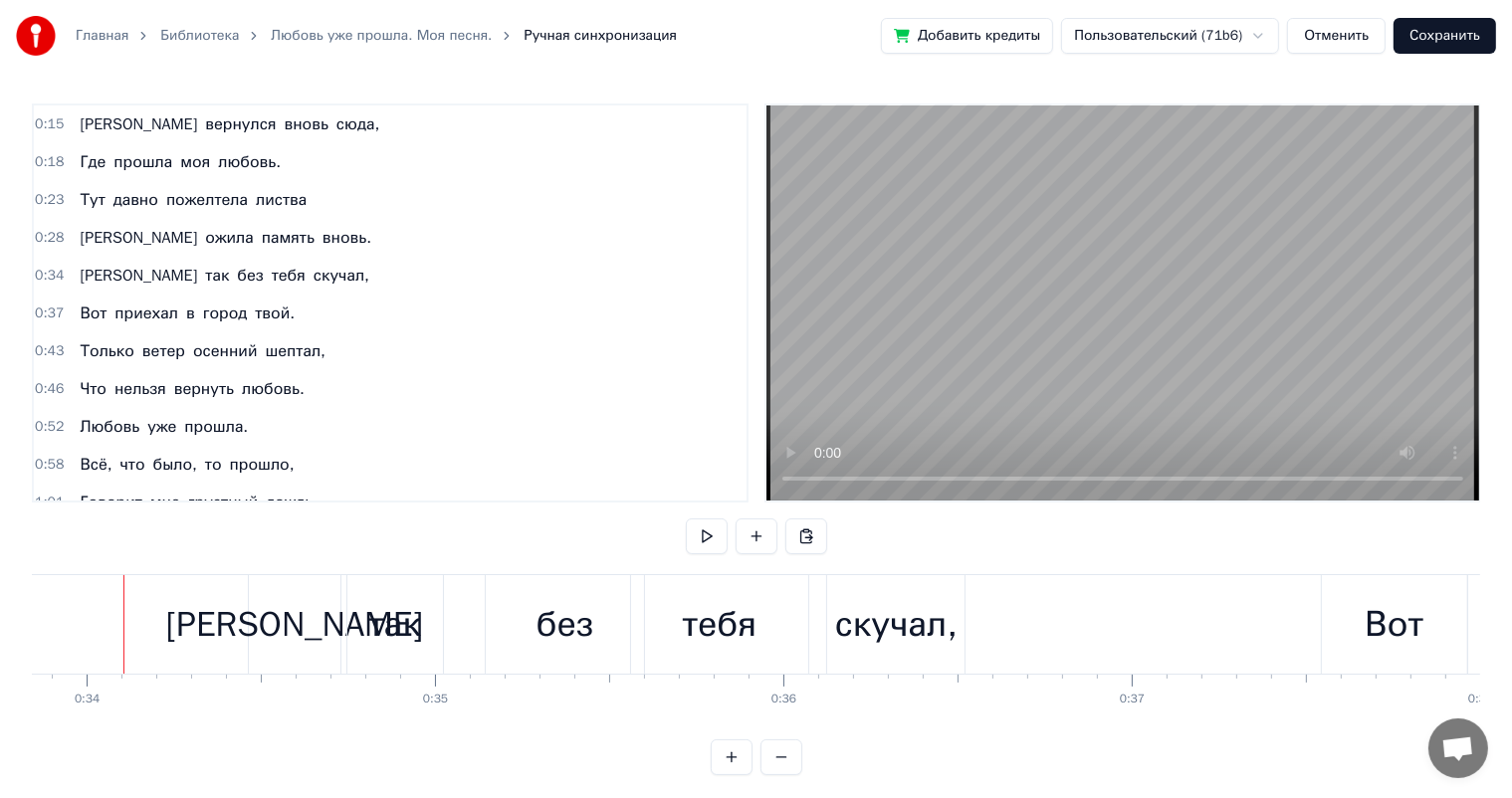 scroll, scrollTop: 0, scrollLeft: 11781, axis: horizontal 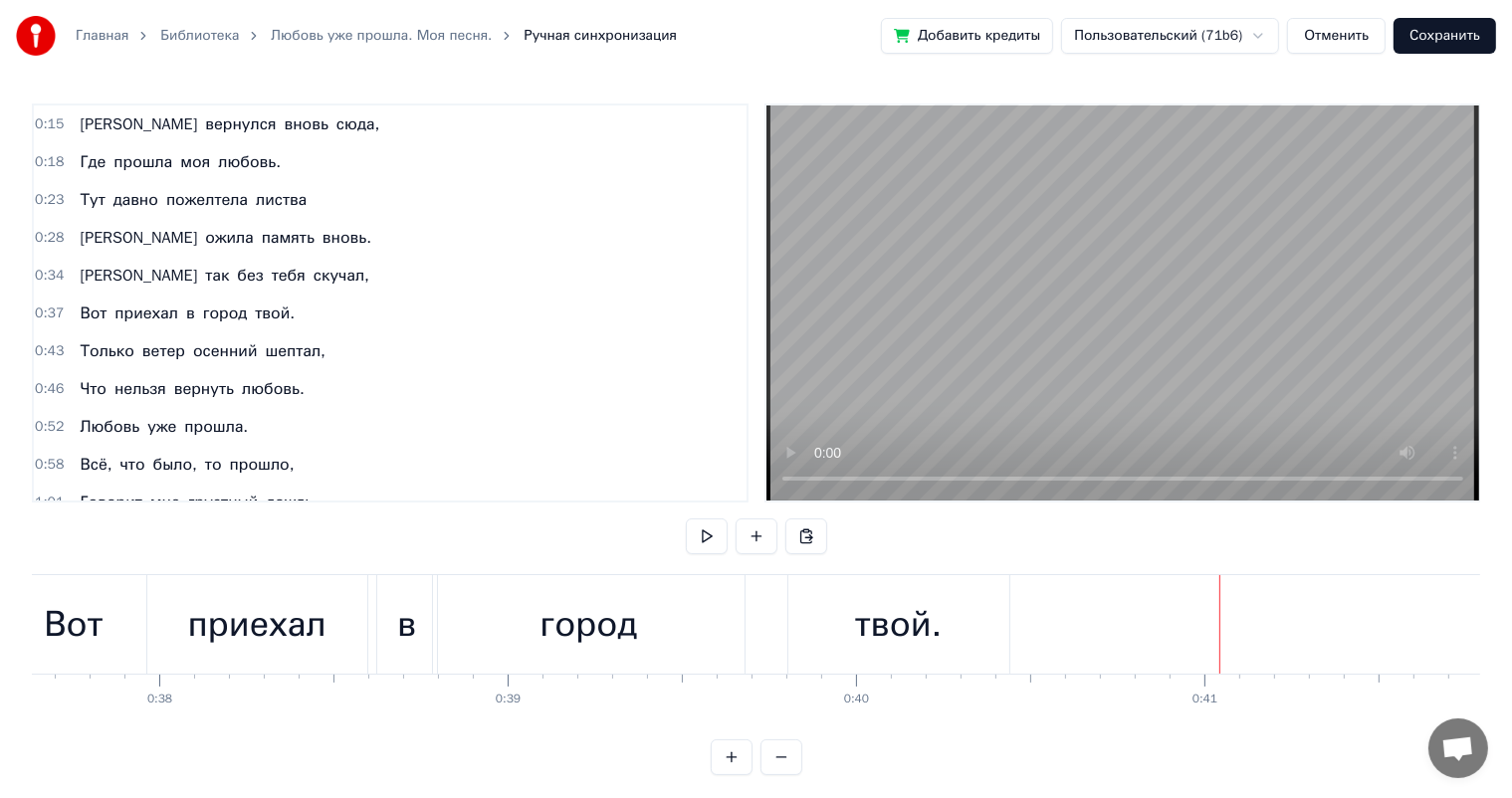 click on "твой." at bounding box center [898, 624] 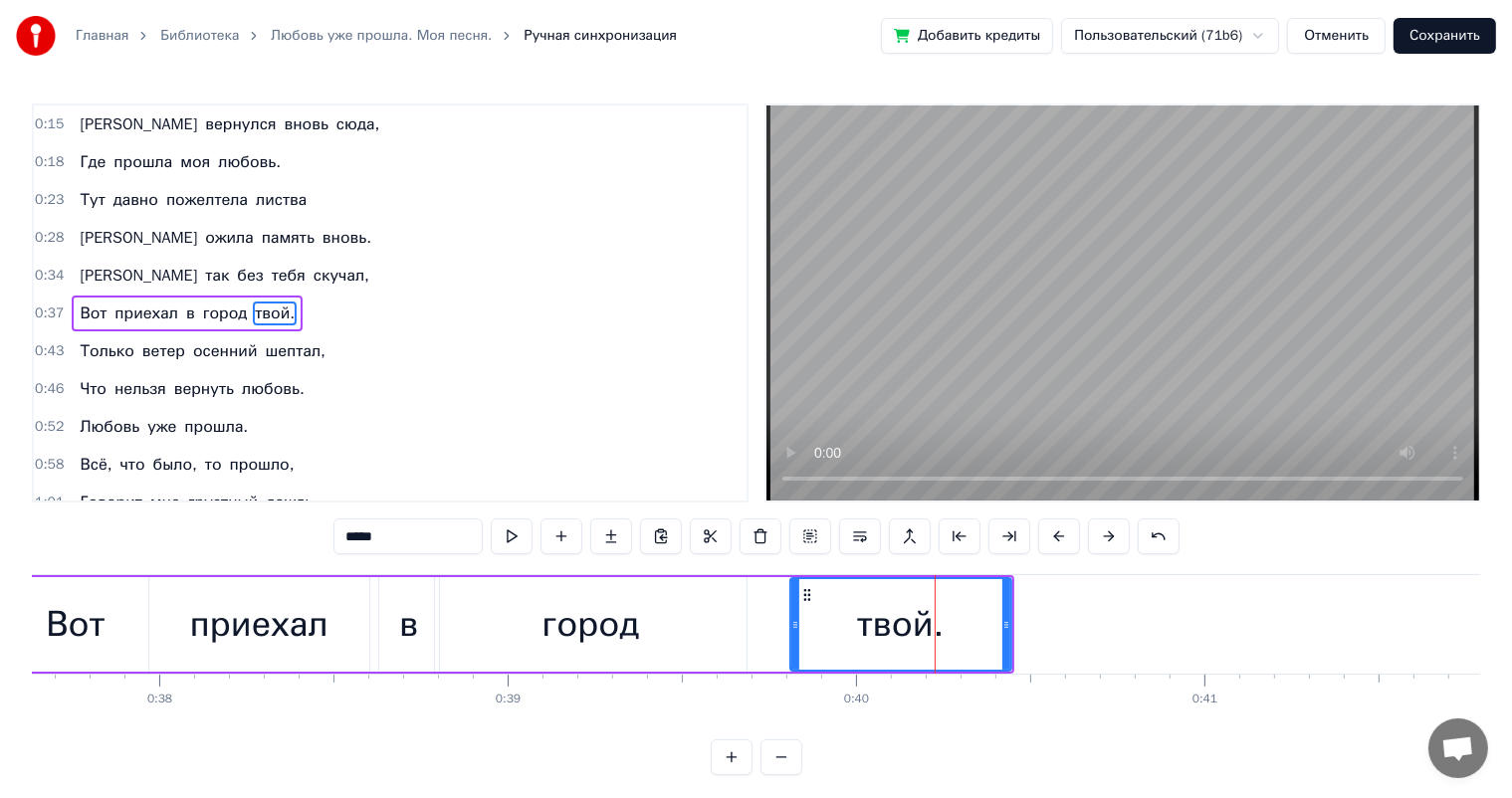 scroll, scrollTop: 3, scrollLeft: 0, axis: vertical 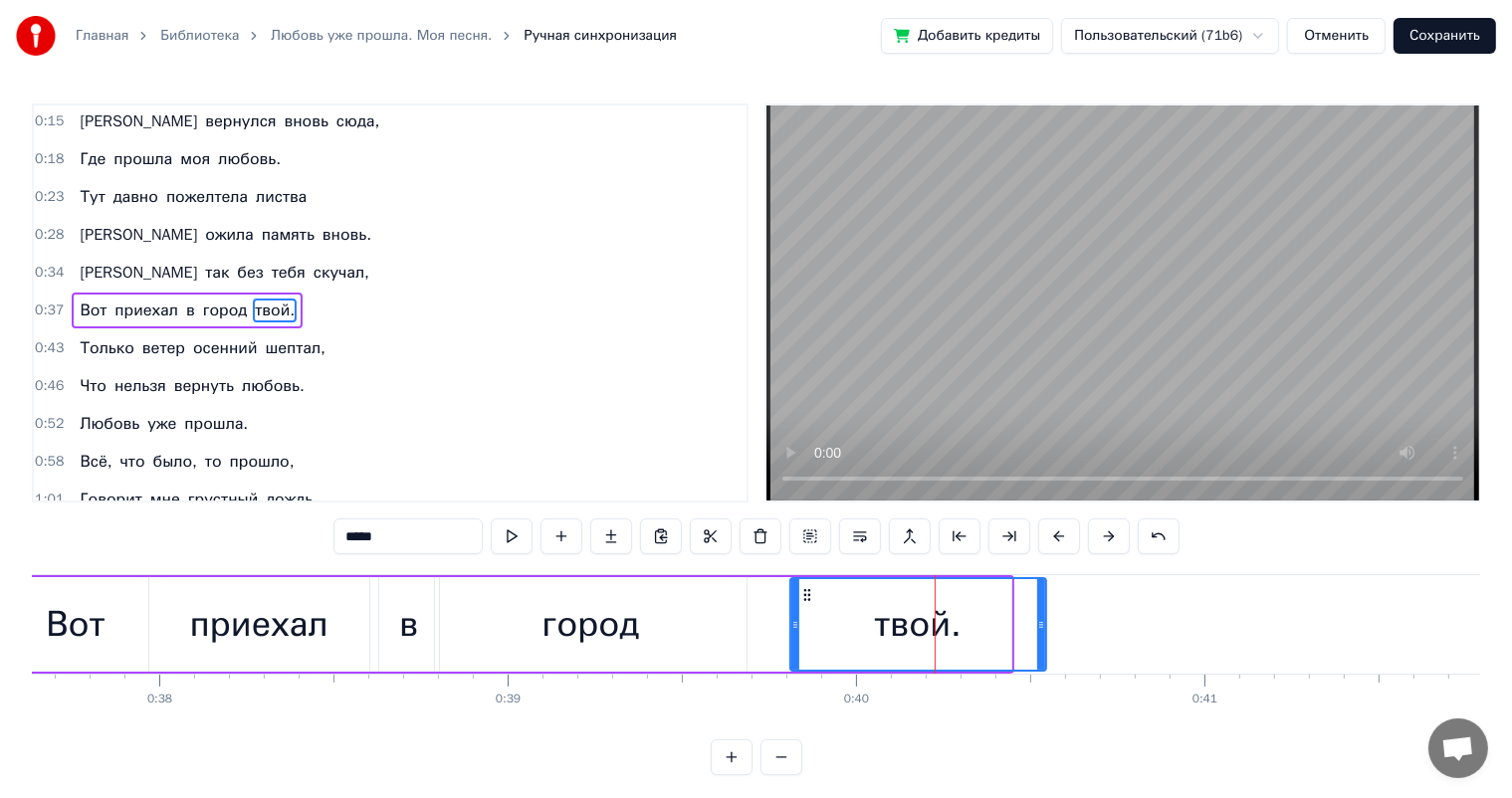 drag, startPoint x: 1007, startPoint y: 621, endPoint x: 1042, endPoint y: 624, distance: 35.128336 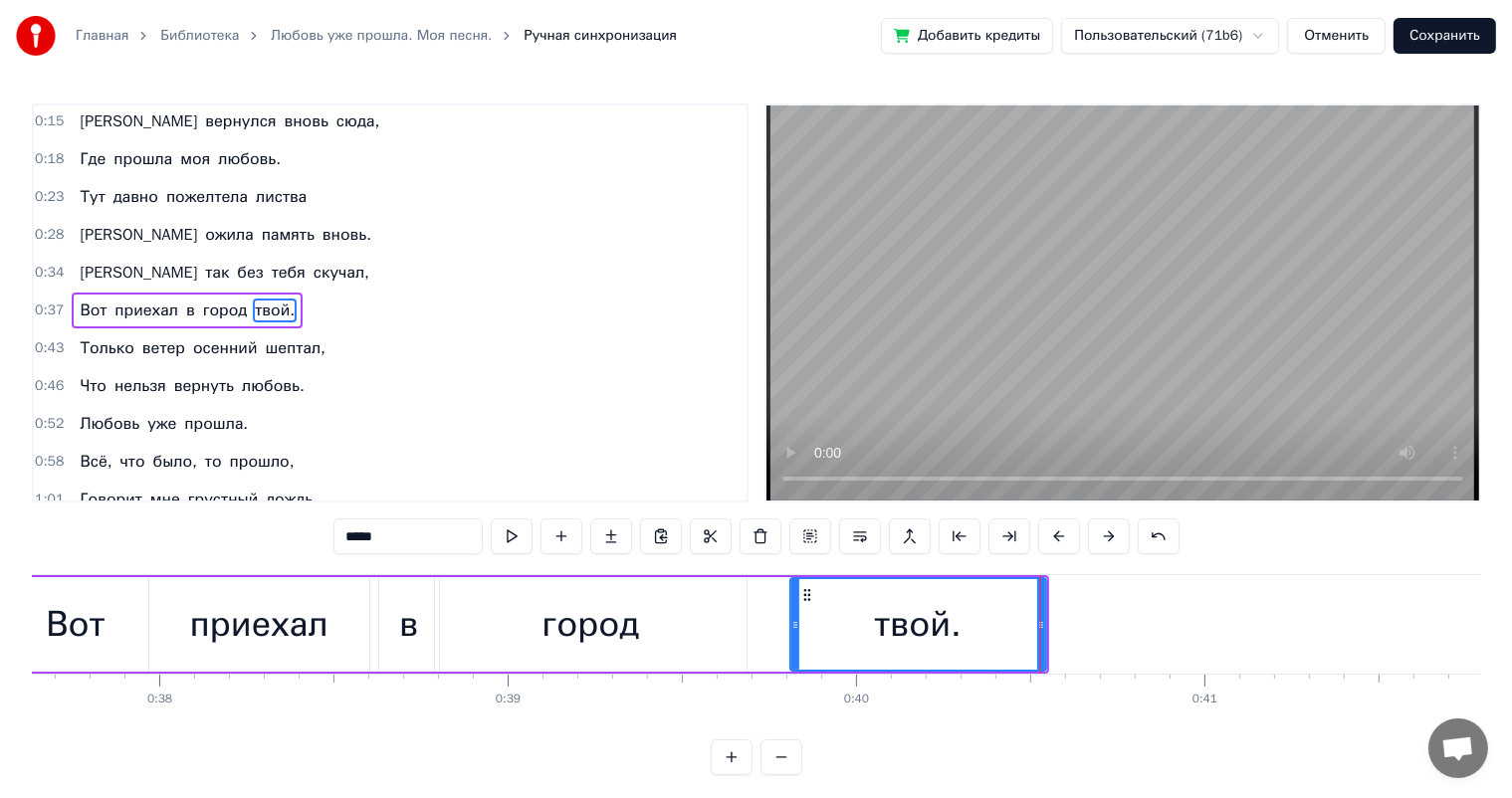 click on "в" at bounding box center [409, 624] 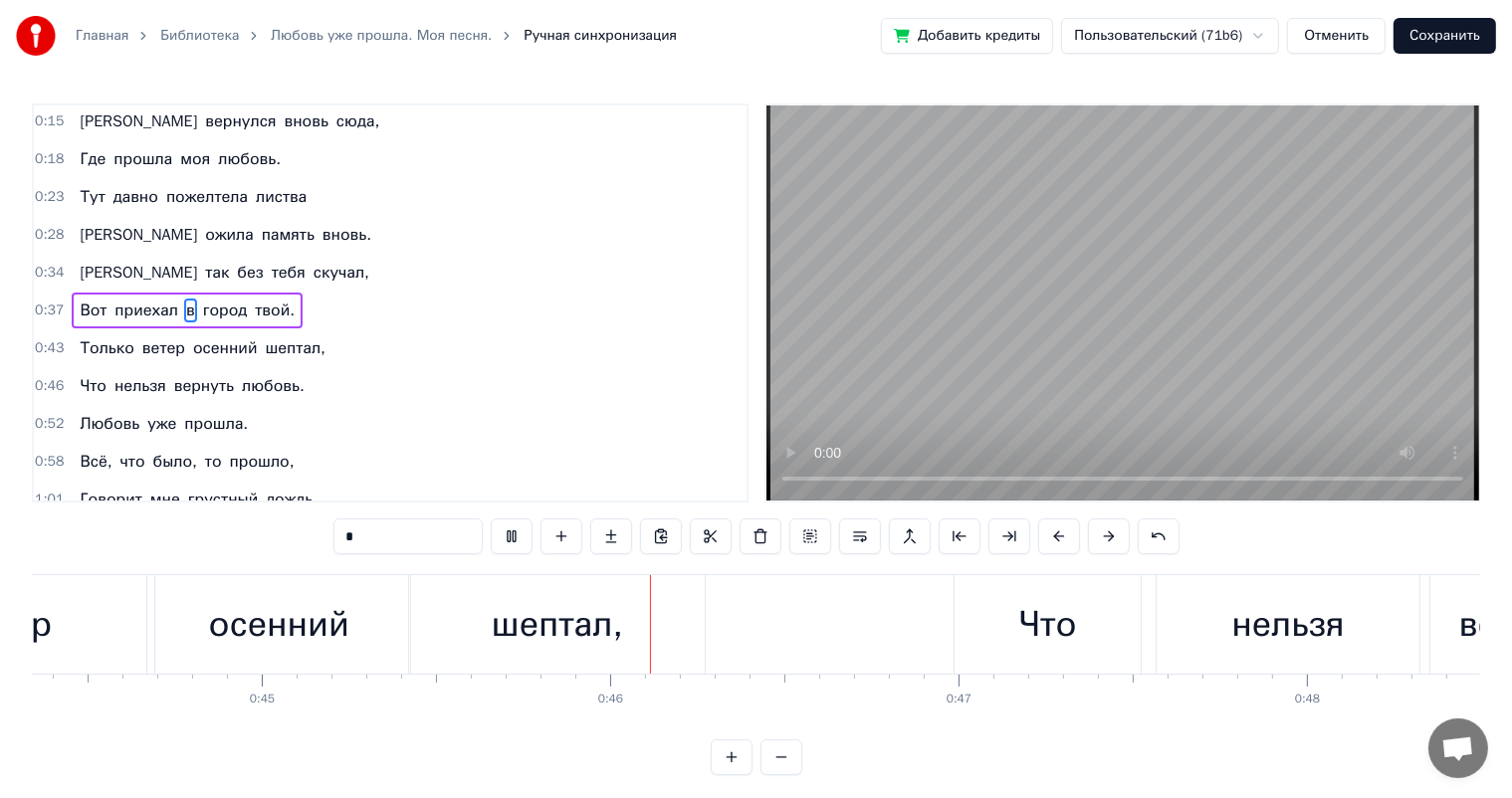 scroll, scrollTop: 0, scrollLeft: 15743, axis: horizontal 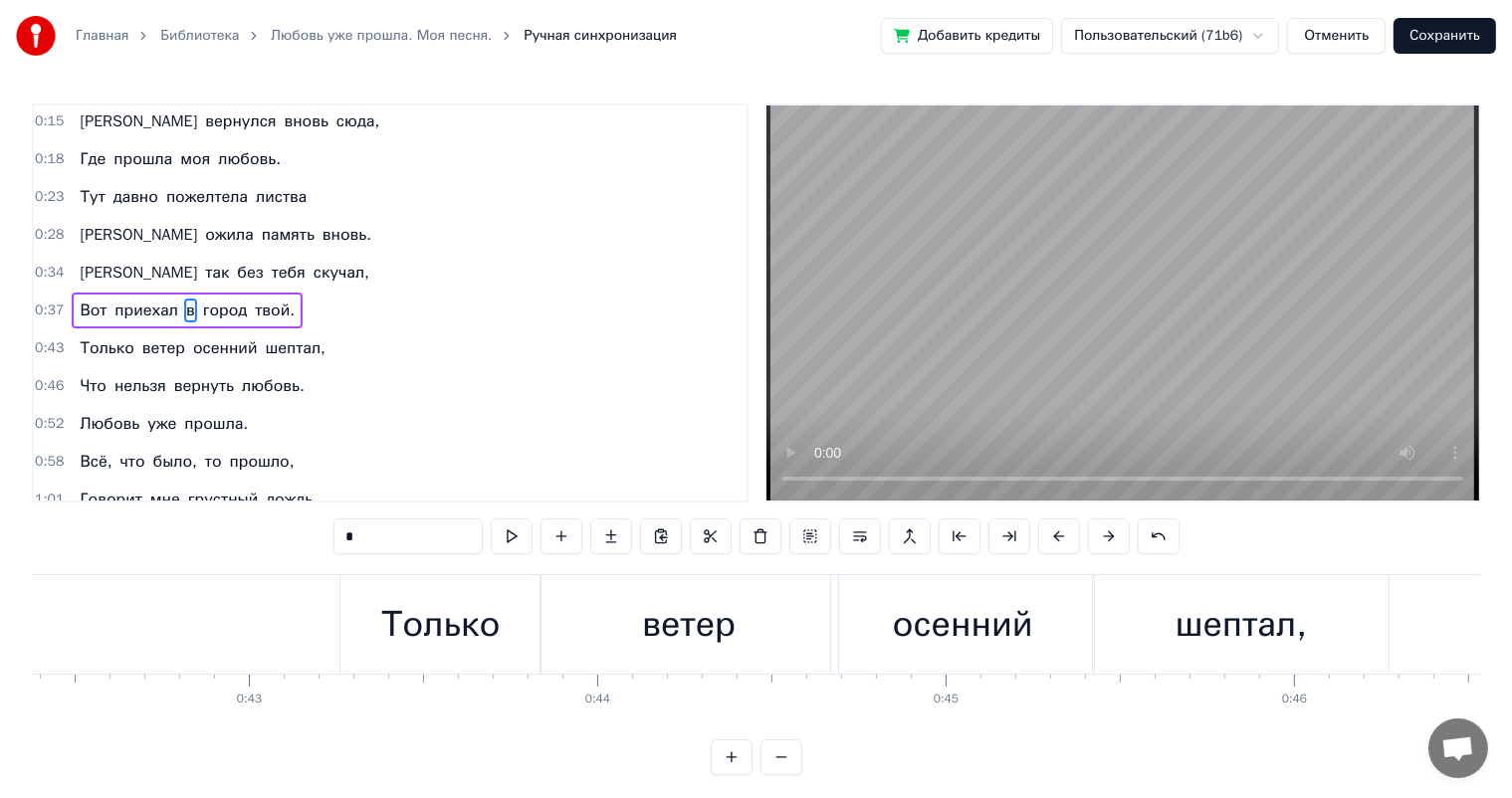 click on "ветер" at bounding box center (689, 624) 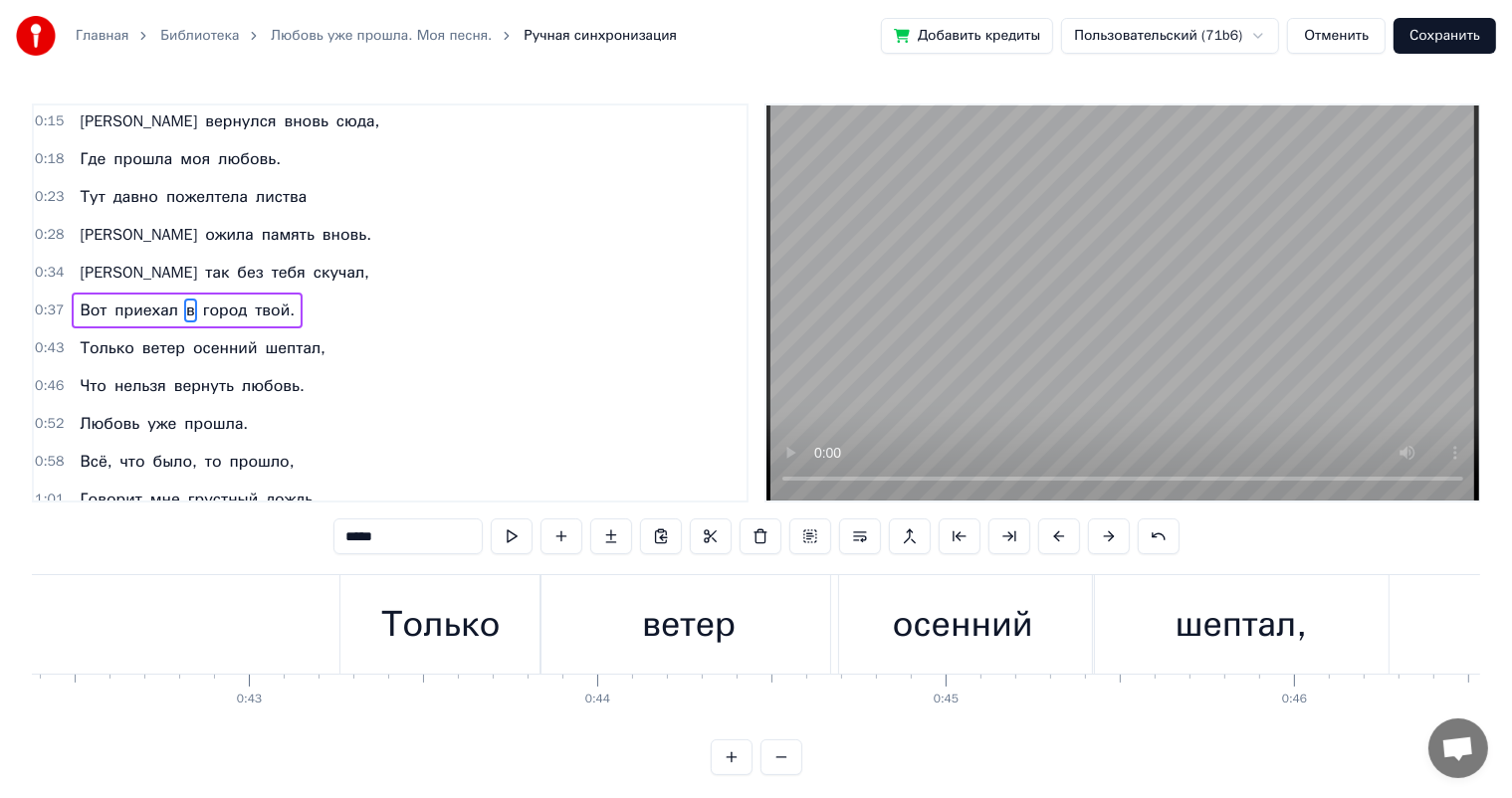 scroll, scrollTop: 40, scrollLeft: 0, axis: vertical 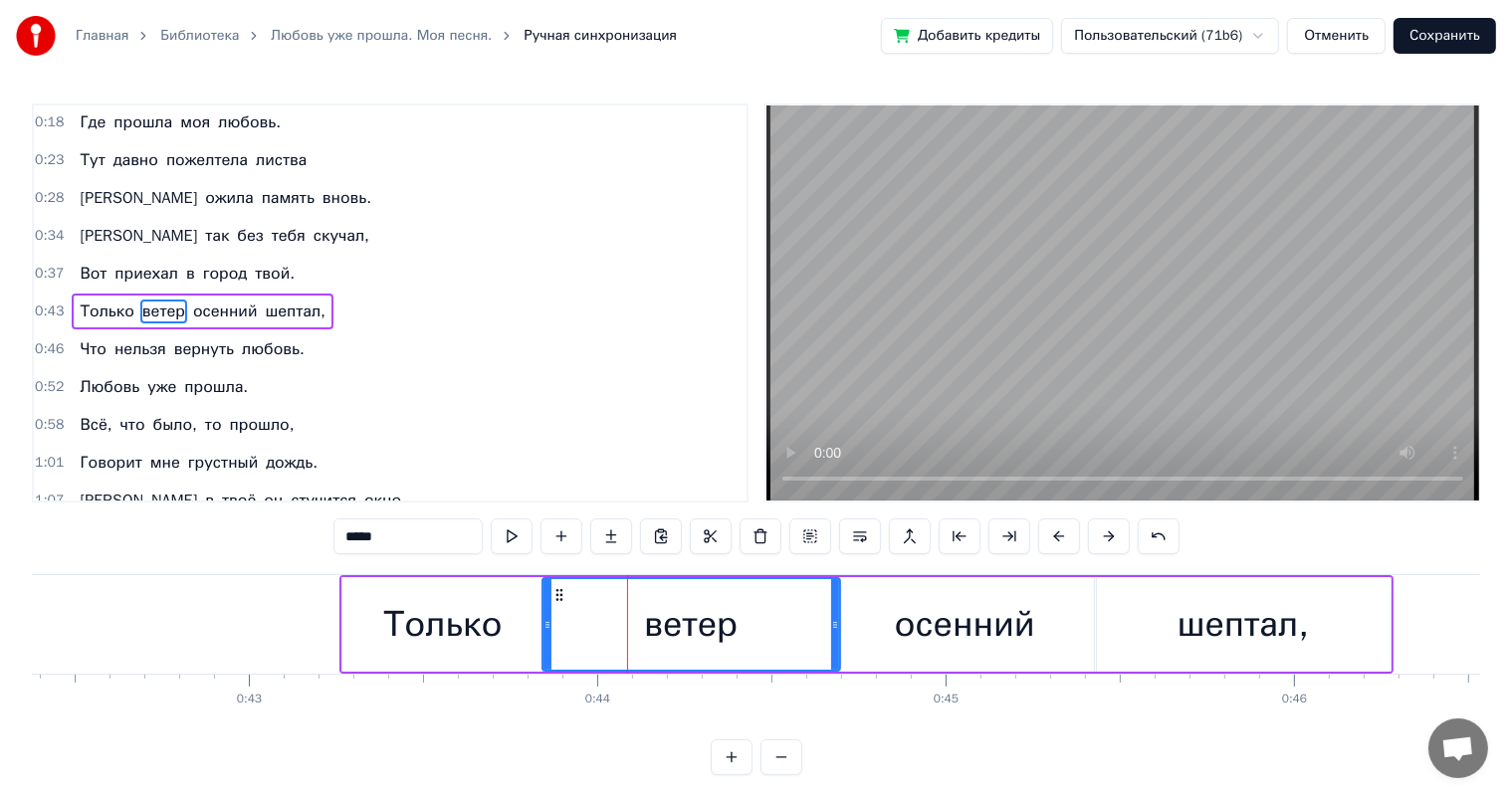 click on "осенний" at bounding box center [965, 624] 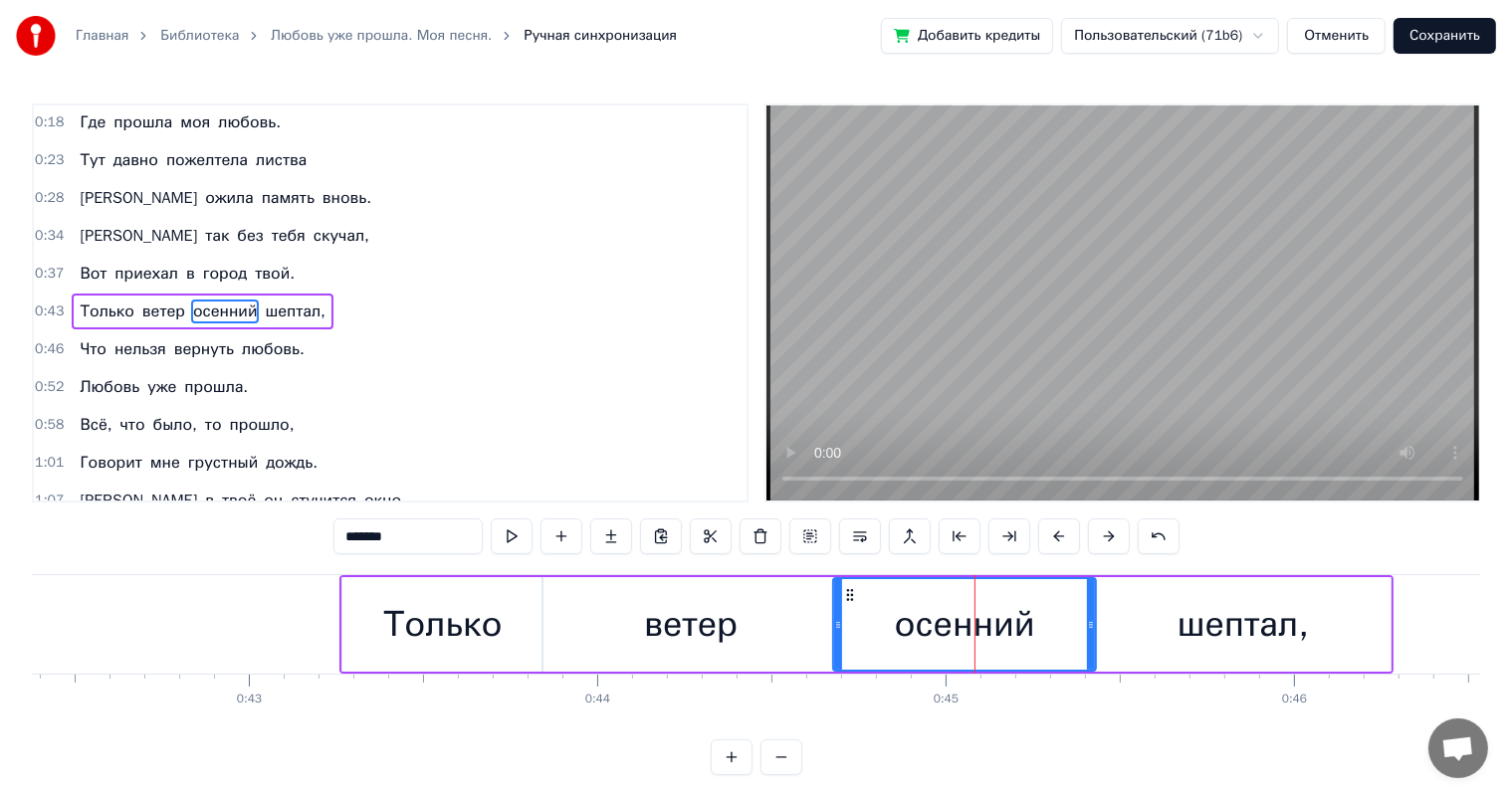 click on "шептал," at bounding box center (1243, 624) 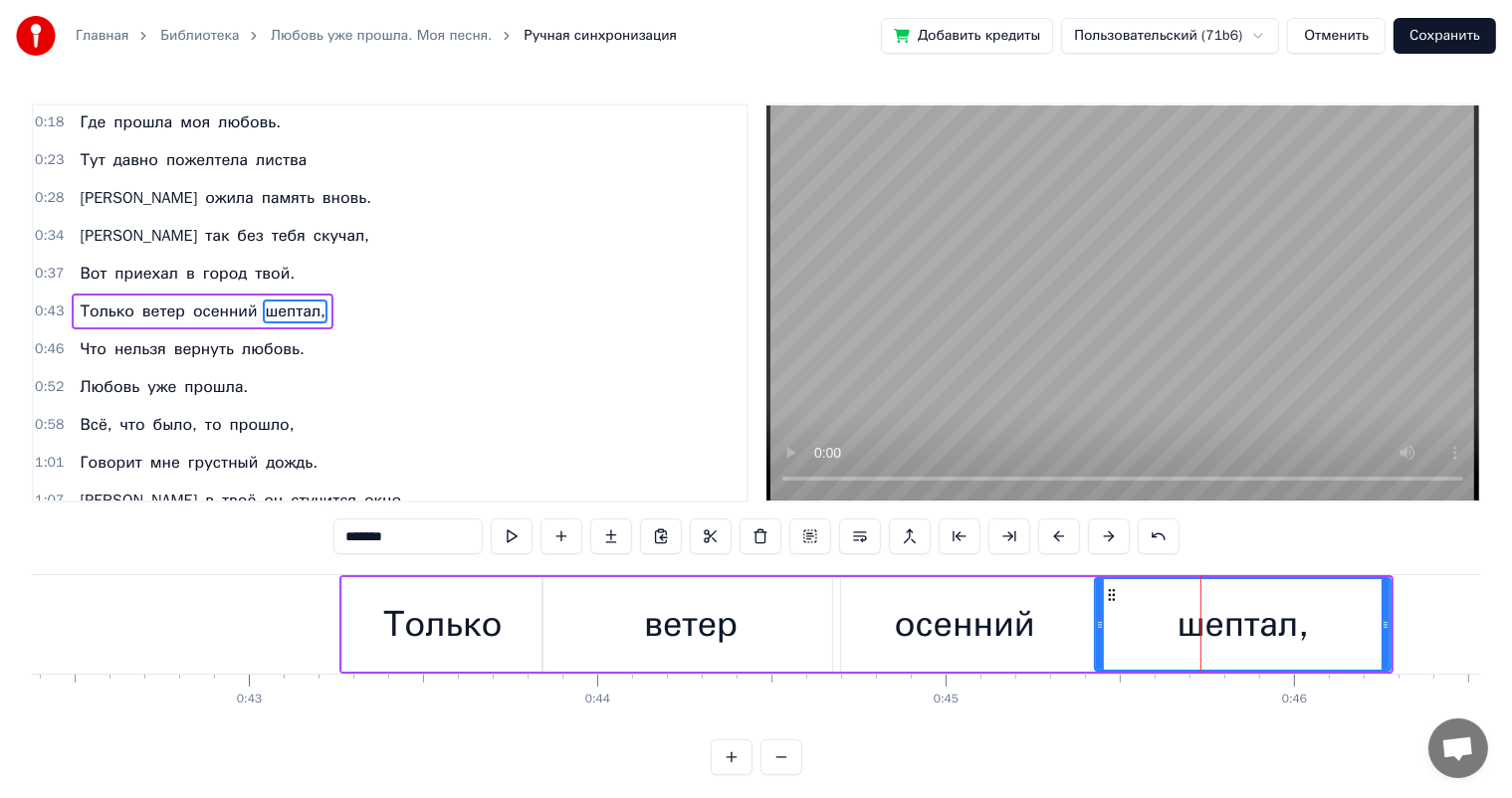click on "ветер" at bounding box center (691, 624) 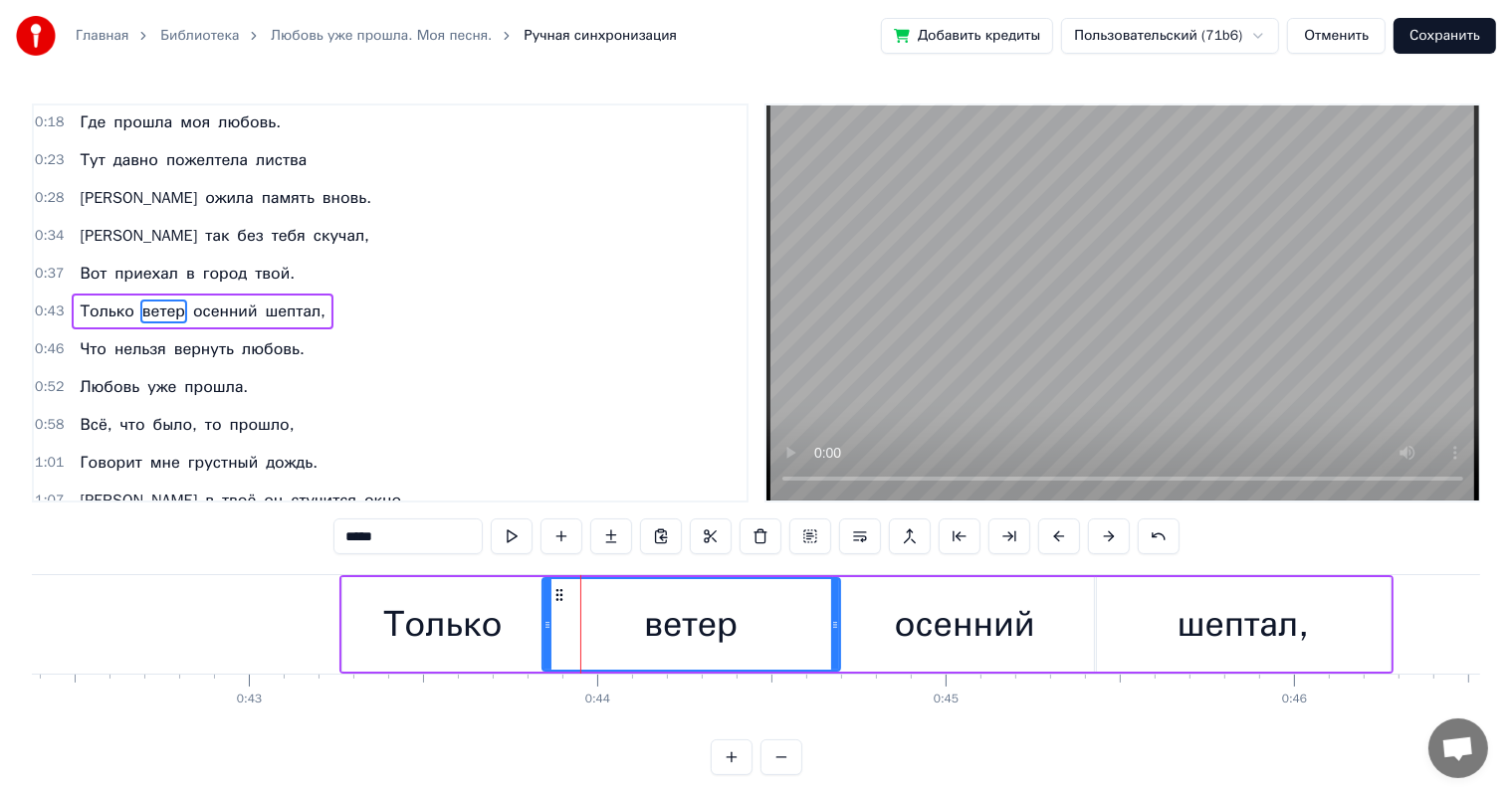 click on "Только" at bounding box center (442, 624) 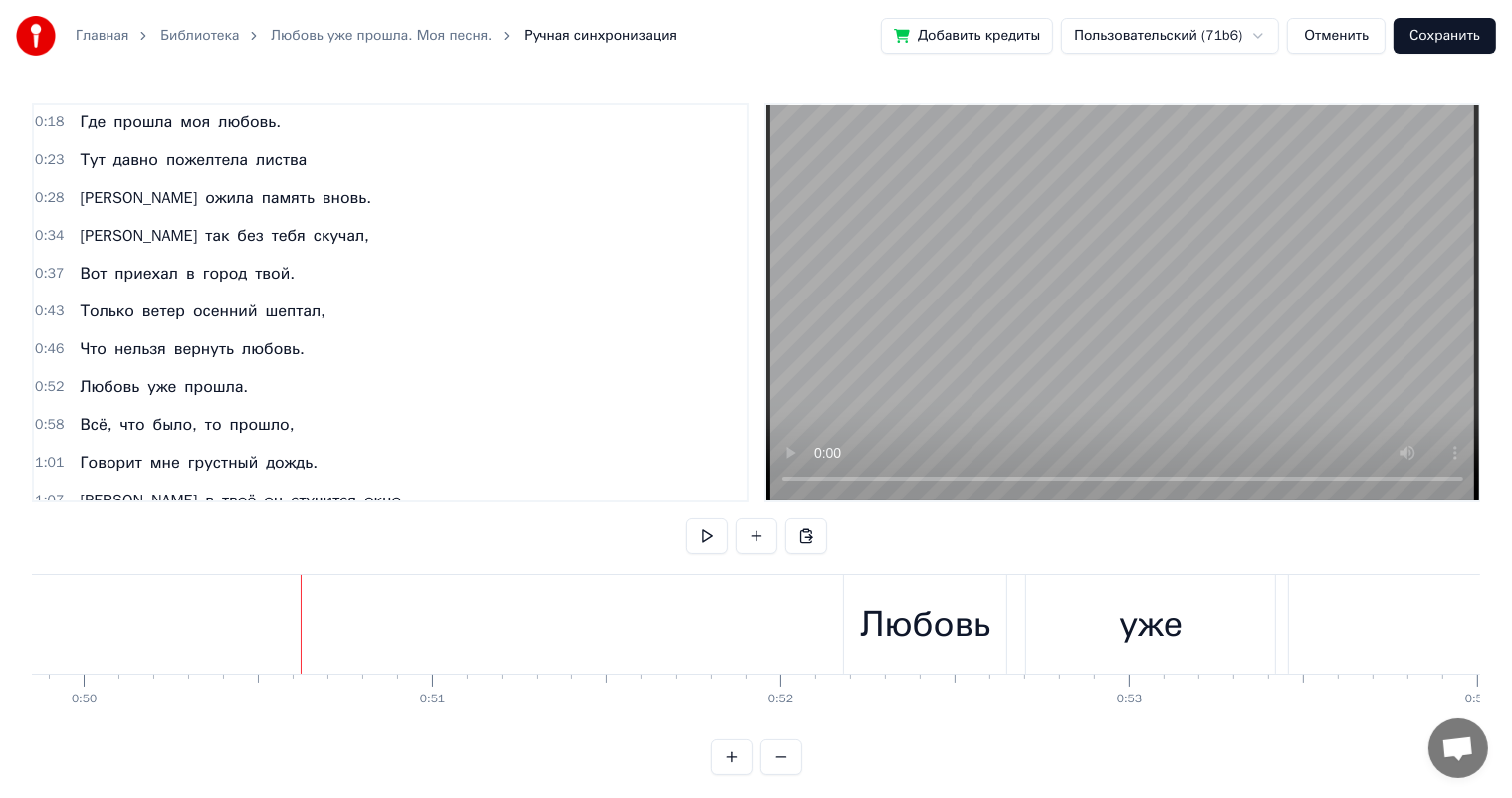 scroll, scrollTop: 0, scrollLeft: 17399, axis: horizontal 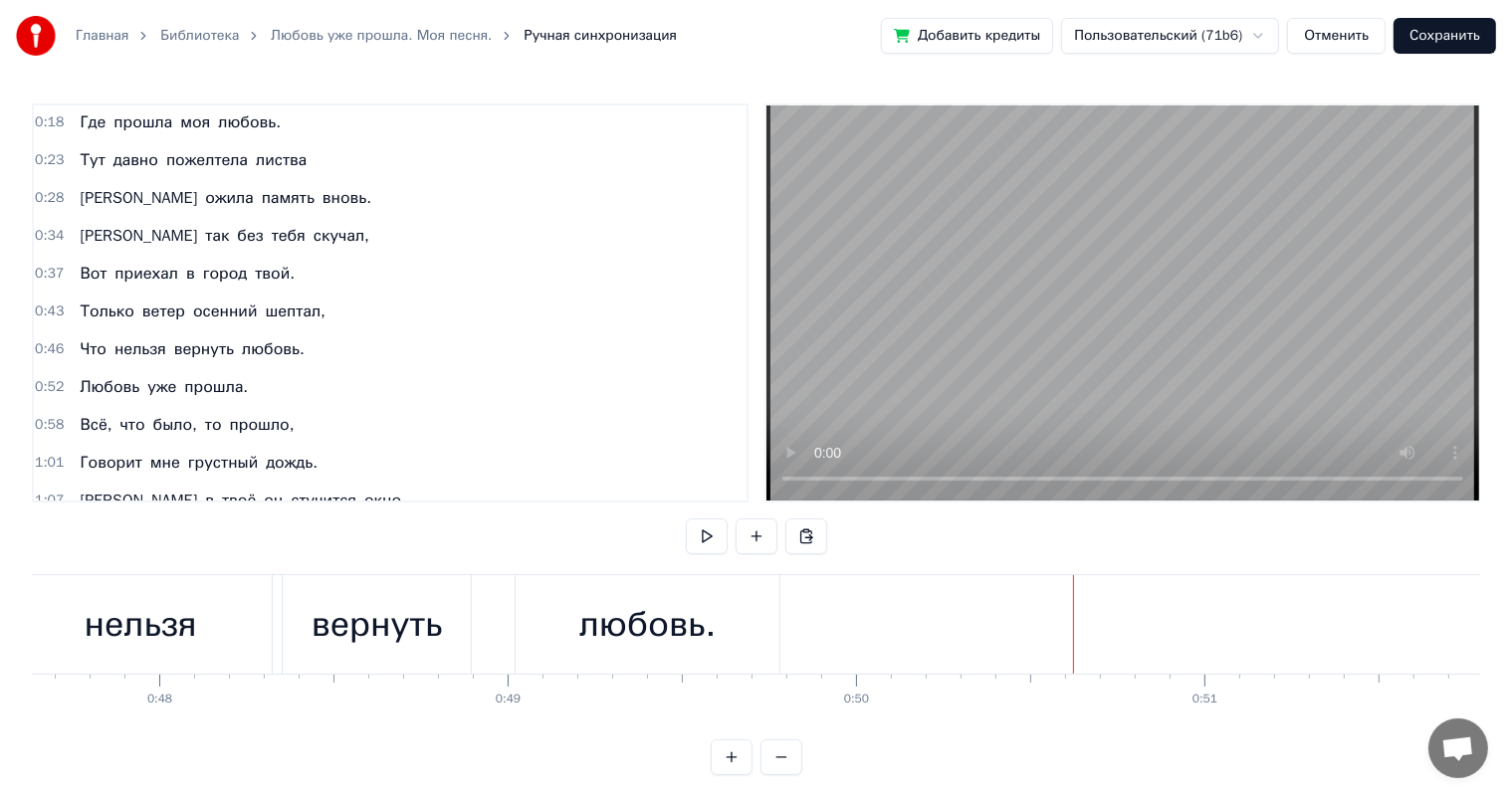 click on "любовь." at bounding box center [647, 624] 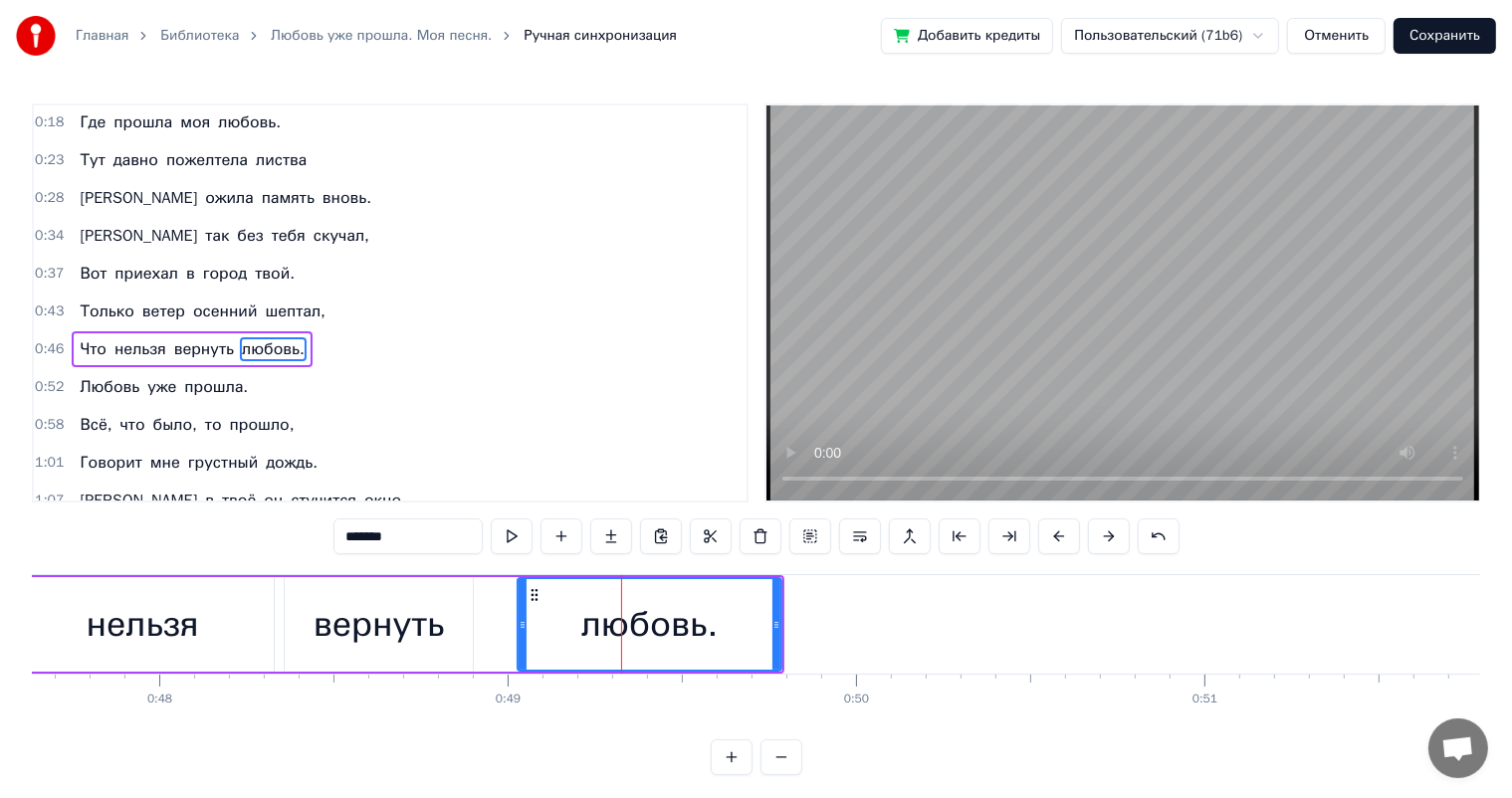 scroll, scrollTop: 76, scrollLeft: 0, axis: vertical 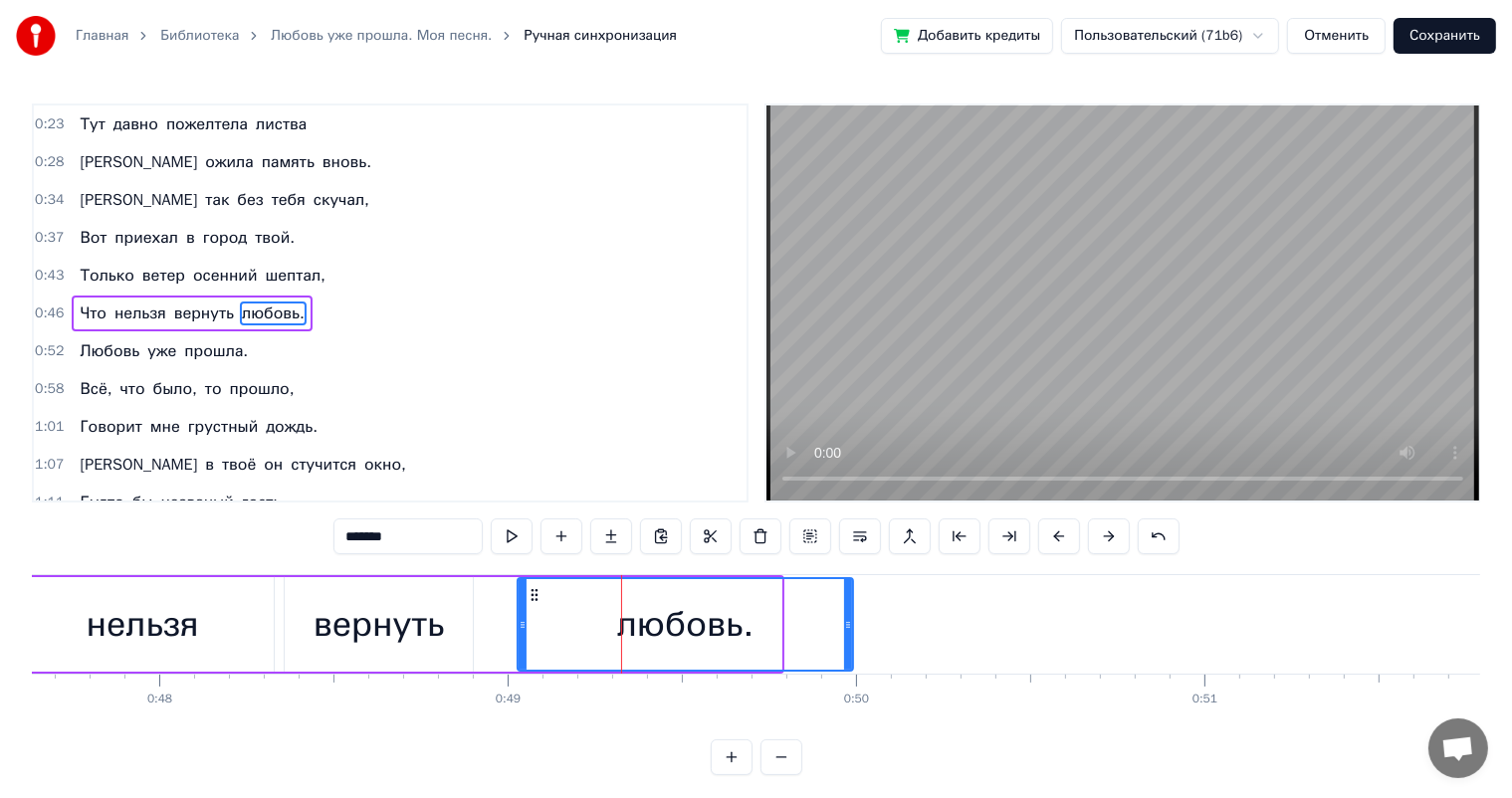 drag, startPoint x: 776, startPoint y: 625, endPoint x: 848, endPoint y: 628, distance: 72.06247 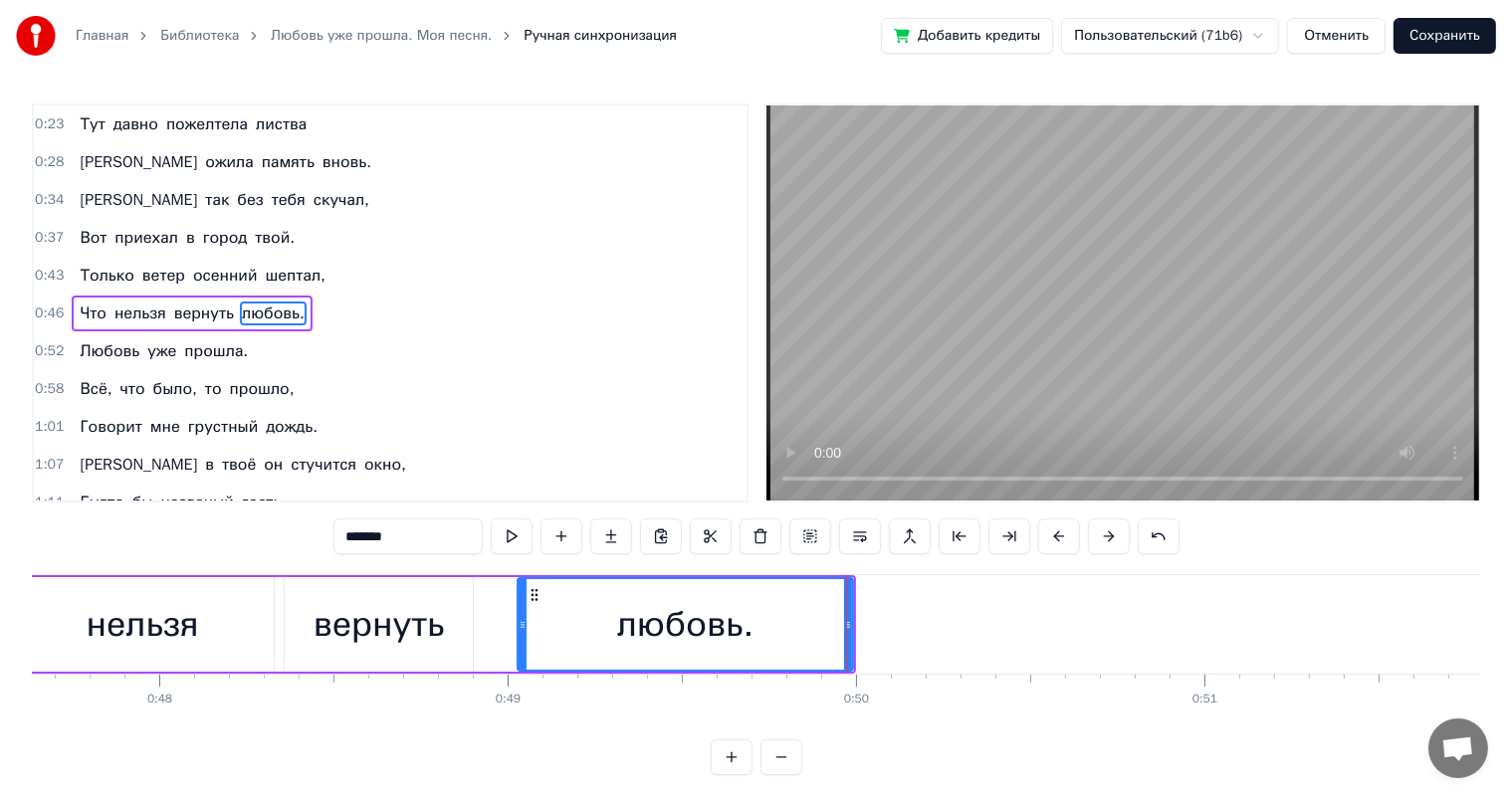 click on "вернуть" at bounding box center (379, 624) 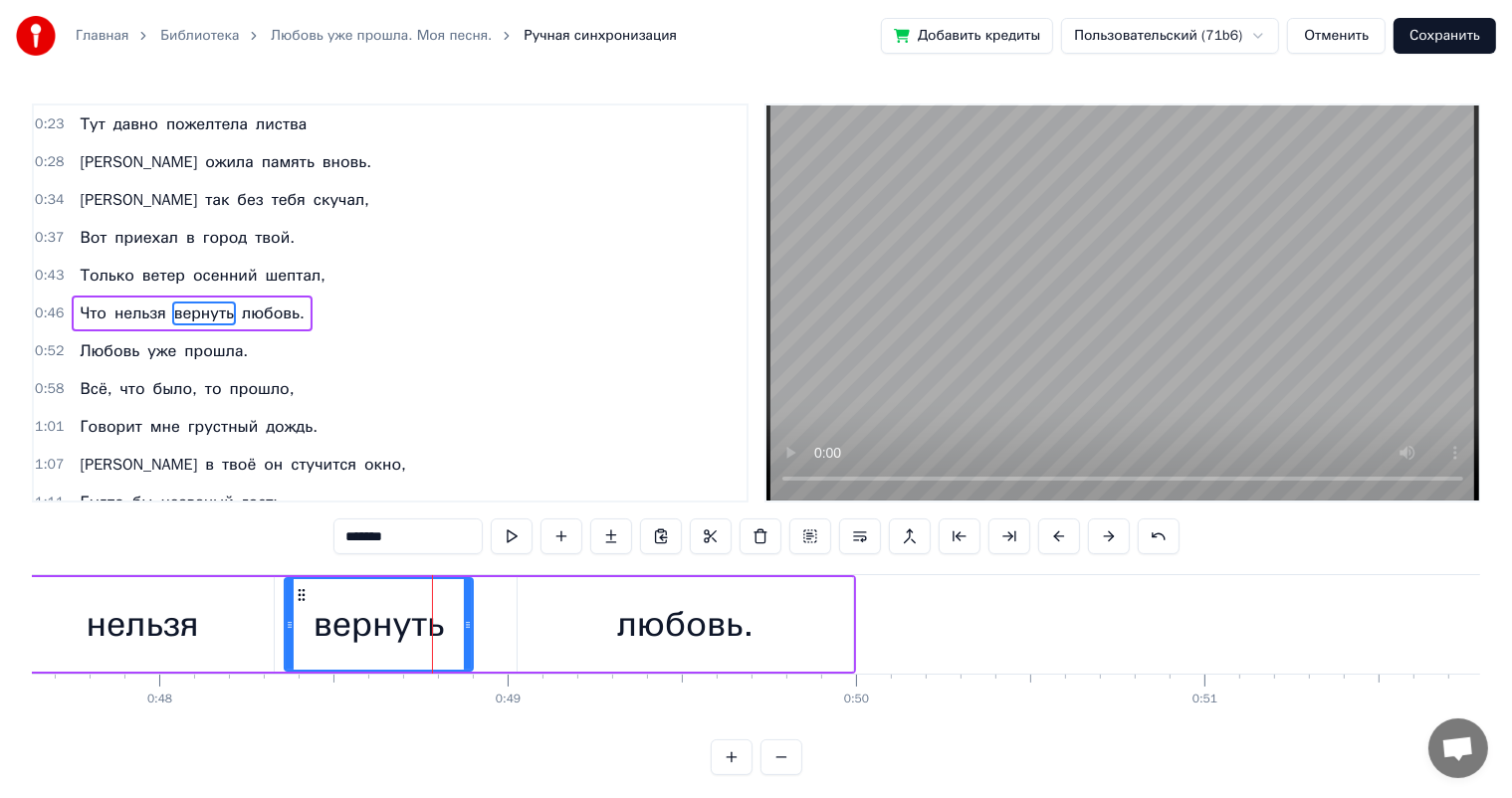 click on "любовь." at bounding box center (685, 624) 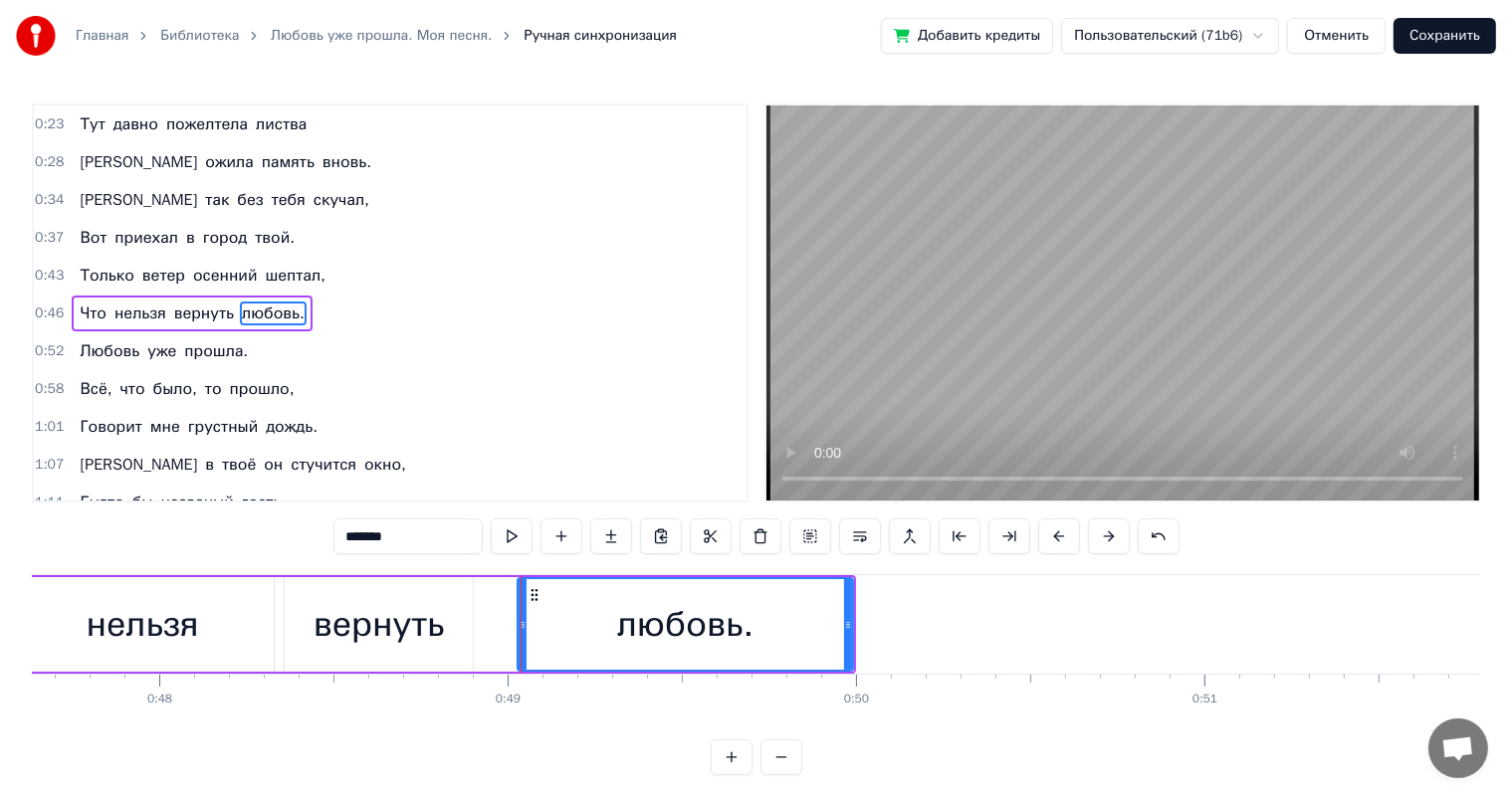 click on "Что нельзя вернуть любовь." at bounding box center (330, 624) 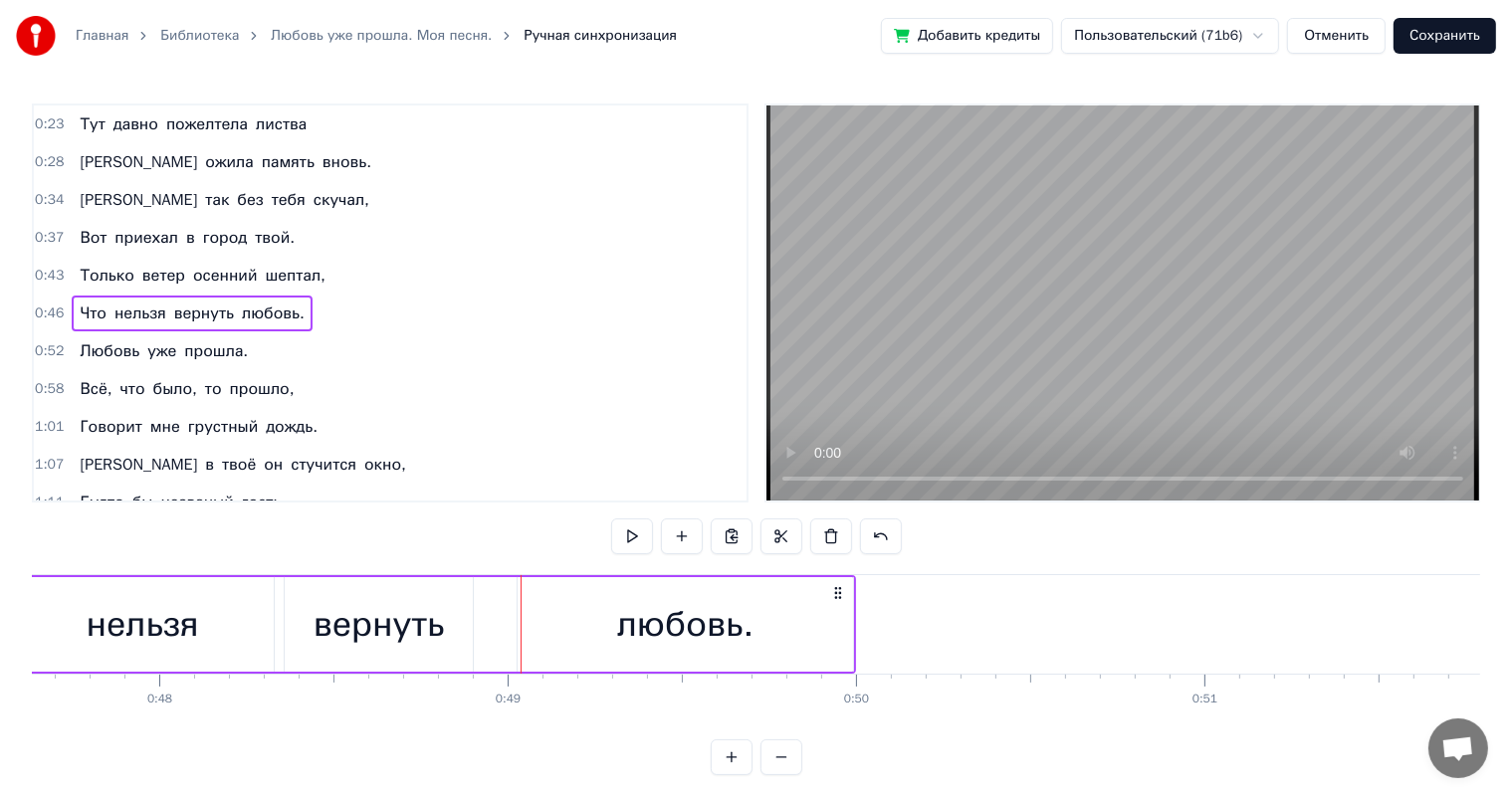 click on "вернуть" at bounding box center [379, 624] 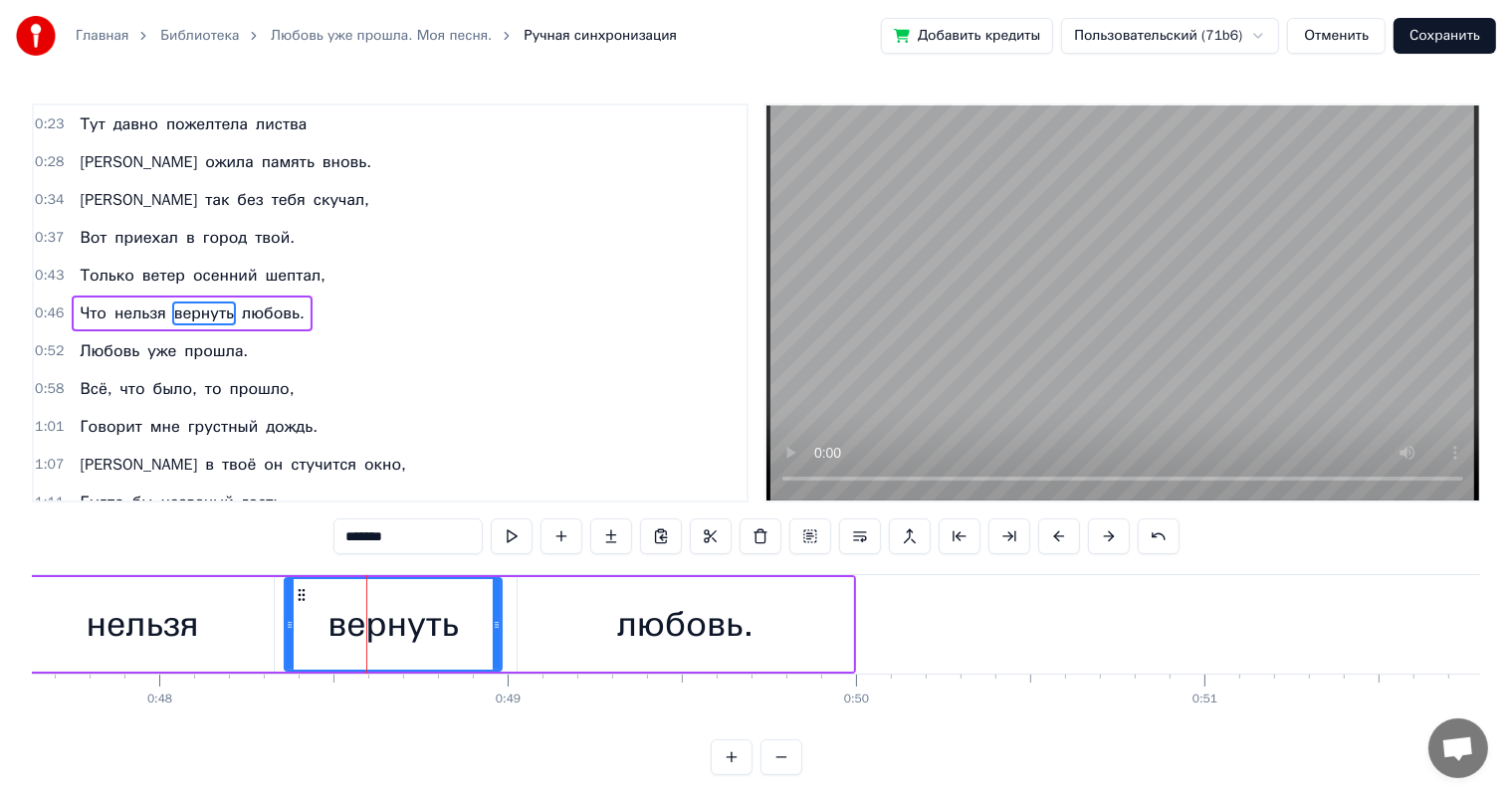 drag, startPoint x: 469, startPoint y: 619, endPoint x: 498, endPoint y: 612, distance: 29.832868 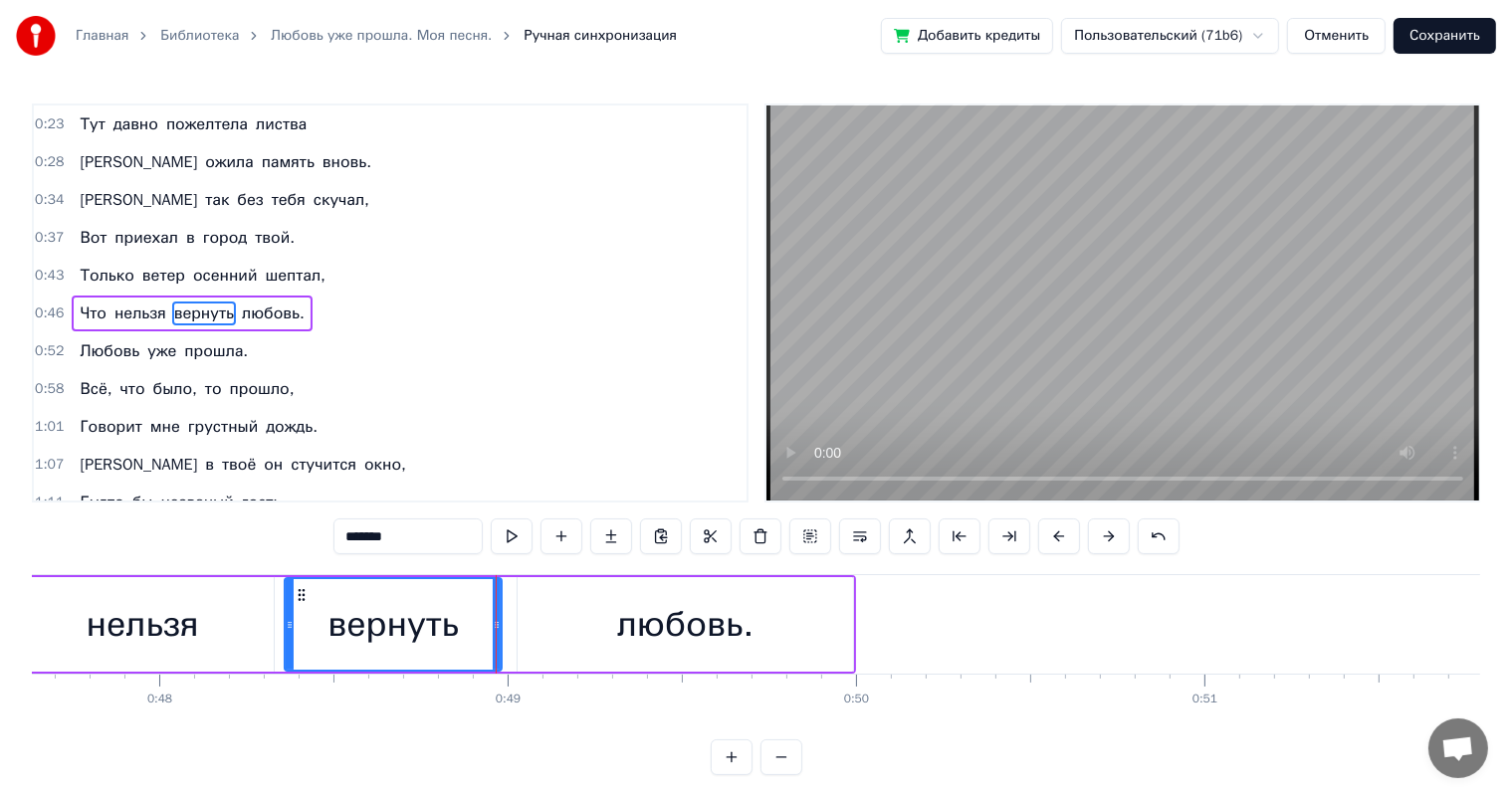 click on "нельзя" at bounding box center [141, 624] 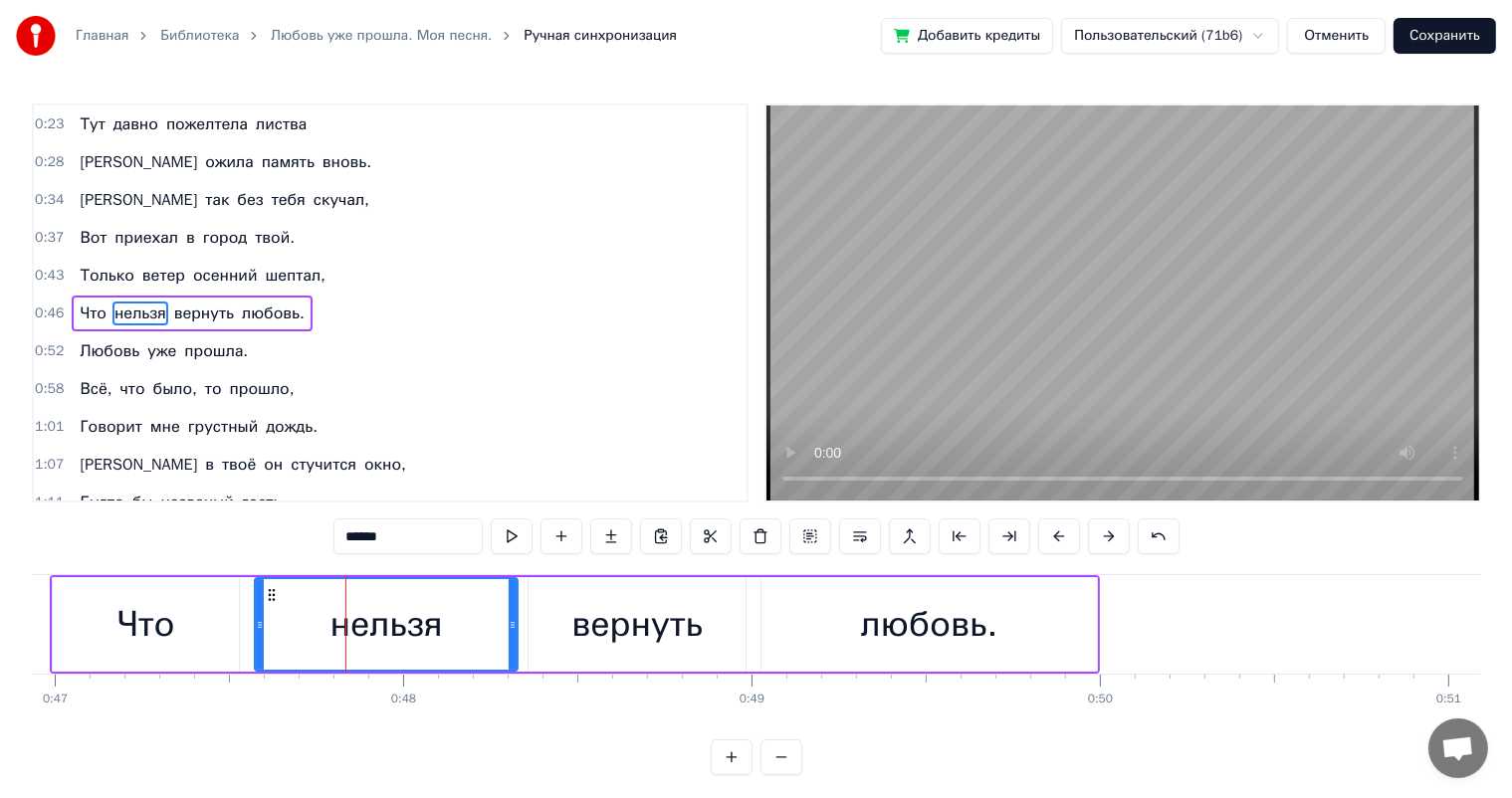 scroll, scrollTop: 0, scrollLeft: 16309, axis: horizontal 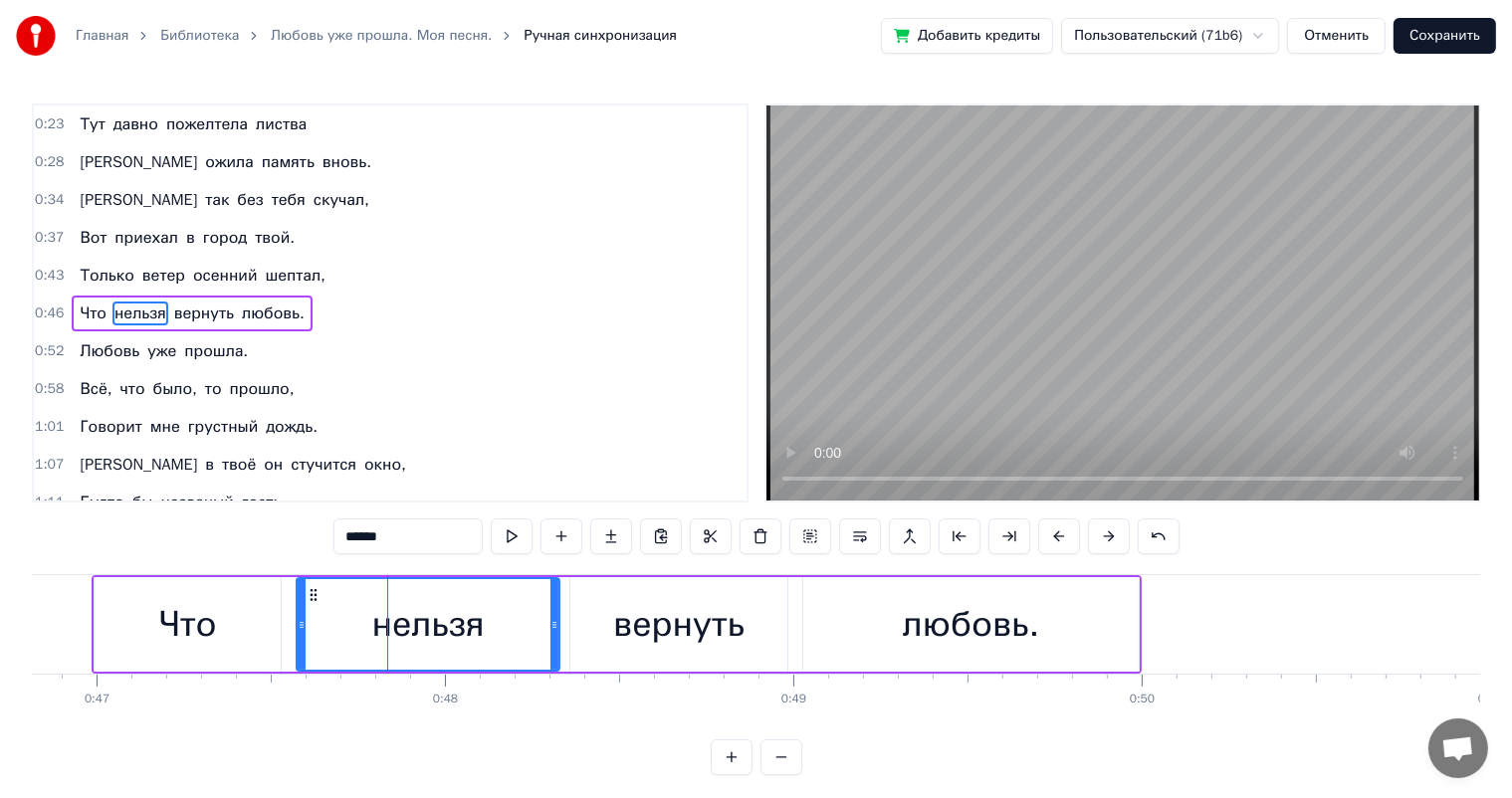 click on "Что" at bounding box center (187, 624) 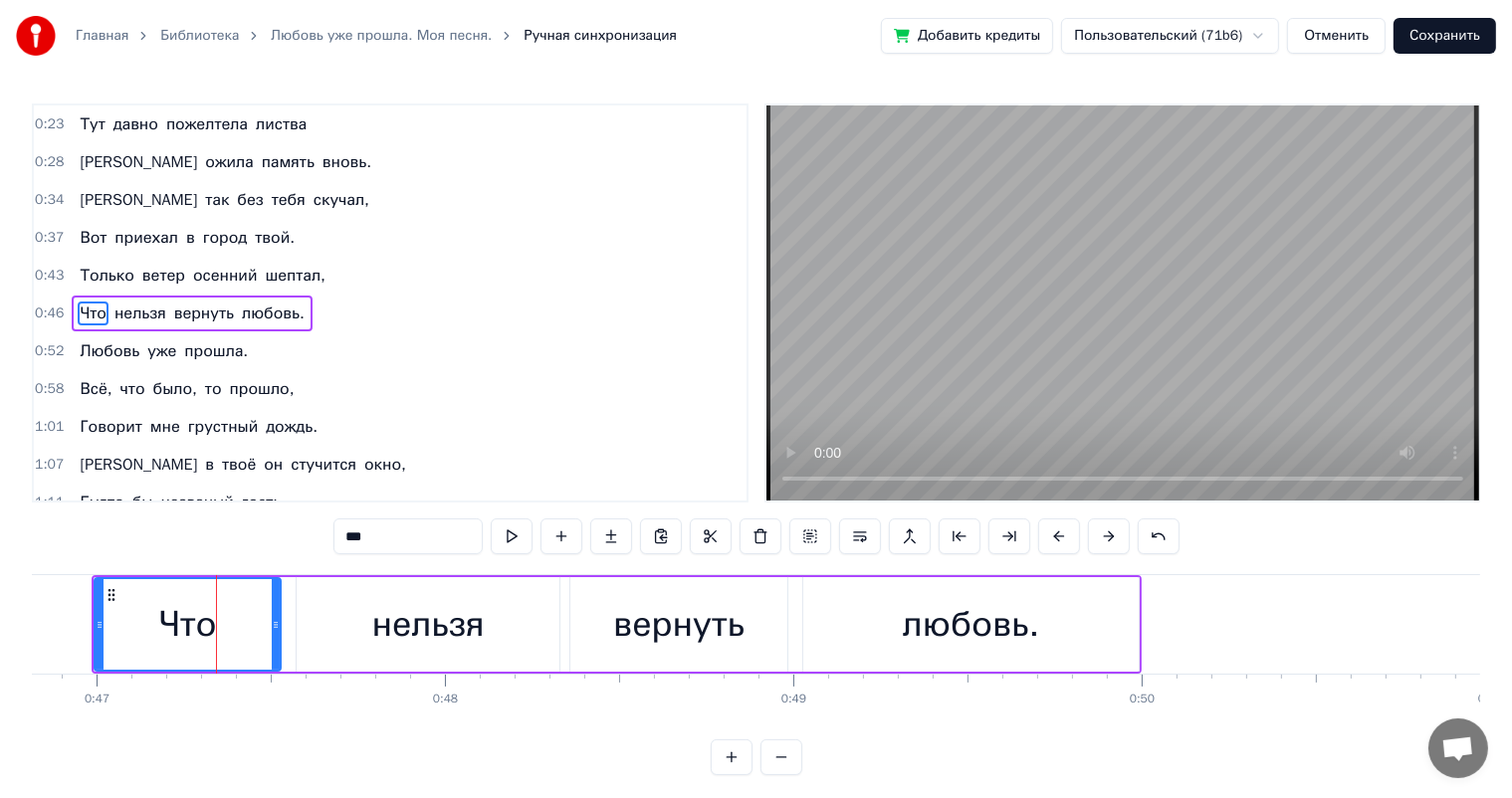 click on "нельзя" at bounding box center (427, 624) 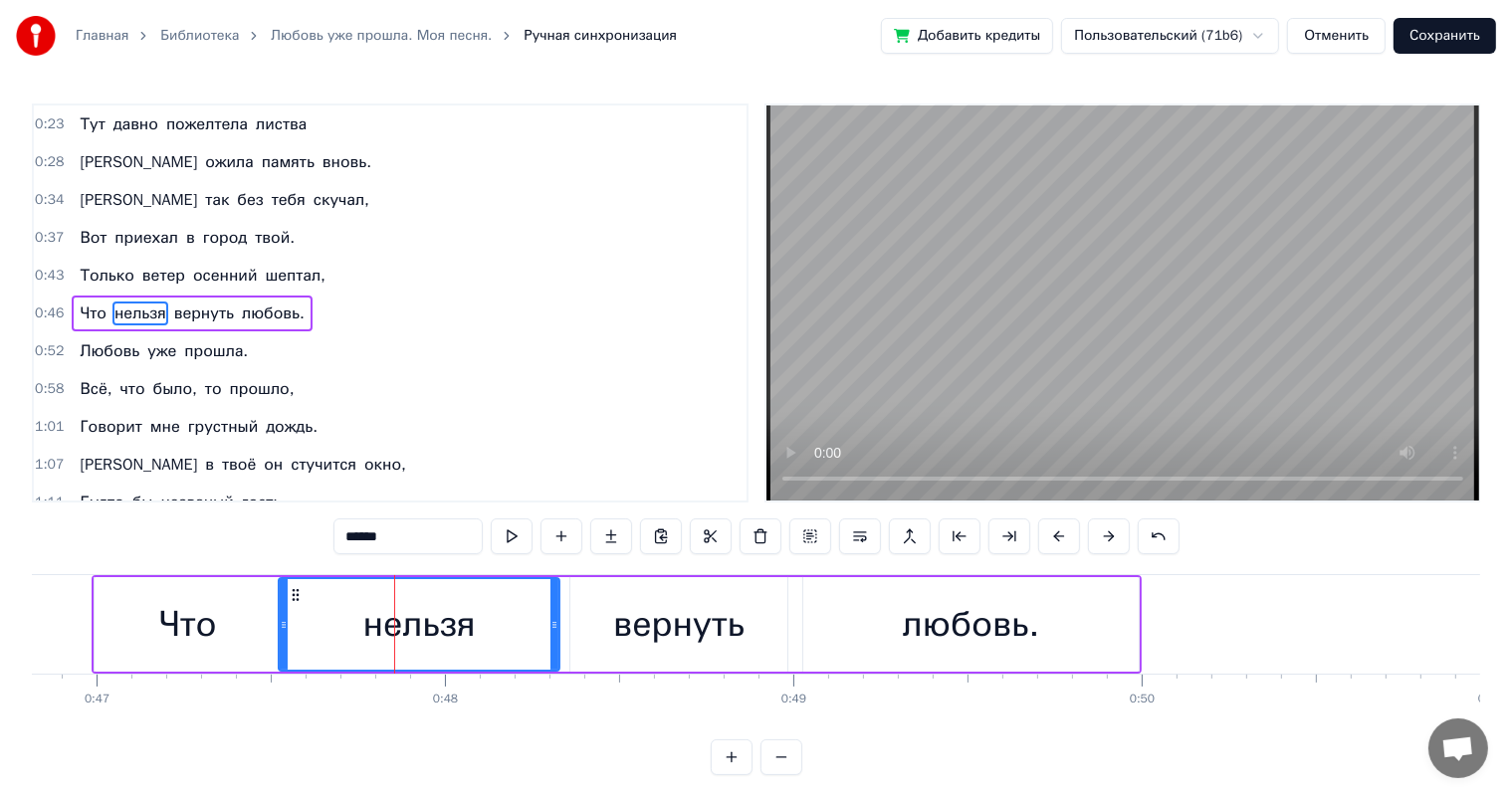 drag, startPoint x: 299, startPoint y: 621, endPoint x: 281, endPoint y: 638, distance: 24.758837 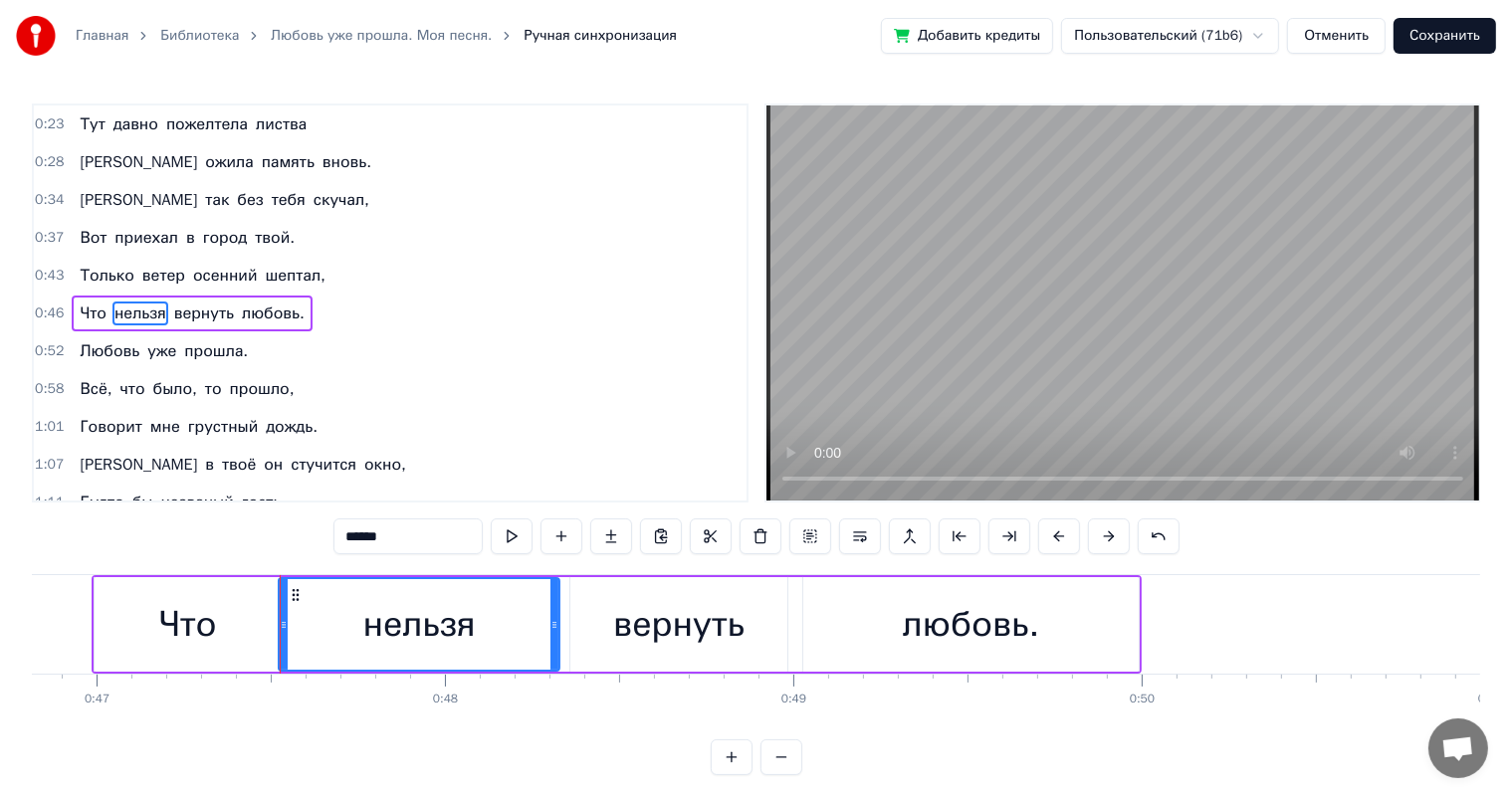 click on "вернуть" at bounding box center (679, 624) 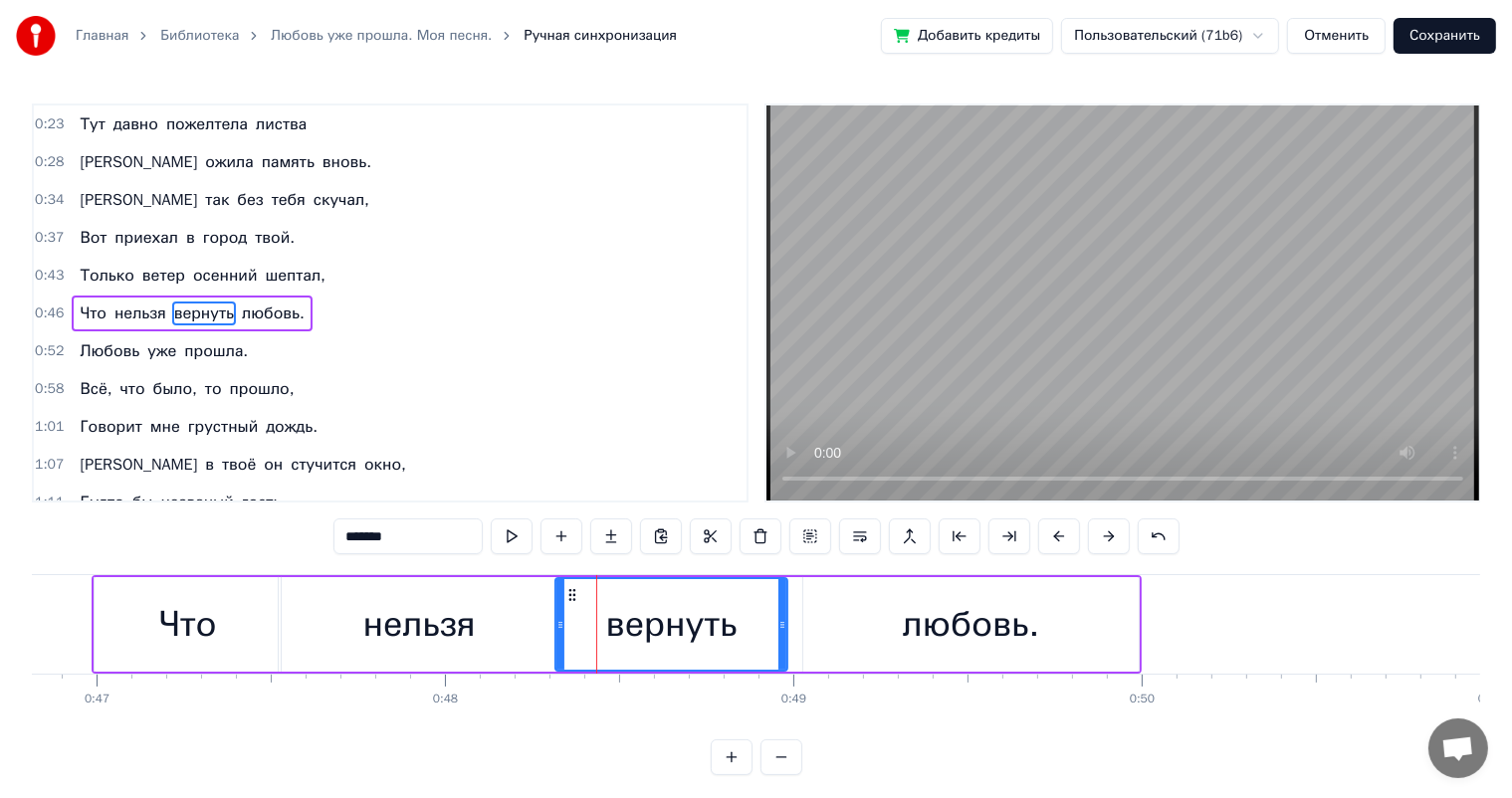 drag, startPoint x: 572, startPoint y: 624, endPoint x: 557, endPoint y: 628, distance: 15.524175 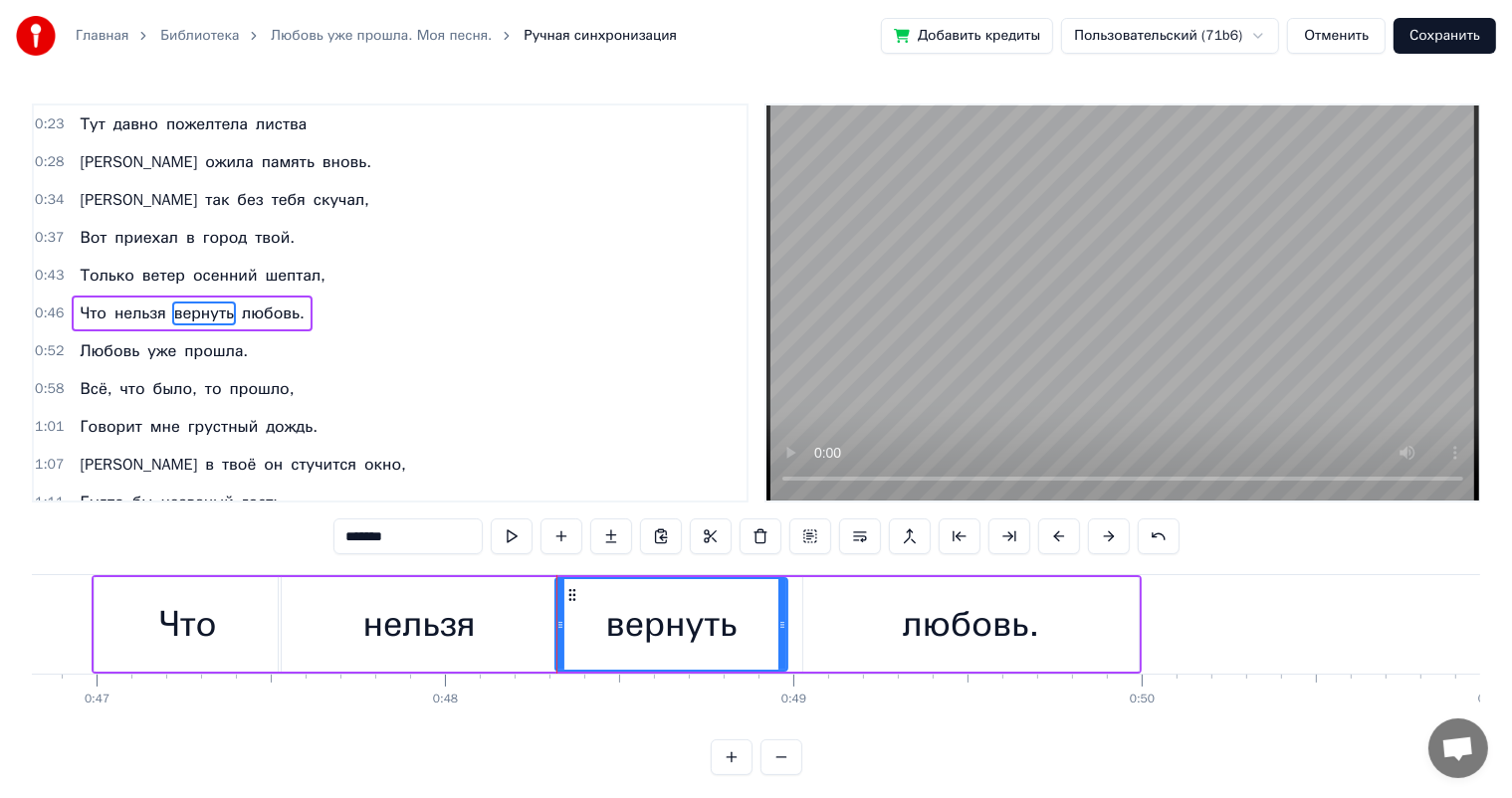 click on "вернуть" at bounding box center [672, 624] 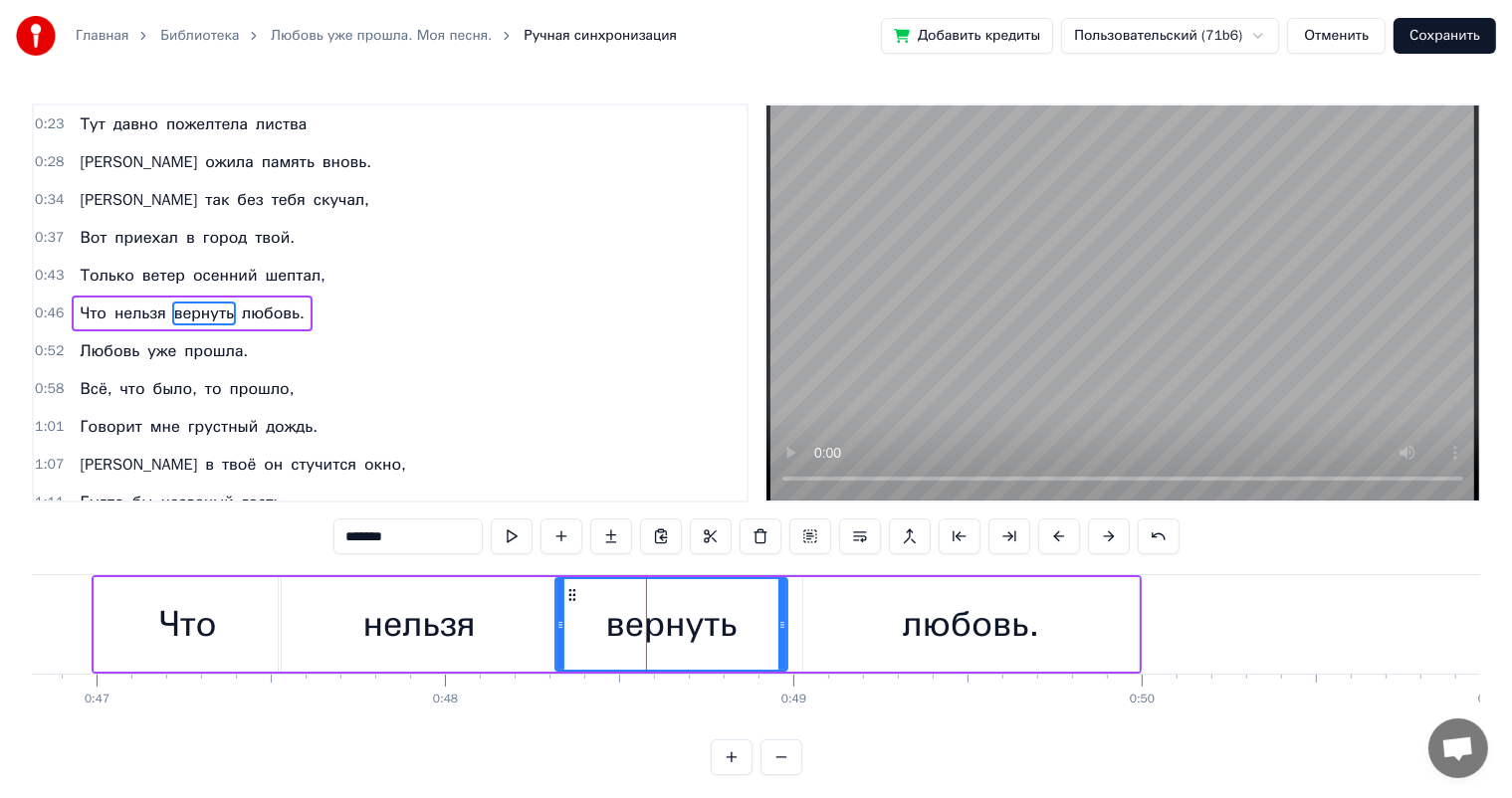 click on "любовь." at bounding box center (971, 624) 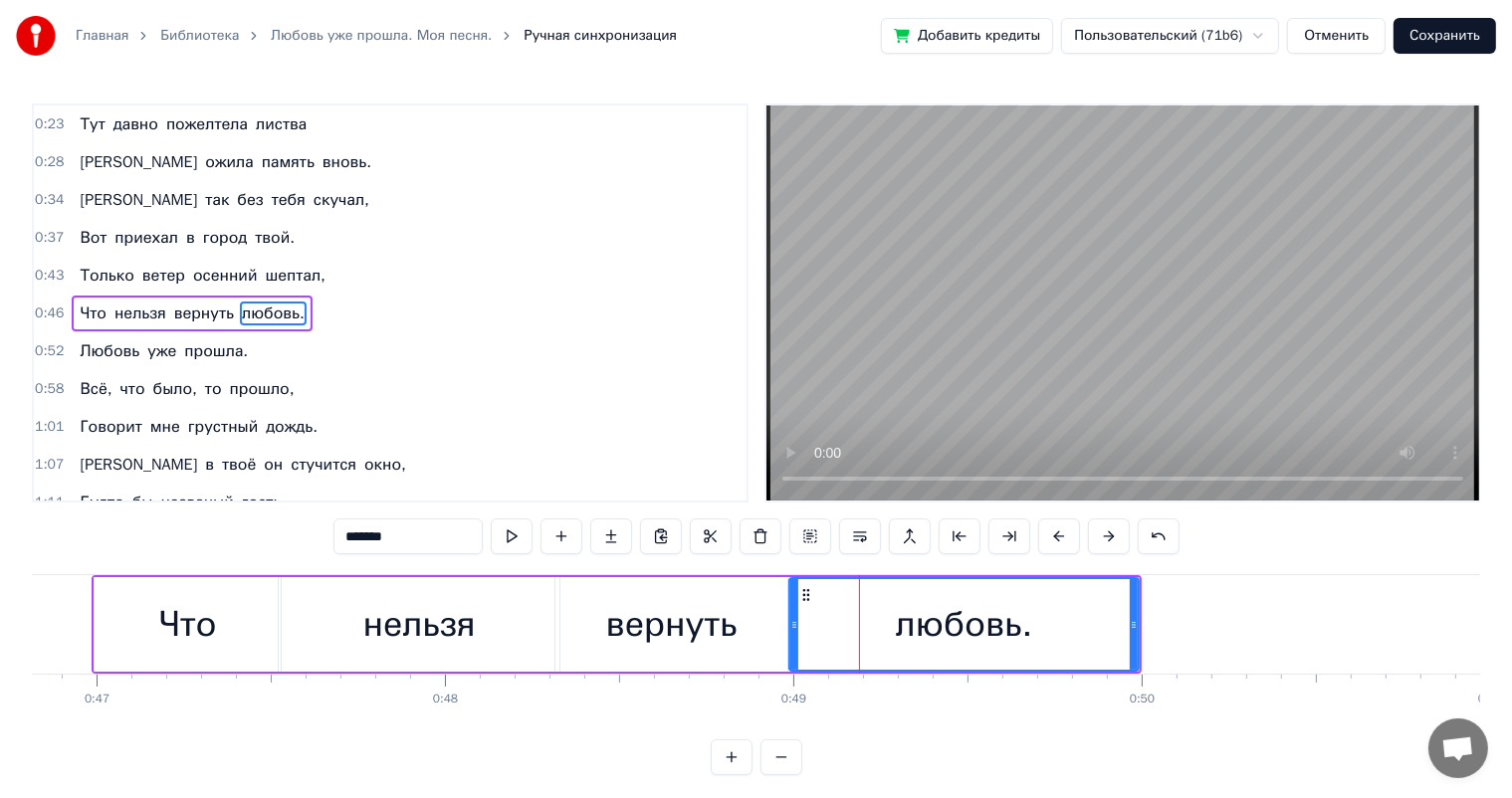 drag, startPoint x: 804, startPoint y: 621, endPoint x: 790, endPoint y: 622, distance: 14.035669 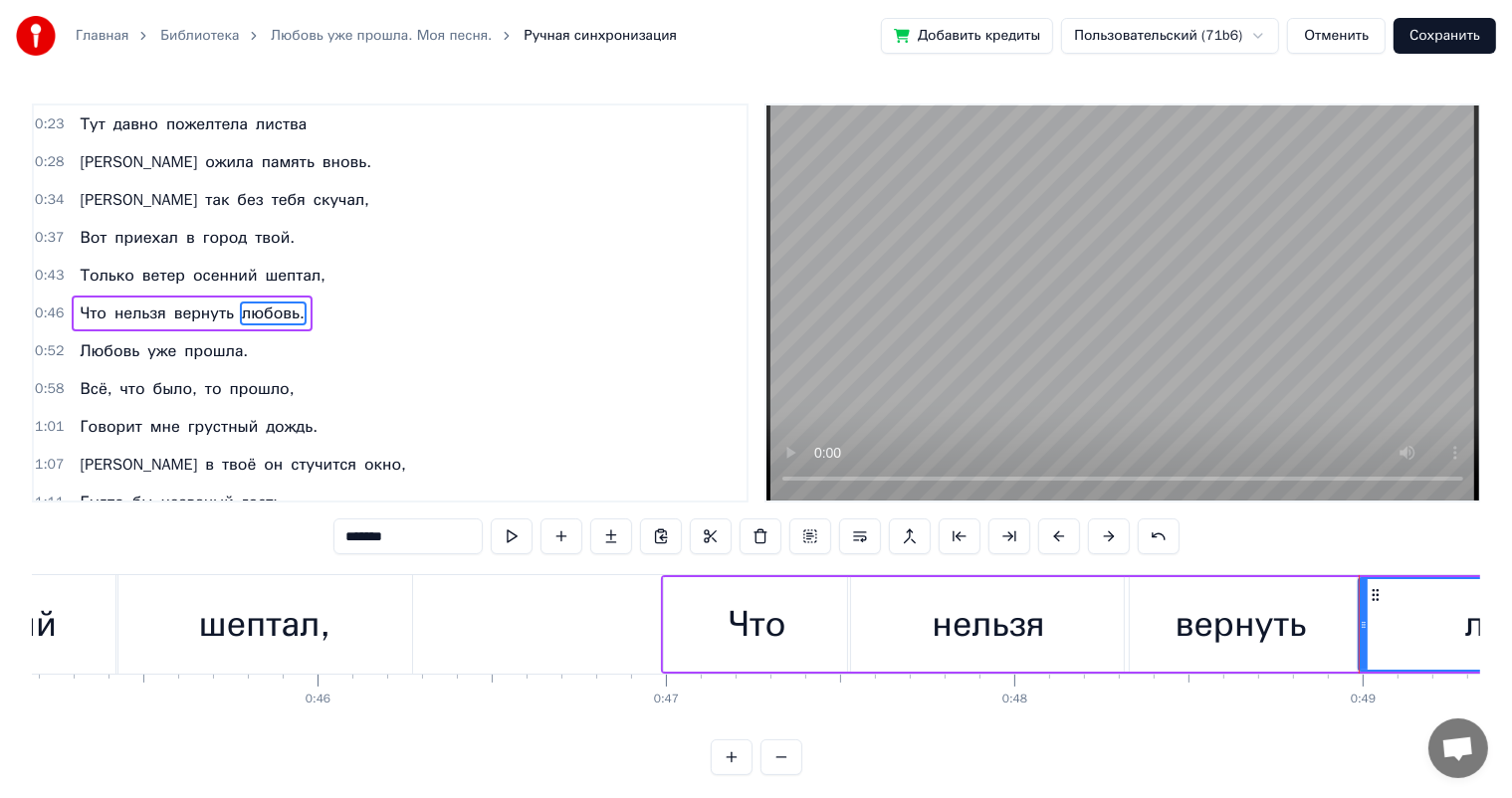 scroll, scrollTop: 0, scrollLeft: 15659, axis: horizontal 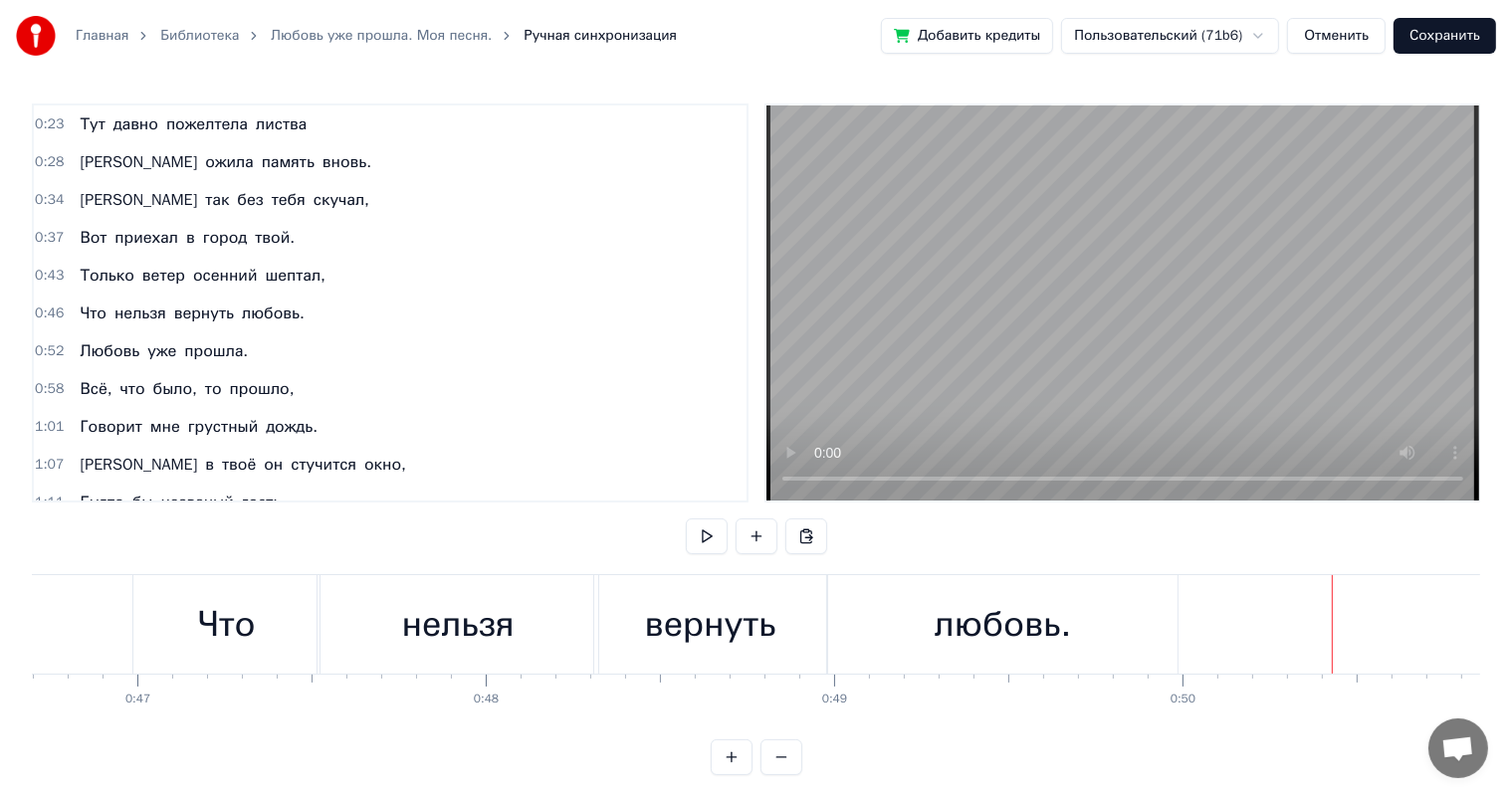 click on "Что" at bounding box center [227, 624] 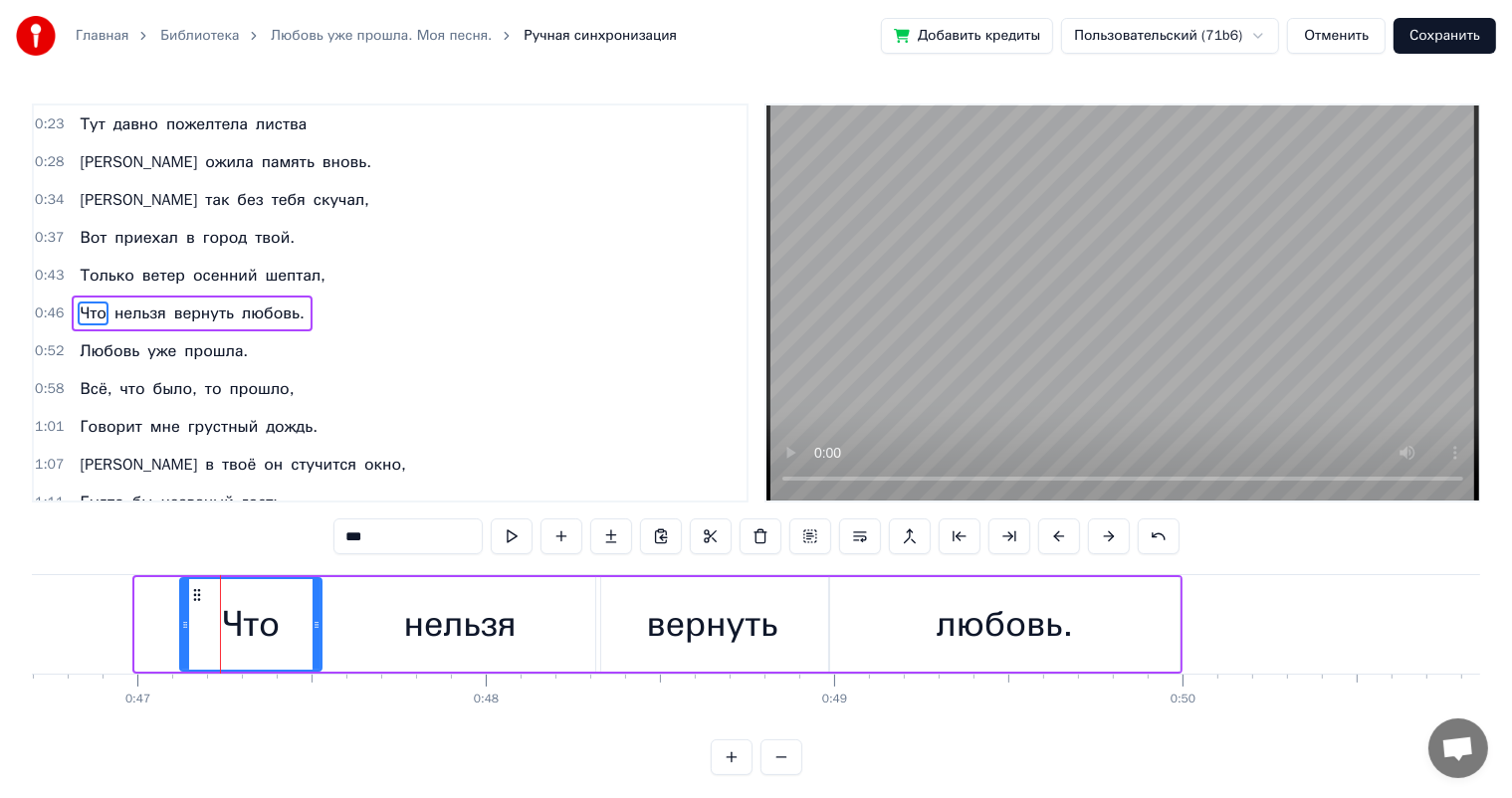 drag, startPoint x: 141, startPoint y: 623, endPoint x: 186, endPoint y: 633, distance: 46.09772 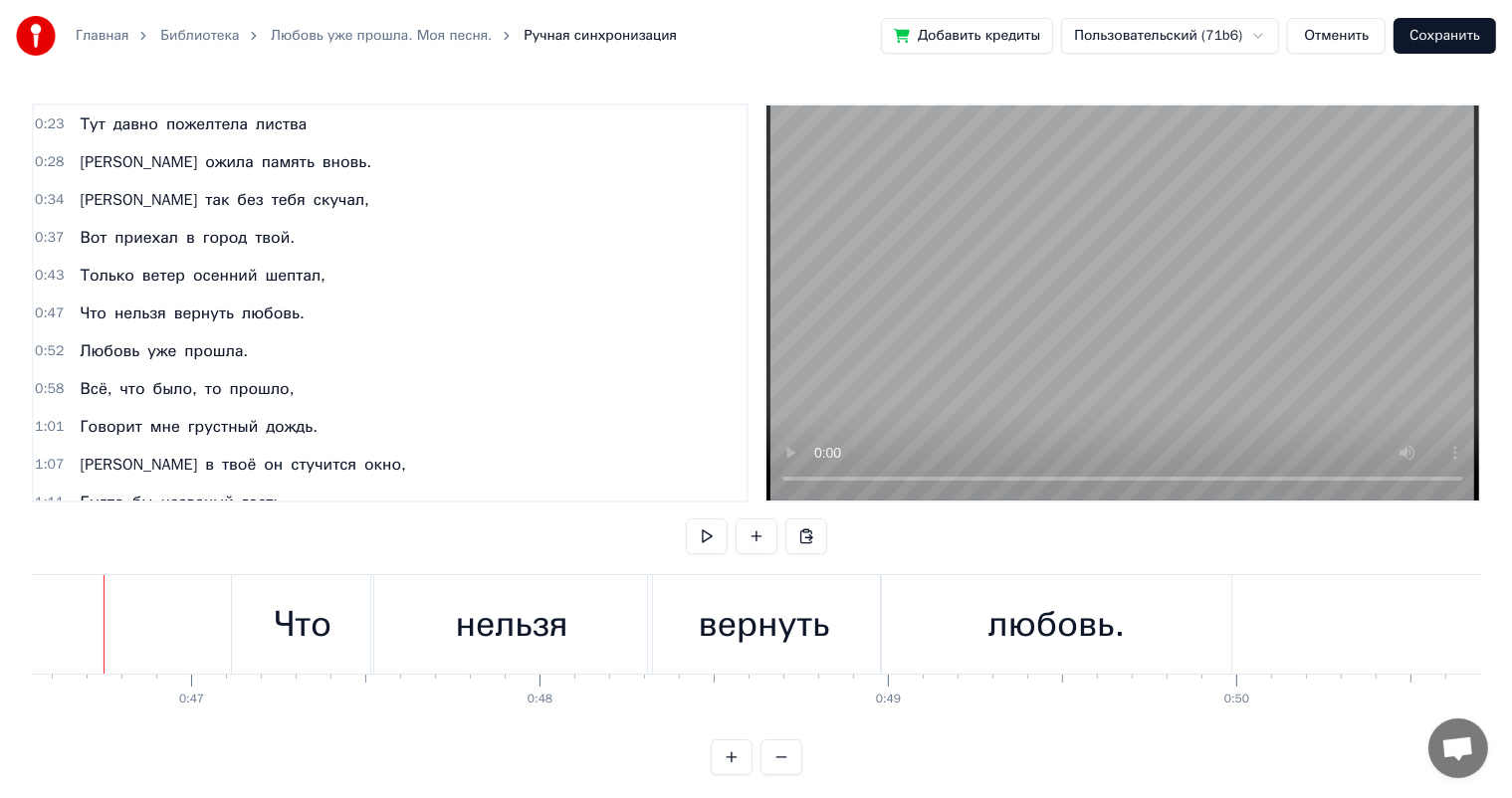 scroll, scrollTop: 0, scrollLeft: 16186, axis: horizontal 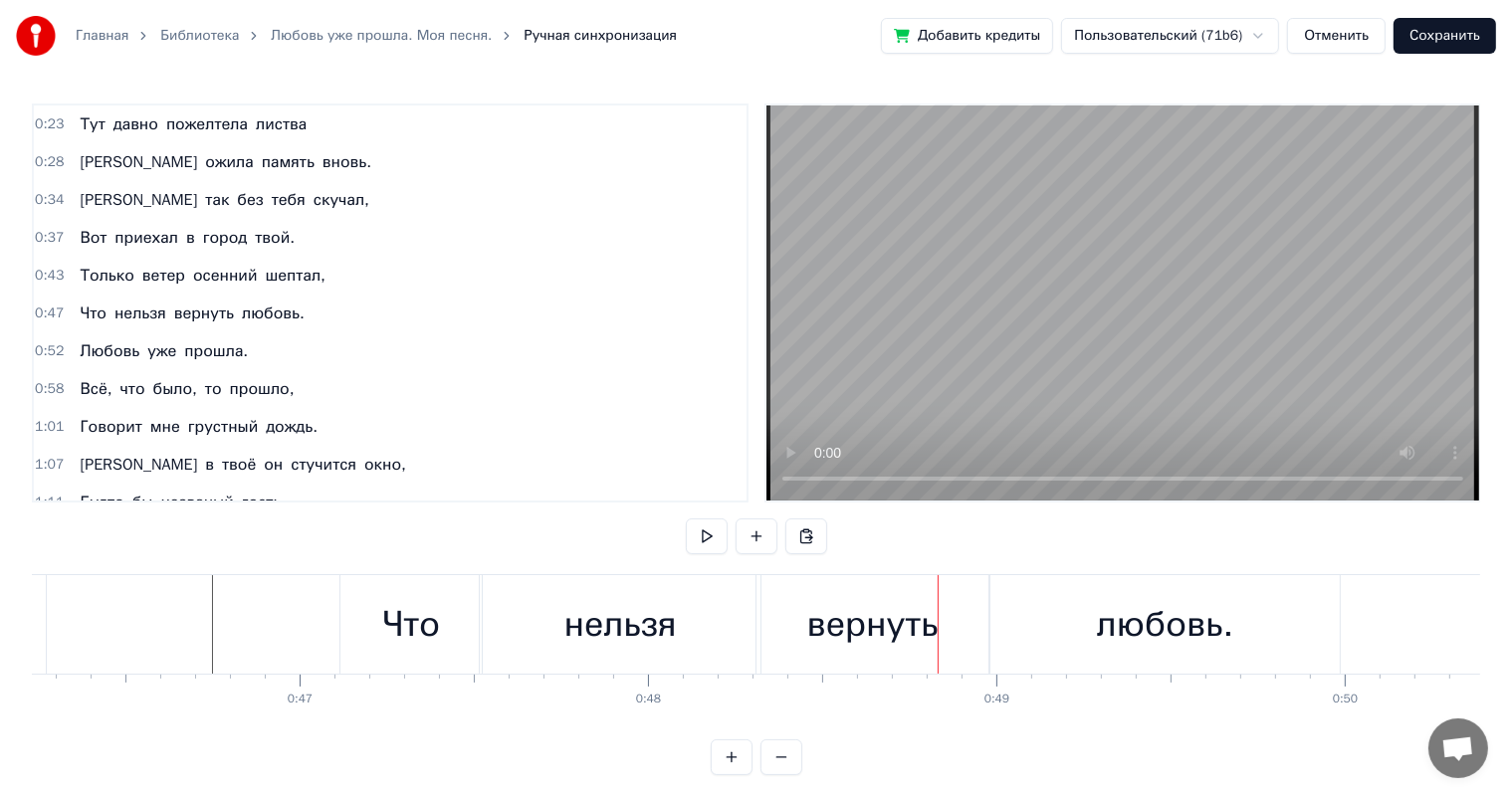 click on "Что" at bounding box center (411, 624) 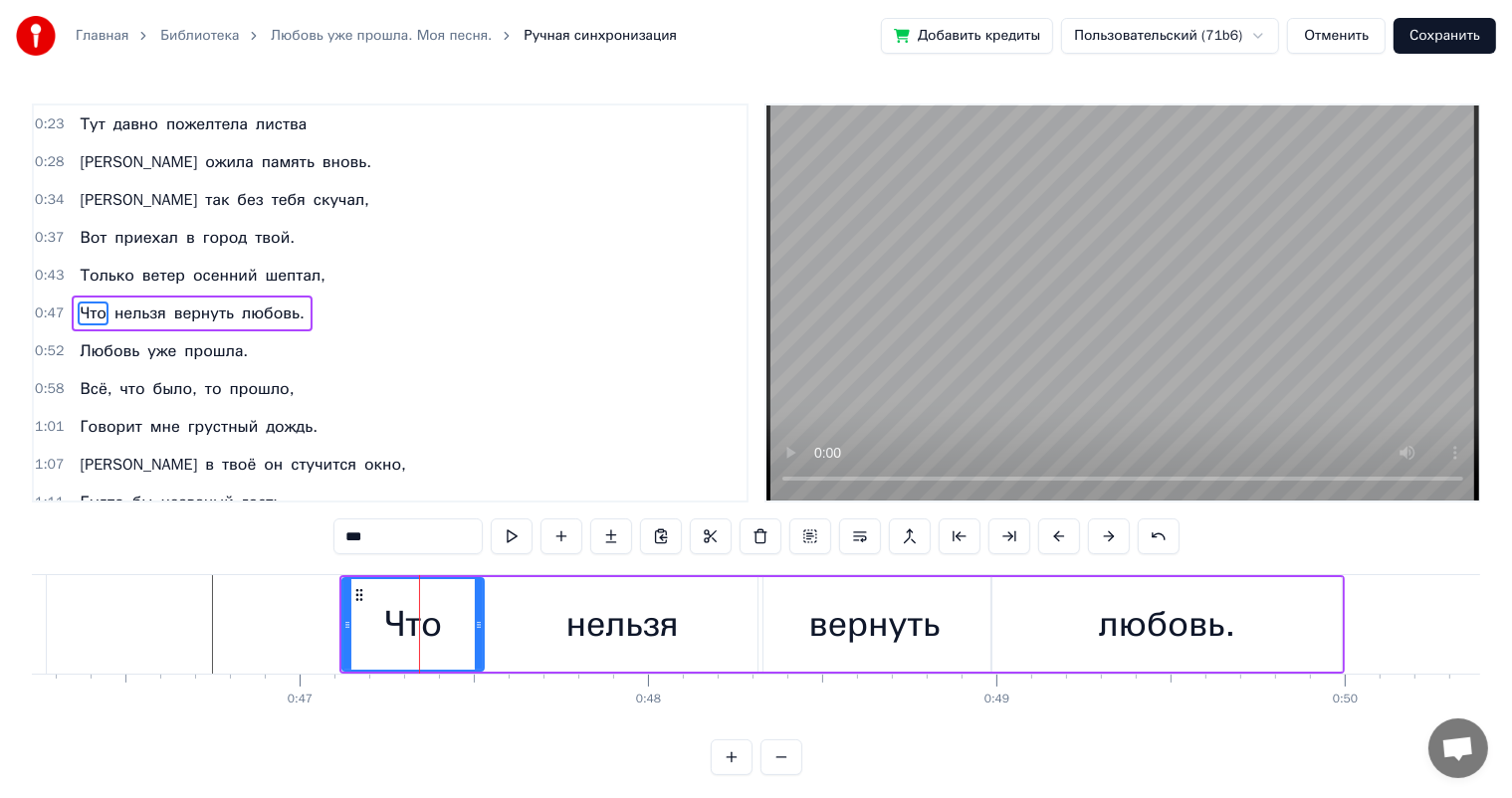 click on "нельзя" at bounding box center [622, 624] 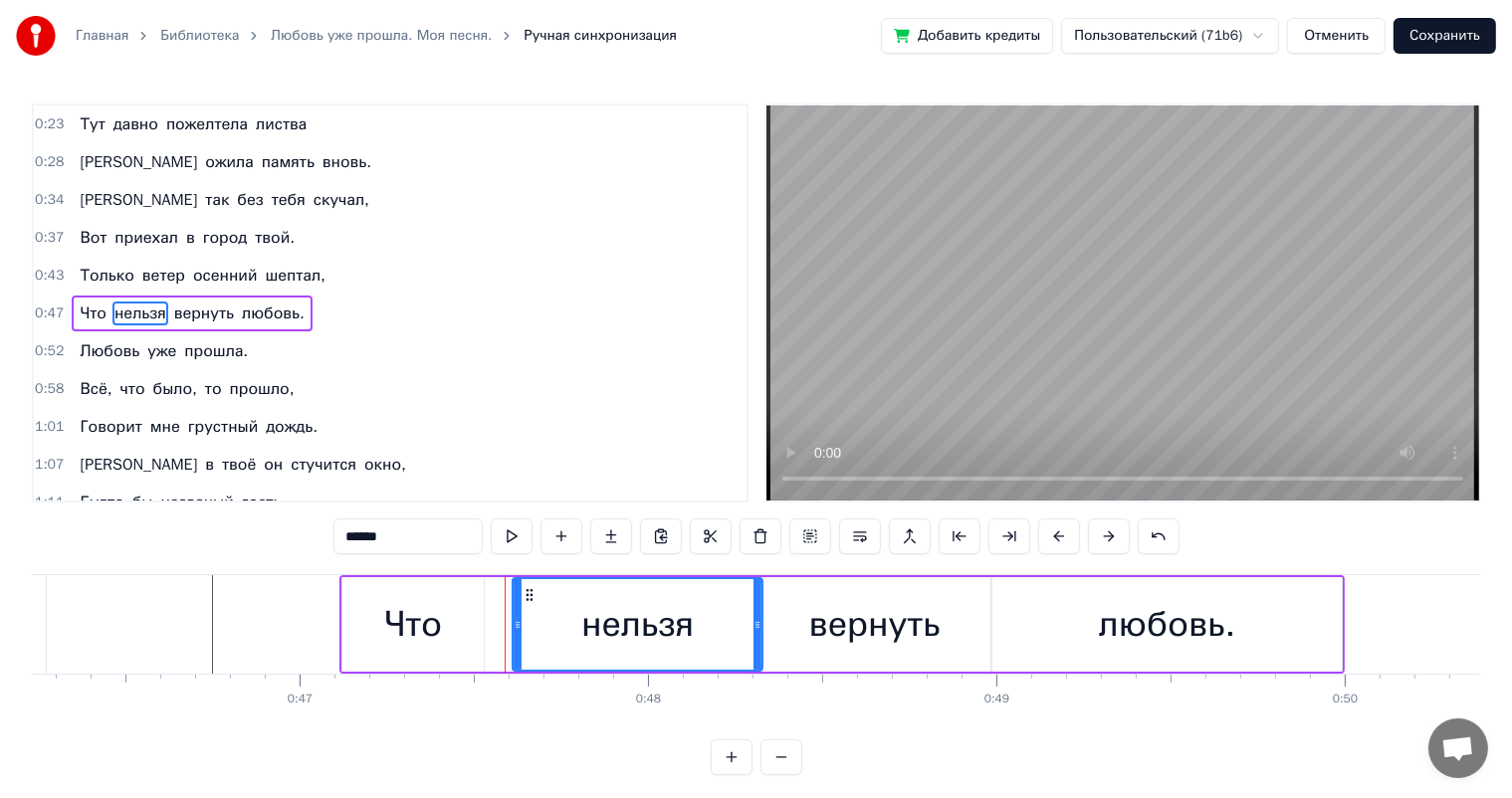 drag, startPoint x: 486, startPoint y: 620, endPoint x: 517, endPoint y: 625, distance: 31.400637 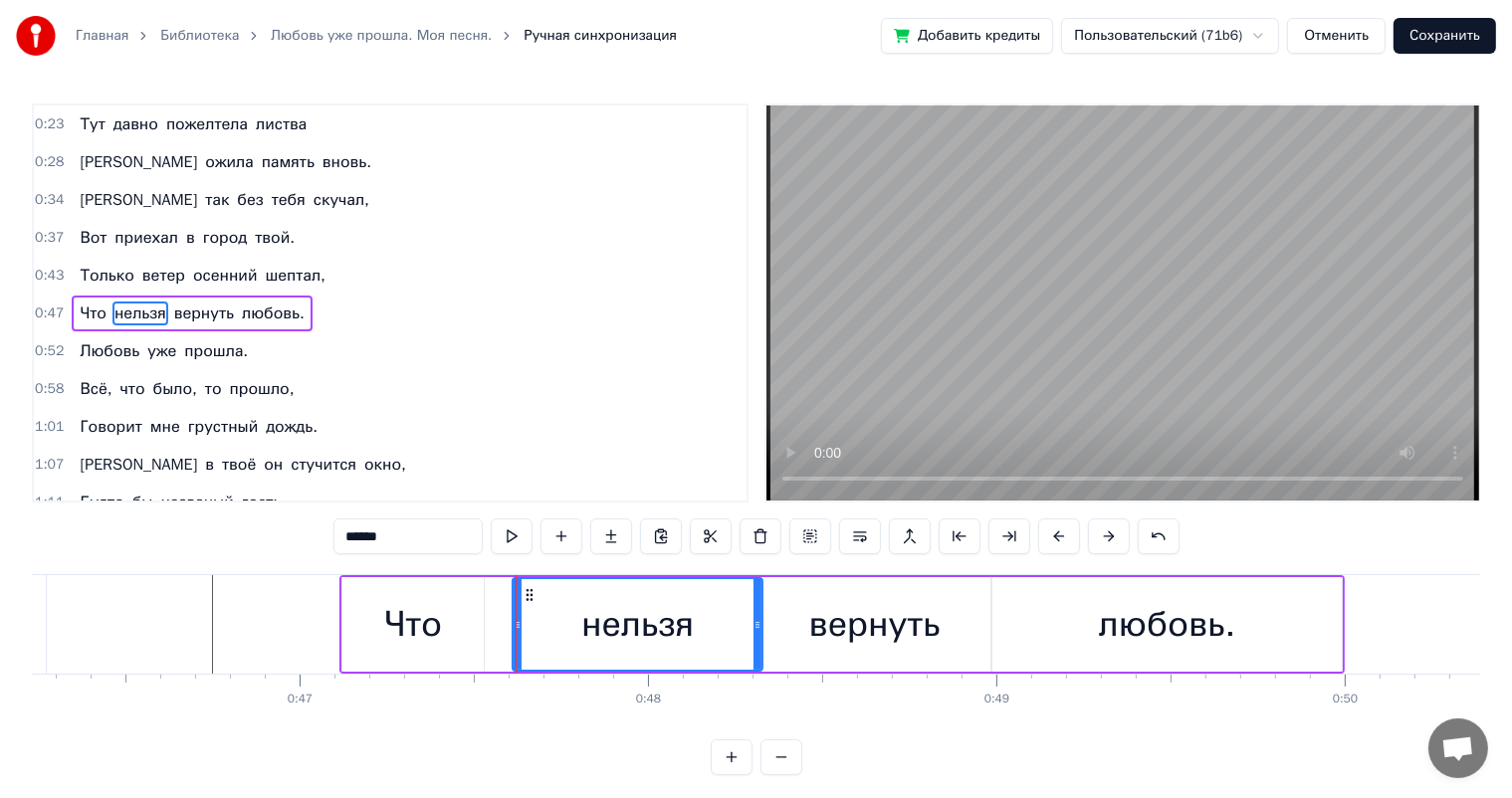 click on "Что" at bounding box center [413, 624] 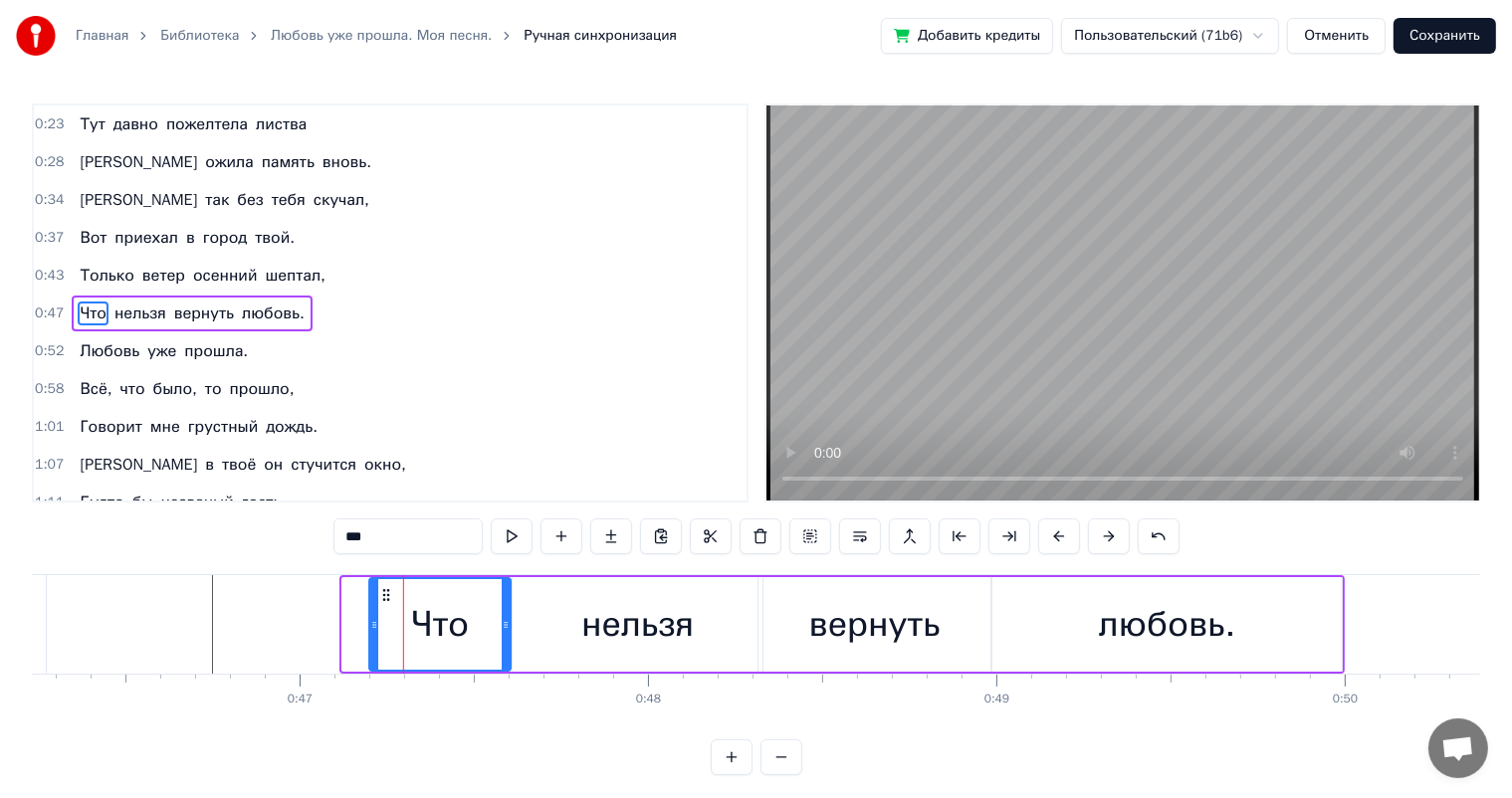 drag, startPoint x: 358, startPoint y: 589, endPoint x: 362, endPoint y: 633, distance: 44.181444 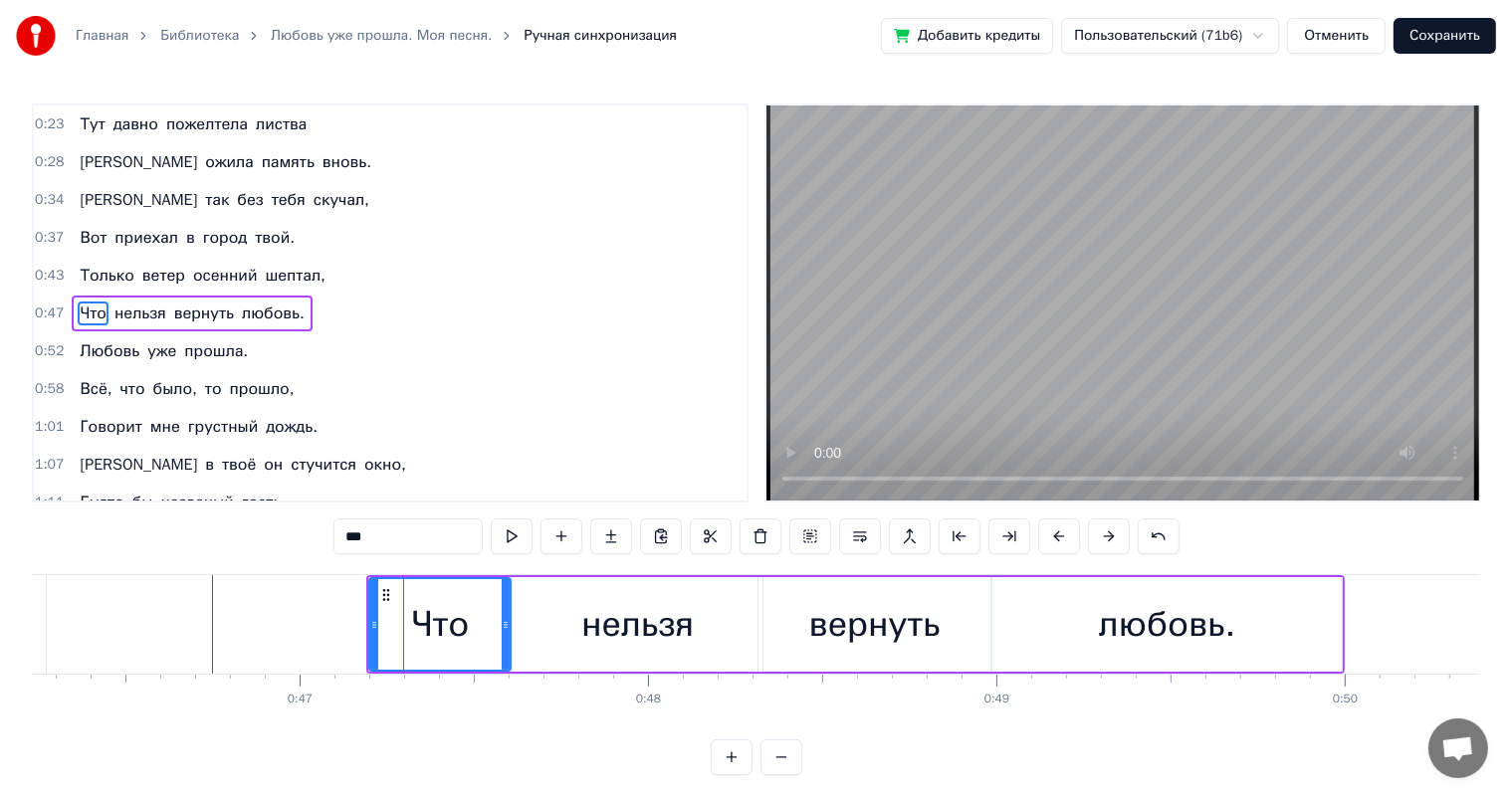 click at bounding box center (20056, 624) 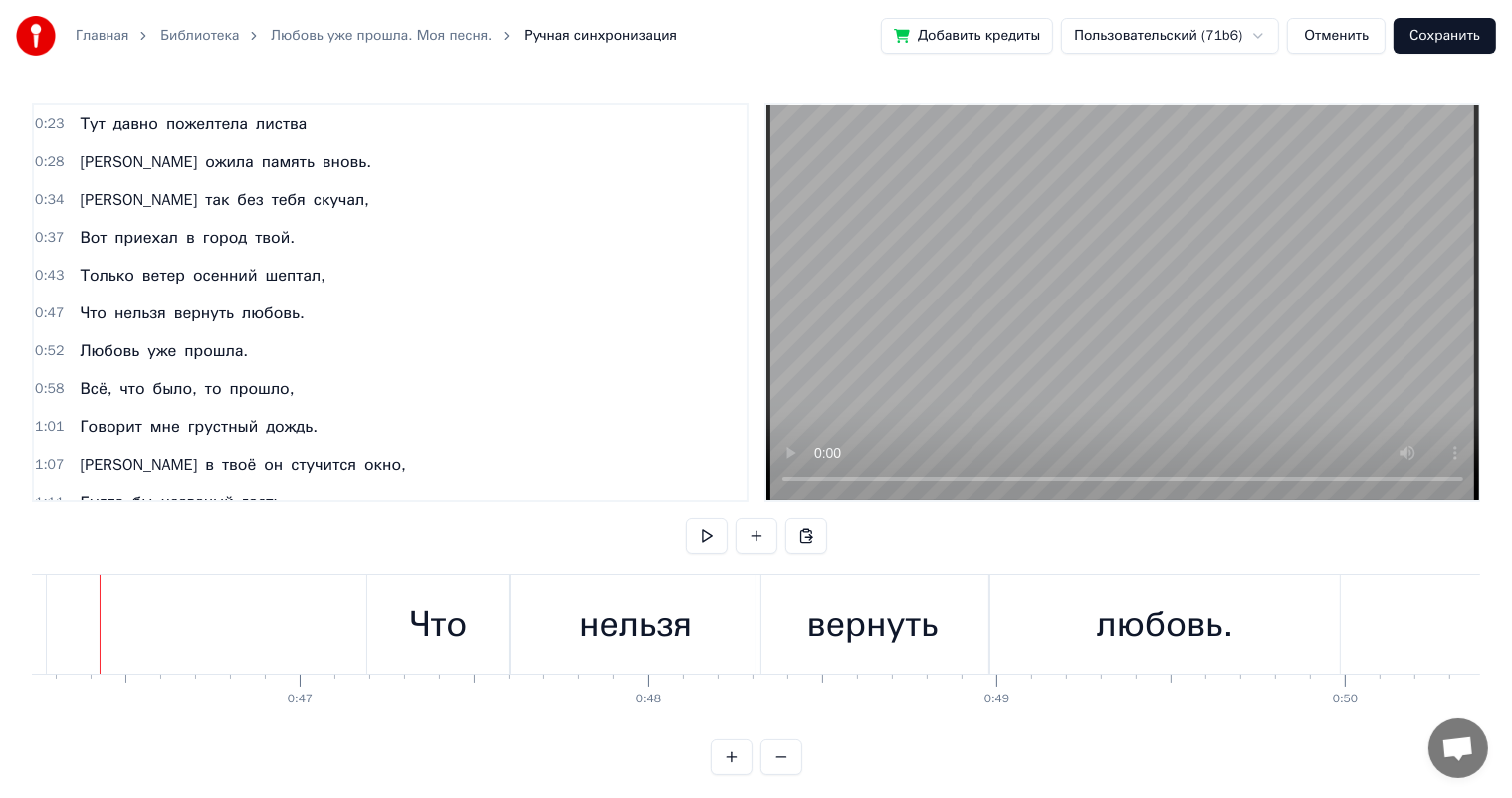 scroll, scrollTop: 0, scrollLeft: 16074, axis: horizontal 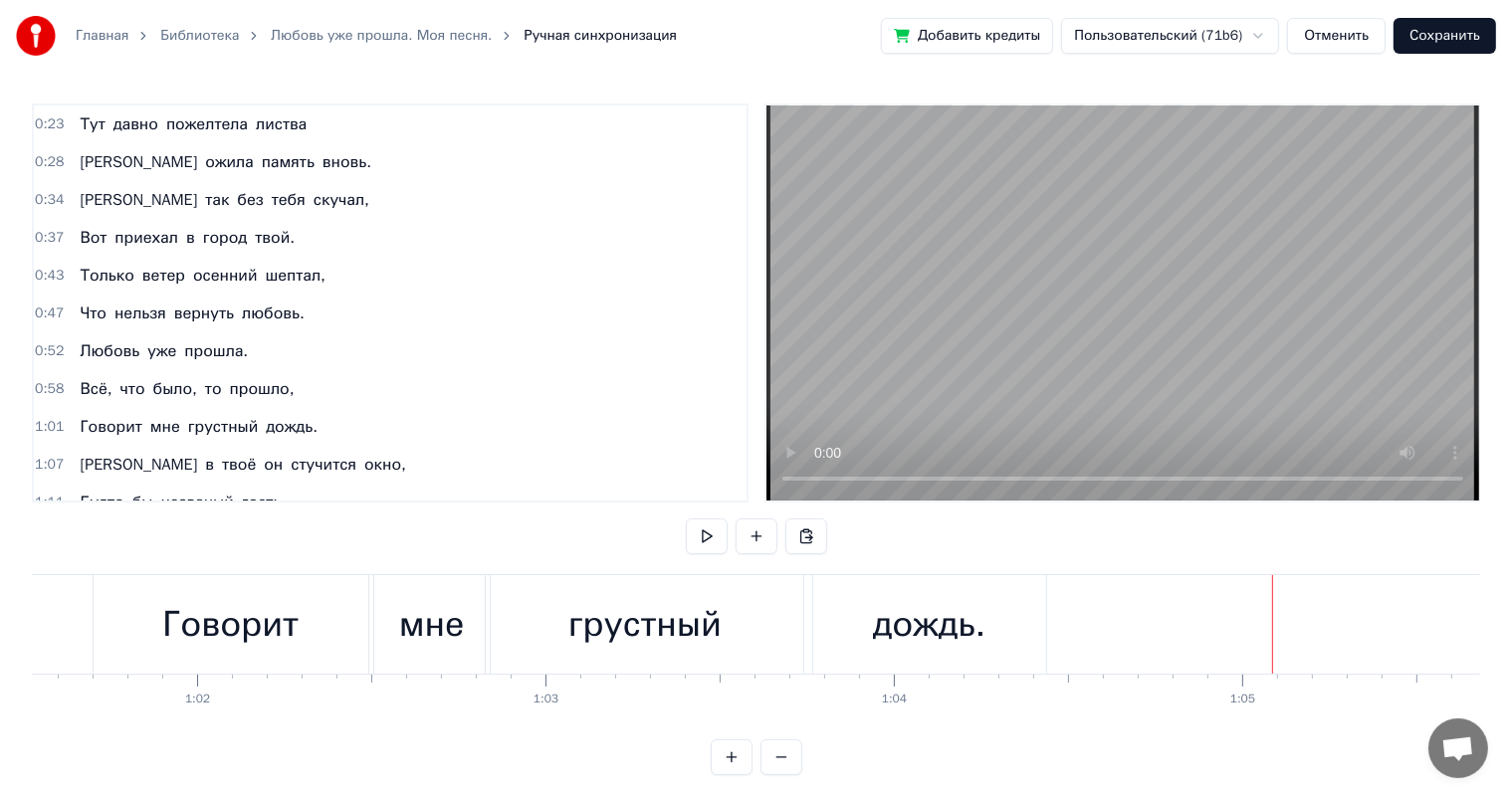 click on "грустный" at bounding box center [645, 624] 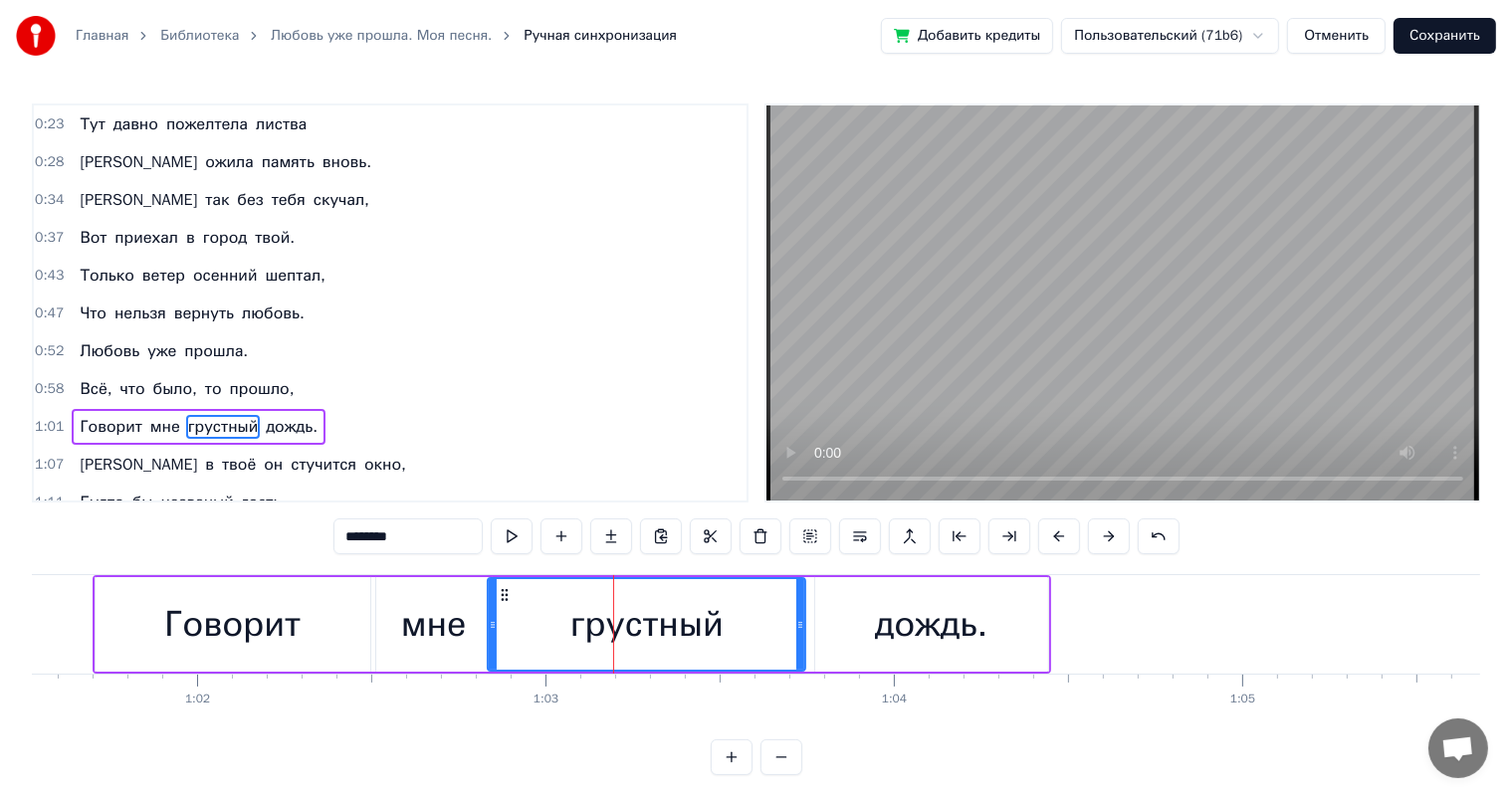 scroll, scrollTop: 186, scrollLeft: 0, axis: vertical 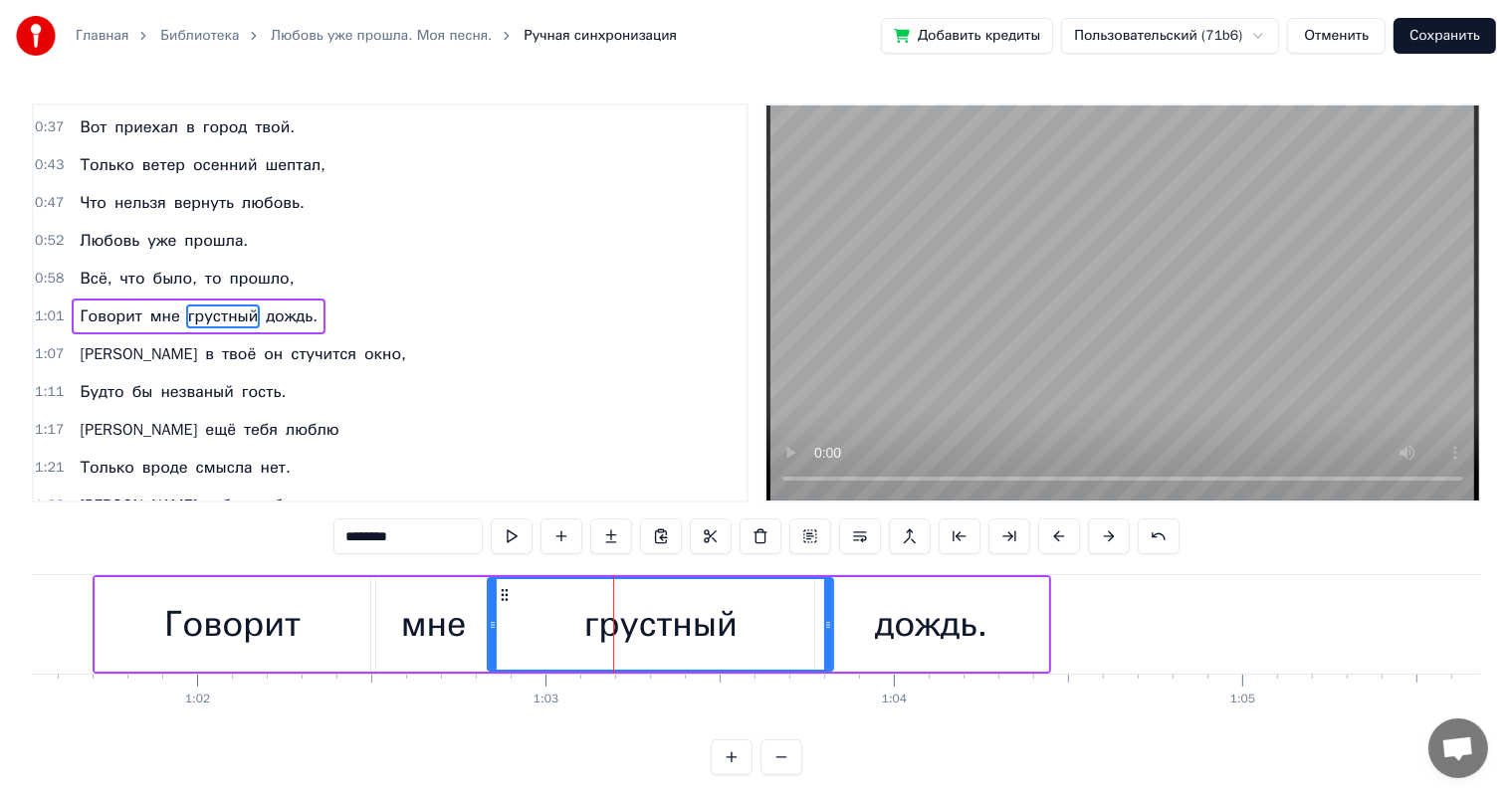 drag, startPoint x: 800, startPoint y: 628, endPoint x: 828, endPoint y: 623, distance: 28.442925 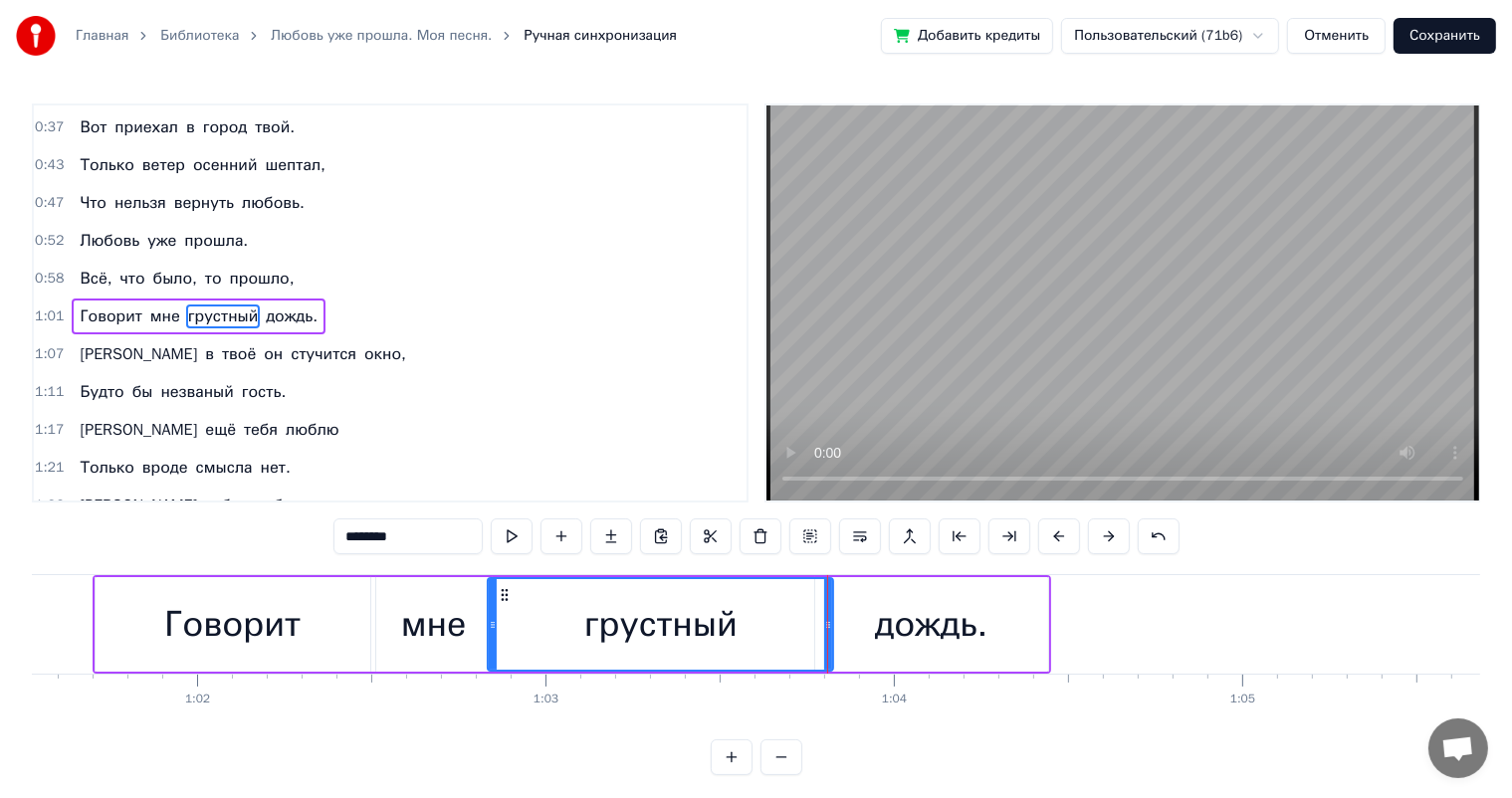 click on "дождь." at bounding box center (931, 624) 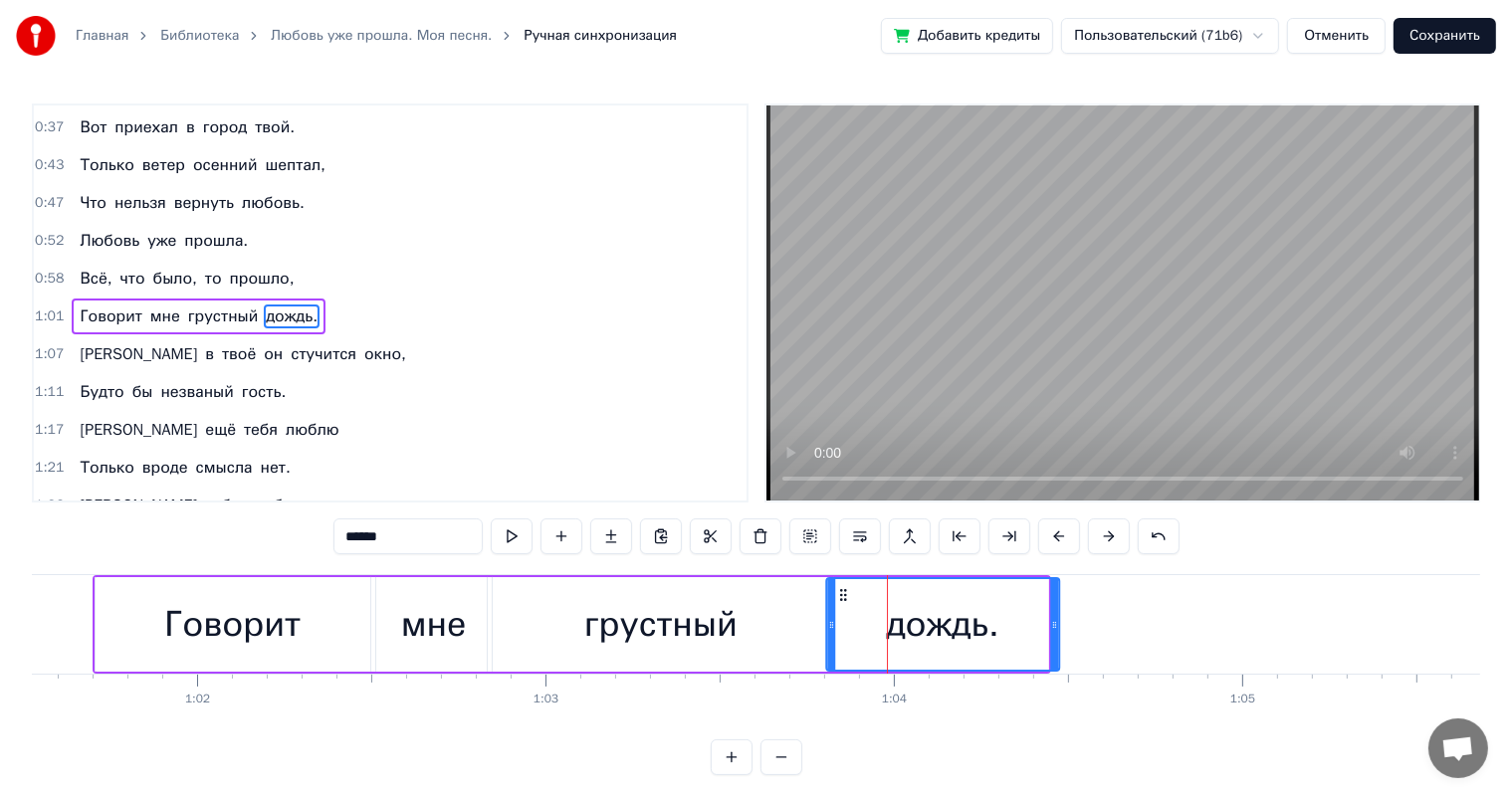 drag, startPoint x: 835, startPoint y: 593, endPoint x: 846, endPoint y: 593, distance: 11 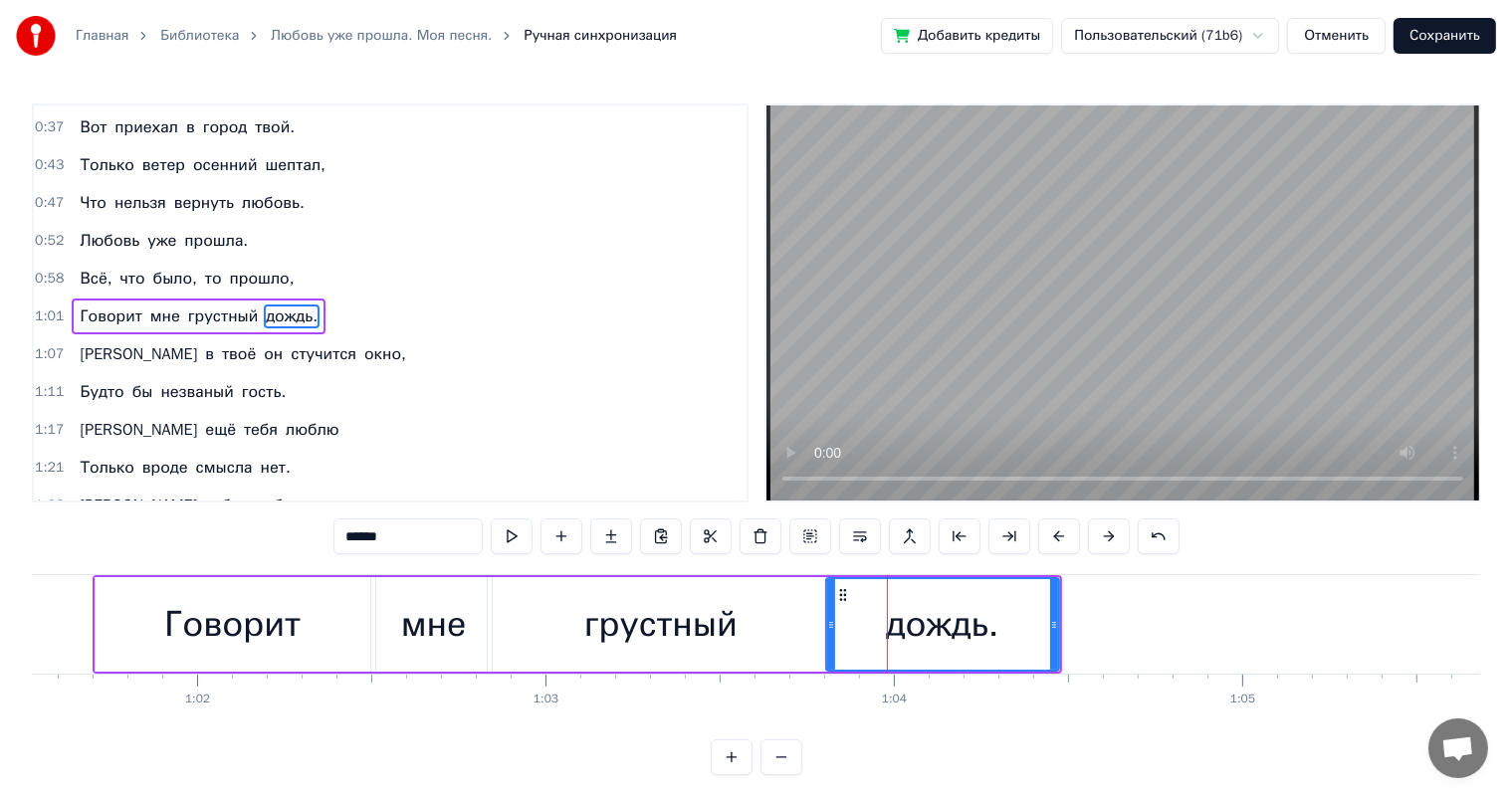 click on "дождь." at bounding box center (943, 624) 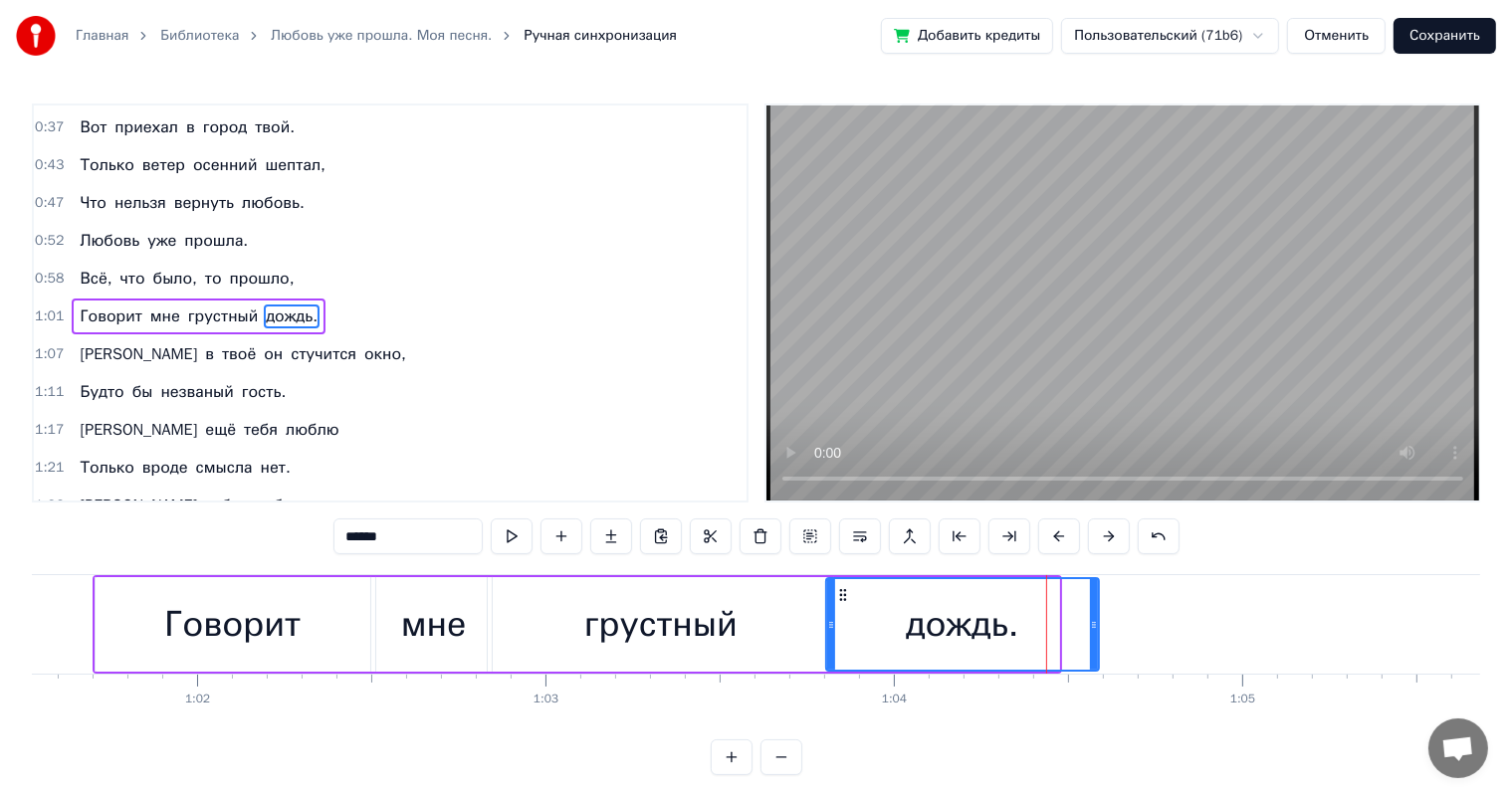 drag, startPoint x: 1053, startPoint y: 629, endPoint x: 1093, endPoint y: 645, distance: 43.081318 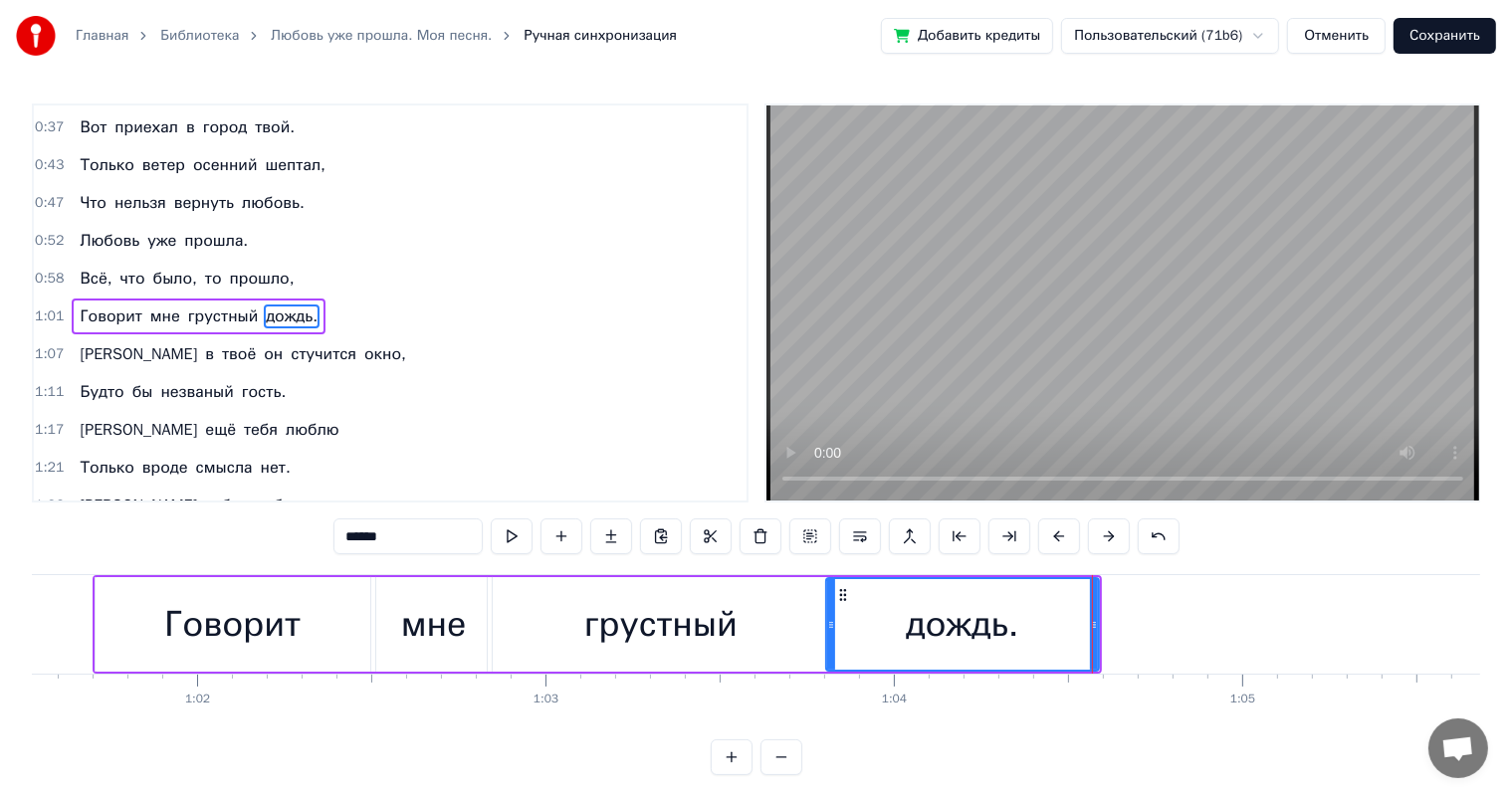 click on "грустный" at bounding box center (661, 624) 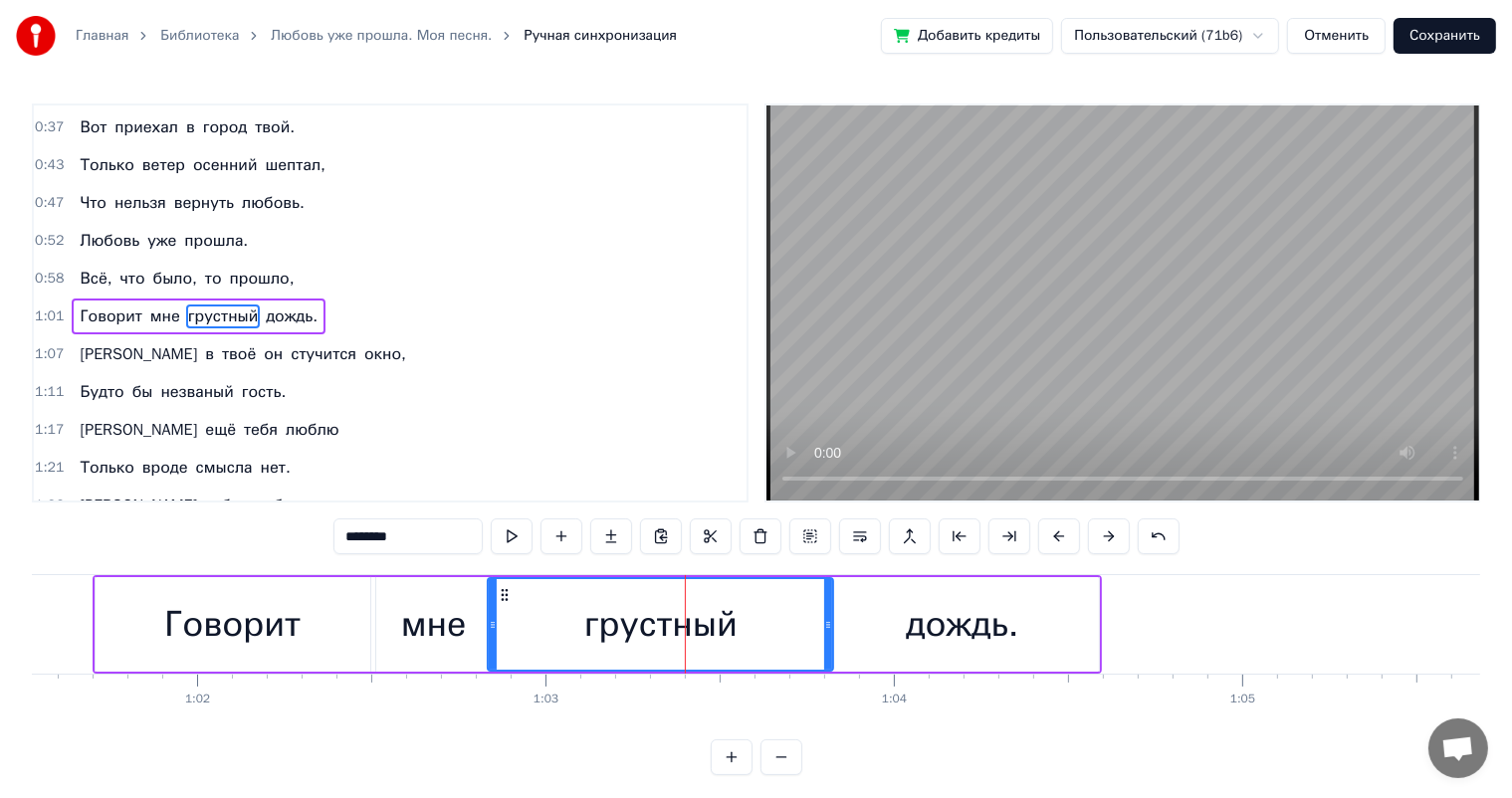 click on "Главная Библиотека Любовь уже прошла.
Моя песня.
Ручная синхронизация Добавить кредиты Пользовательский (71b6) Отменить Сохранить 0:15 Я вернулся вновь сюда, 0:18 Где прошла моя любовь. 0:23 Тут давно пожелтела листва 0:28 И ожила память вновь. 0:34 Я так без тебя скучал, 0:37 Вот приехал в город [GEOGRAPHIC_DATA]. 0:43 Только ветер осенний шептал, 0:47 Что нельзя вернуть любовь. 0:52 Любовь уже прошла. 0:58 Всё, что было, то прошло, 1:01 Говорит мне грустный дождь. 1:07 И в твоё он стучится окно, 1:11 Будто бы незваный гость. 1:17 Я ещё тебя люблю 1:21 Только вроде смысла нет. 1:26 И тебя я обнять так хочу, 1:31" at bounding box center (756, 387) 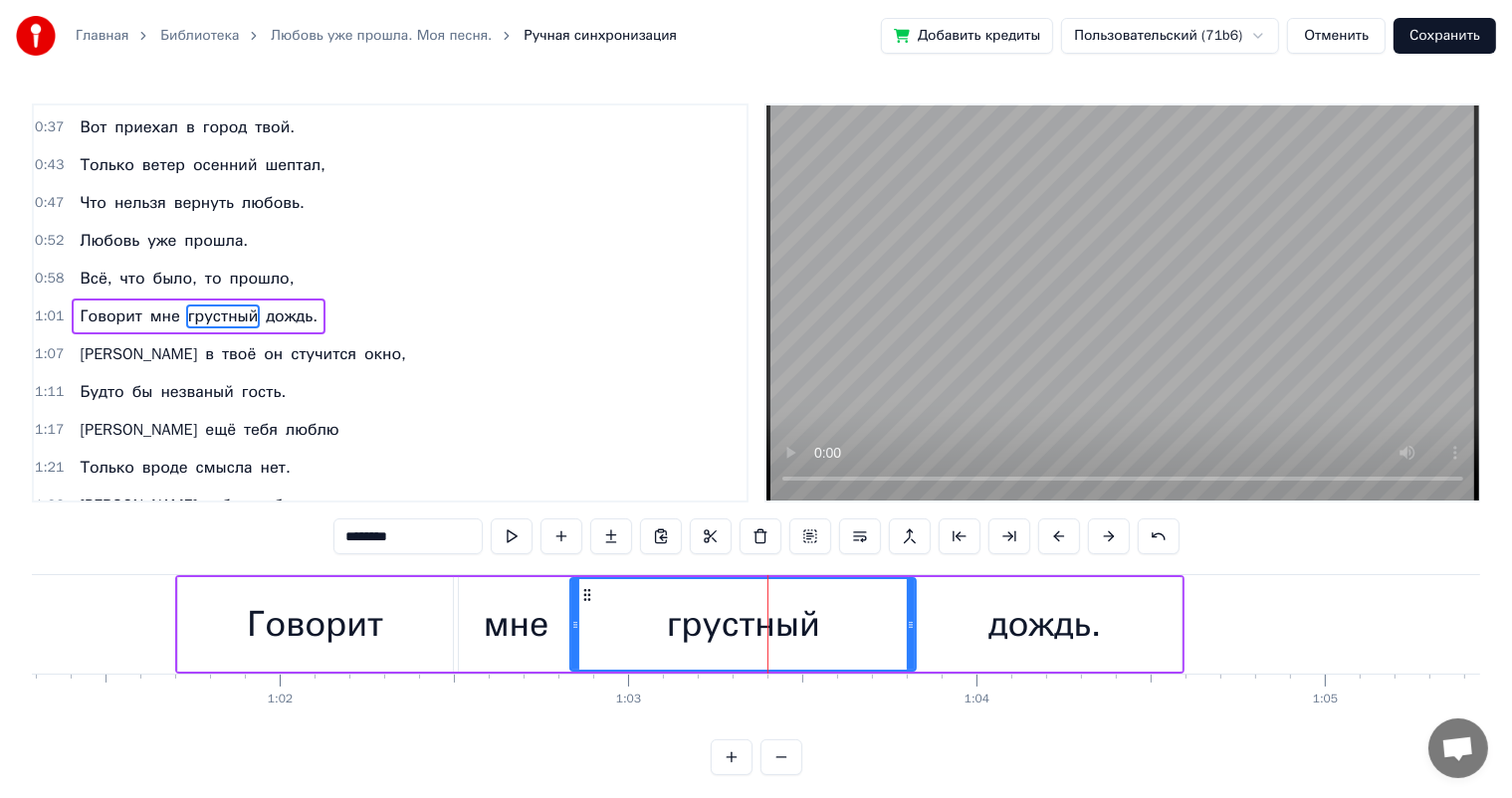 scroll, scrollTop: 0, scrollLeft: 20661, axis: horizontal 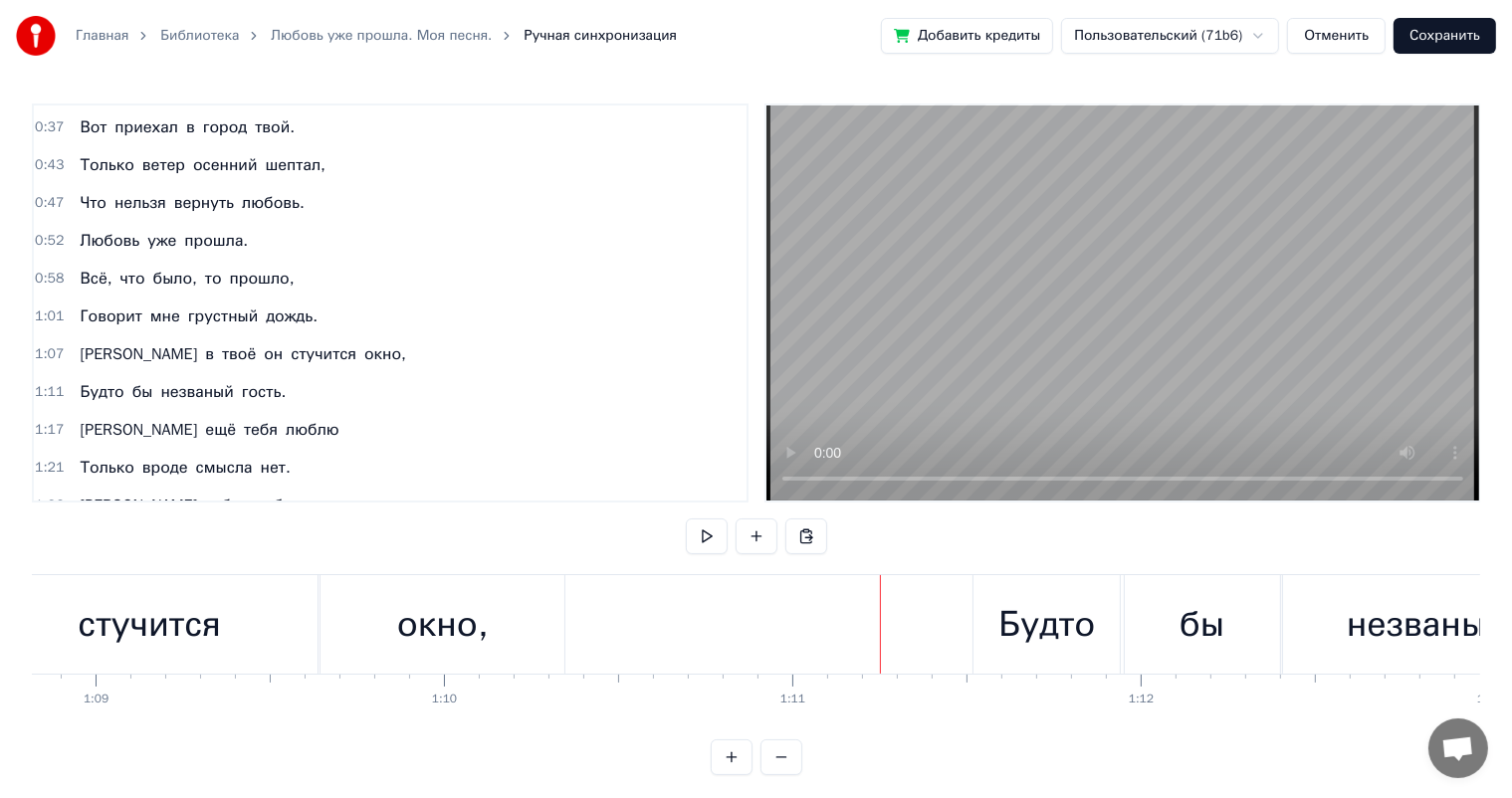 click on "окно," at bounding box center (443, 624) 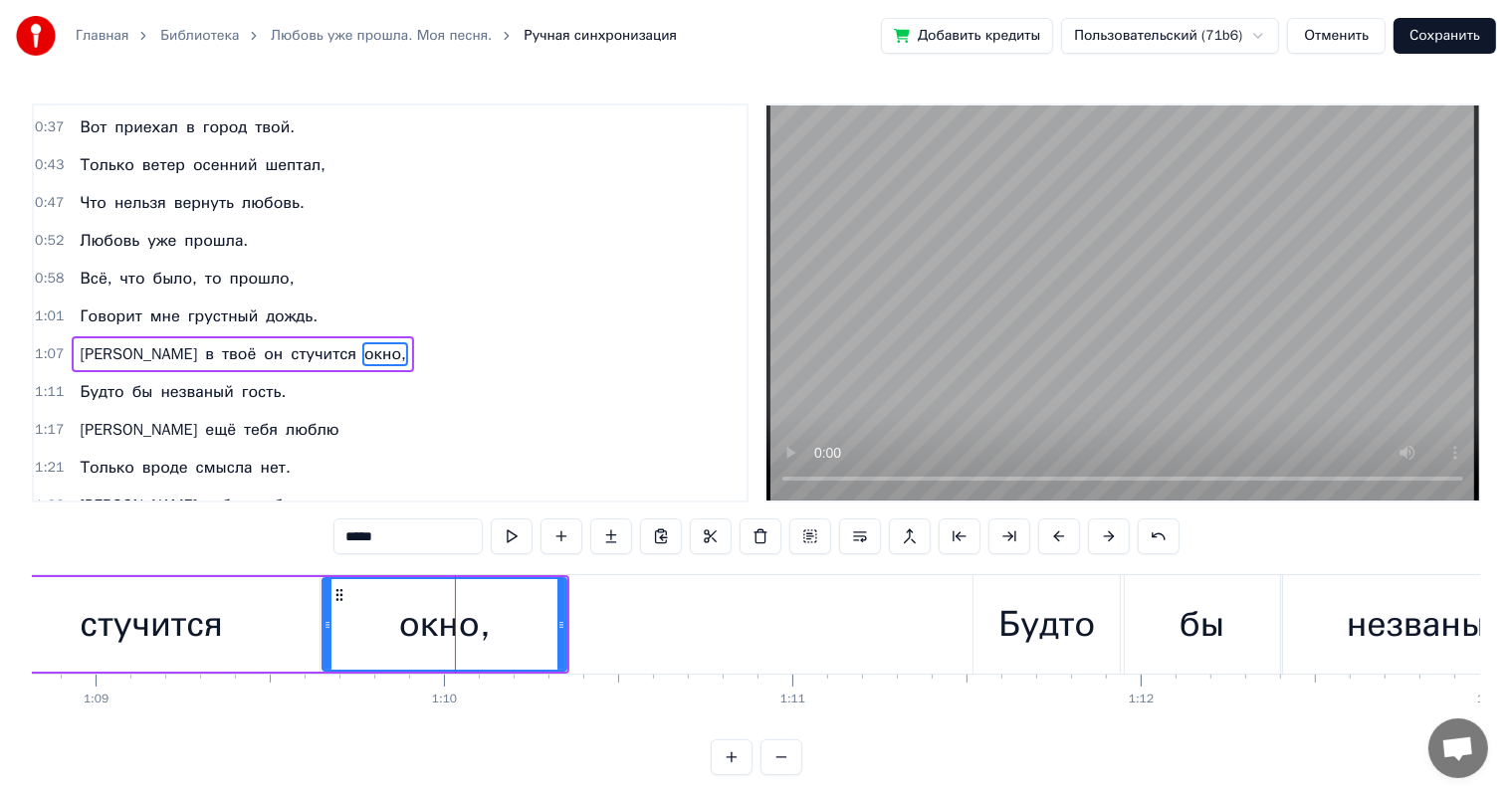 scroll, scrollTop: 223, scrollLeft: 0, axis: vertical 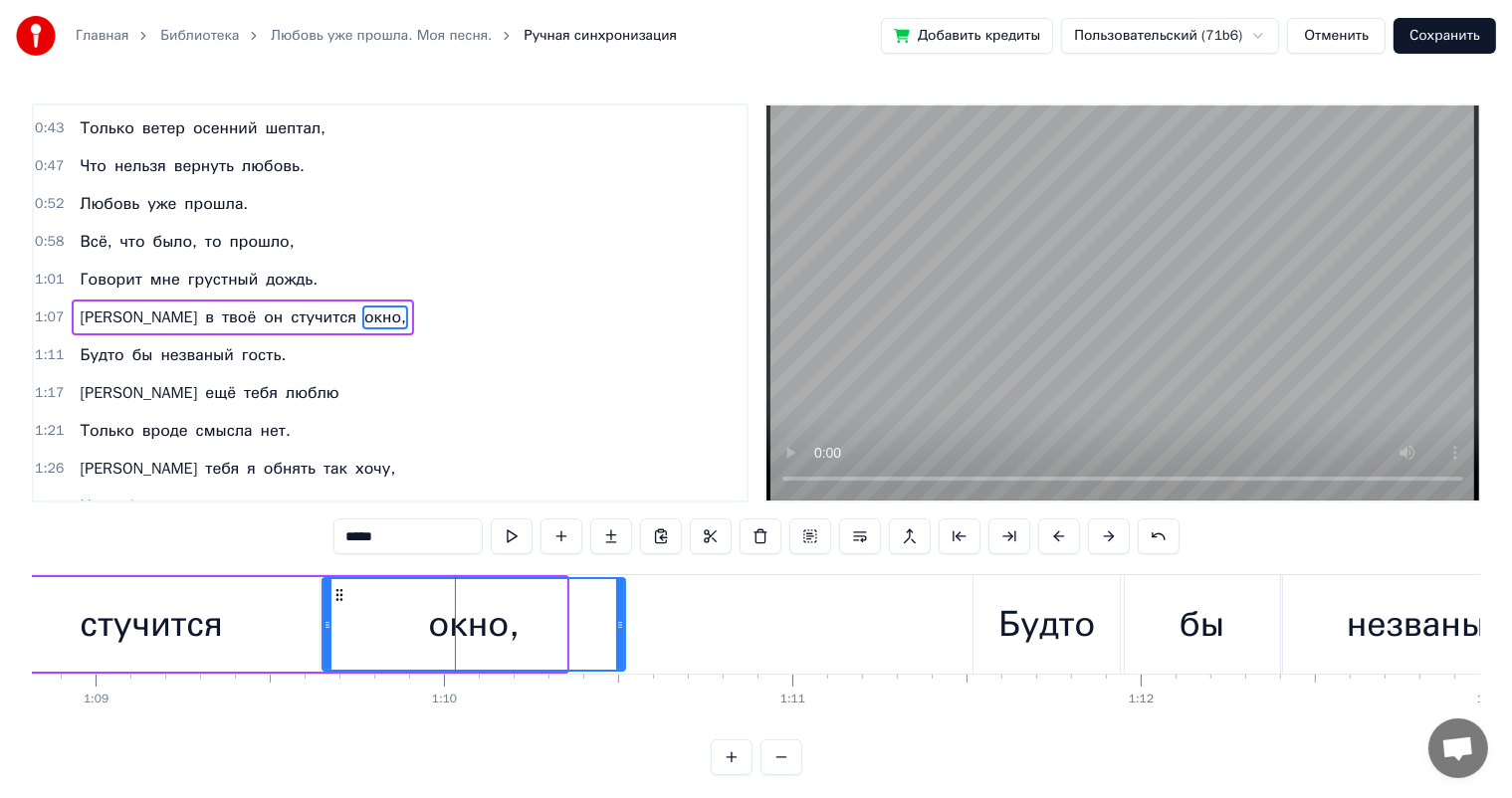 drag, startPoint x: 561, startPoint y: 626, endPoint x: 648, endPoint y: 686, distance: 105.68349 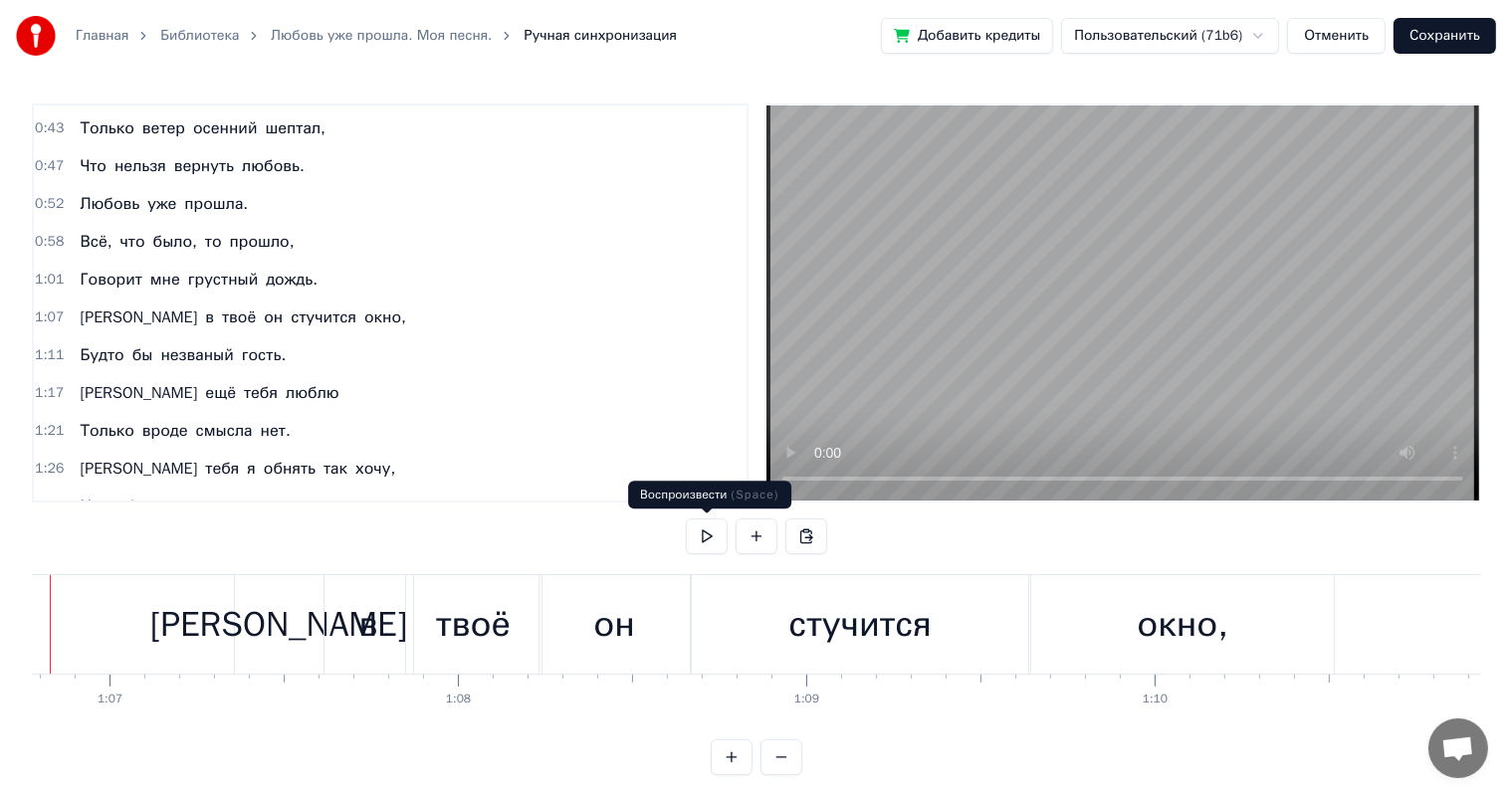 scroll, scrollTop: 0, scrollLeft: 23182, axis: horizontal 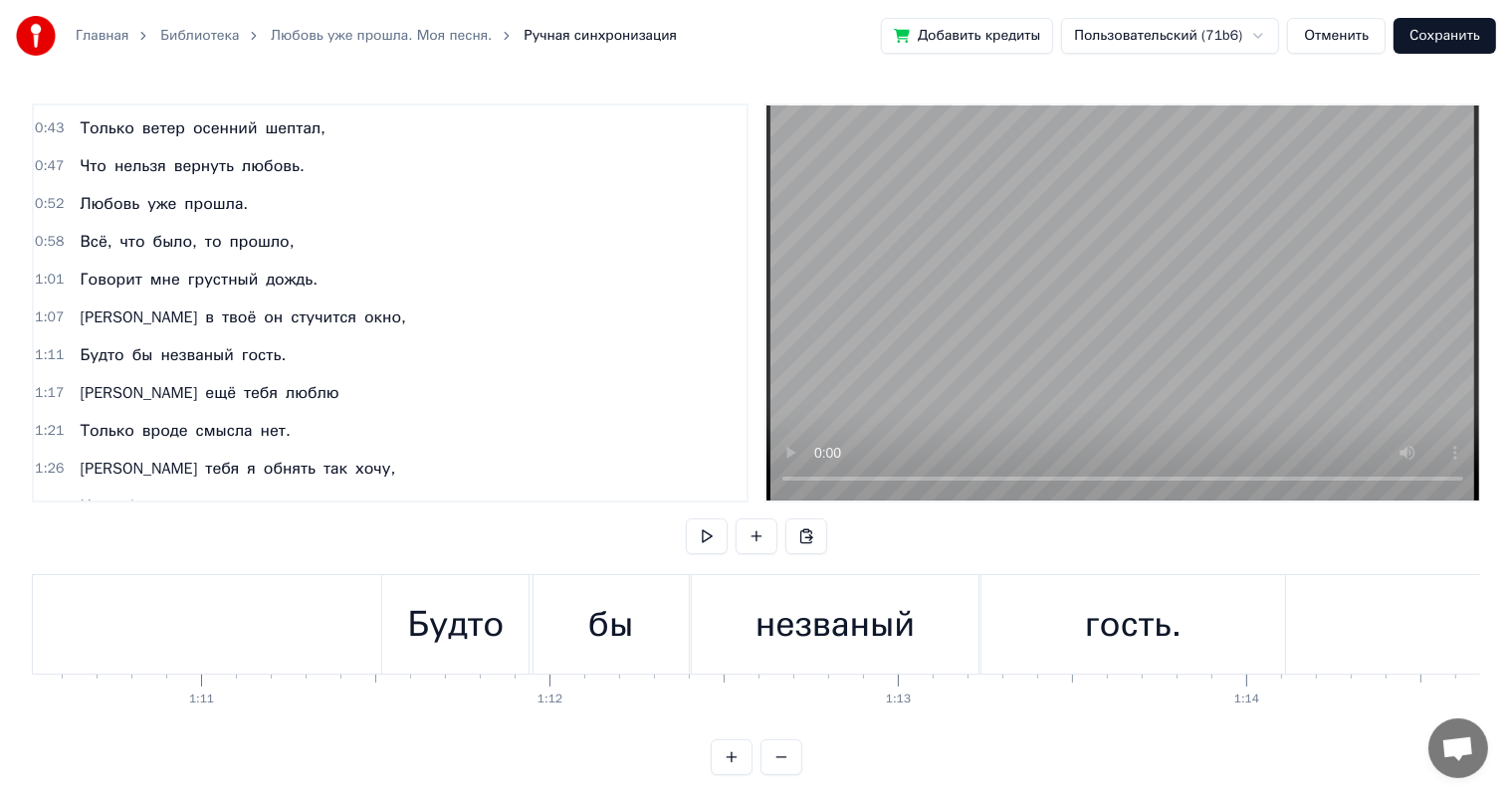 click on "Будто" at bounding box center [455, 624] 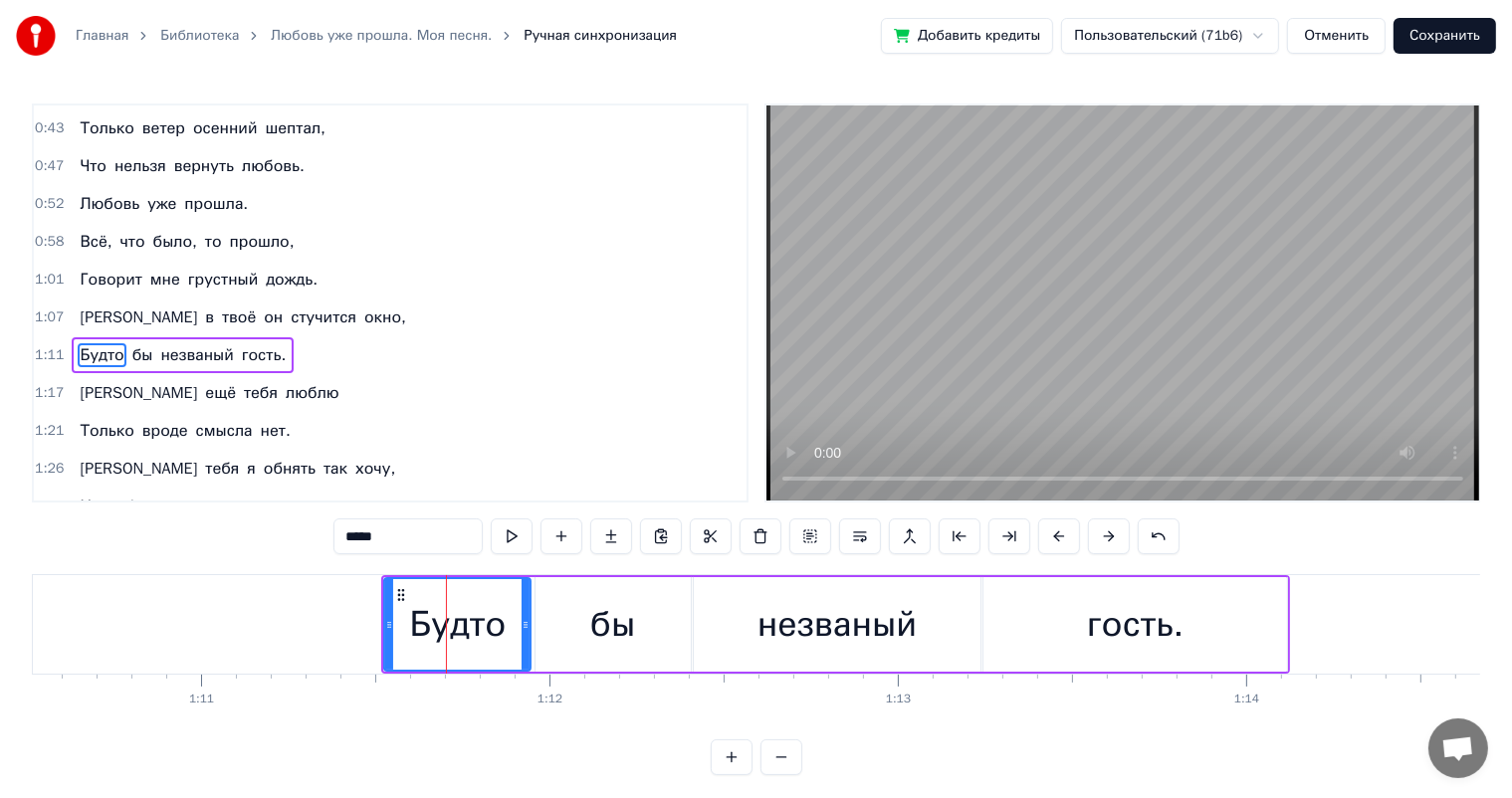 scroll, scrollTop: 259, scrollLeft: 0, axis: vertical 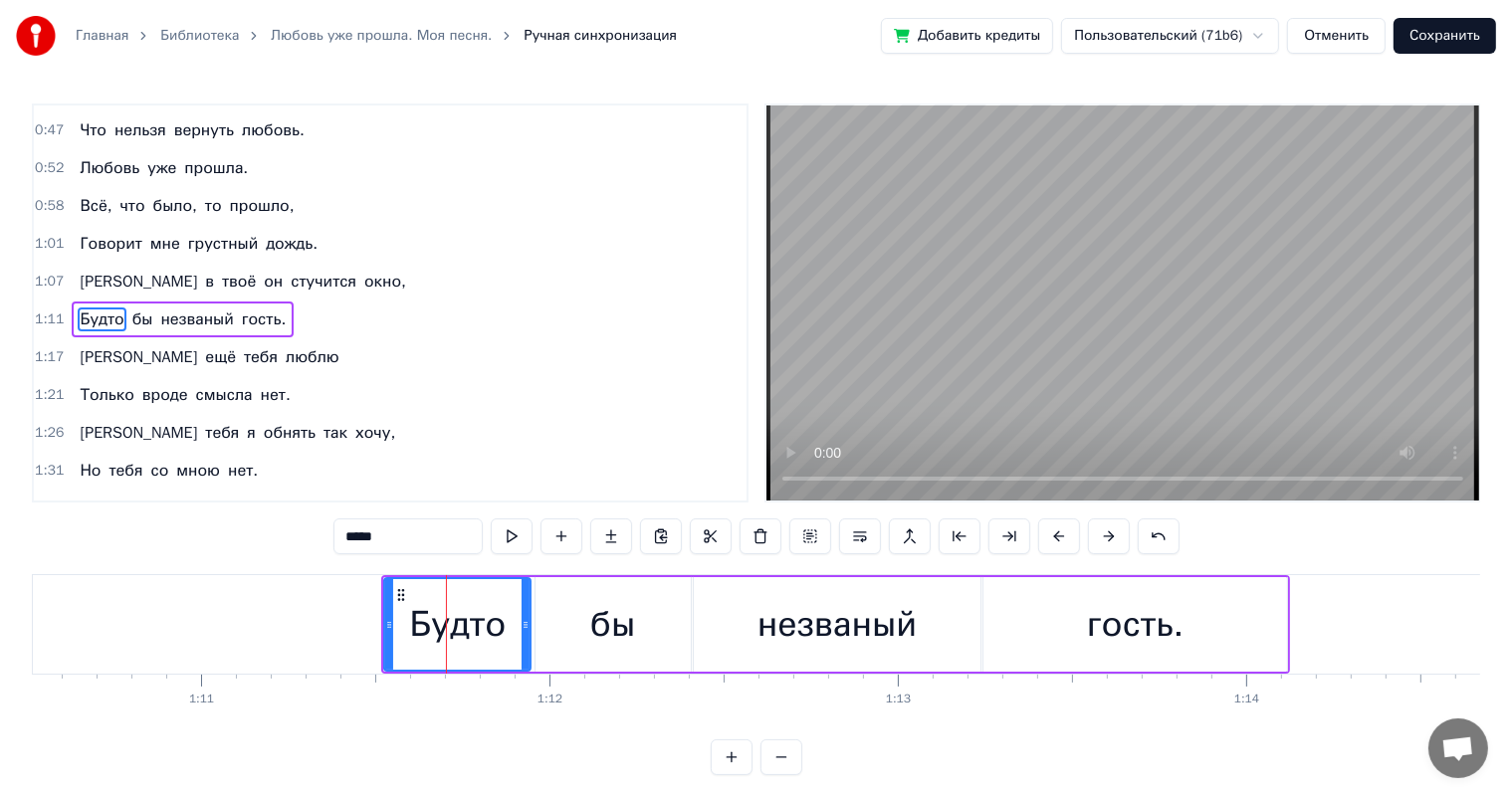 click on "бы" at bounding box center (612, 624) 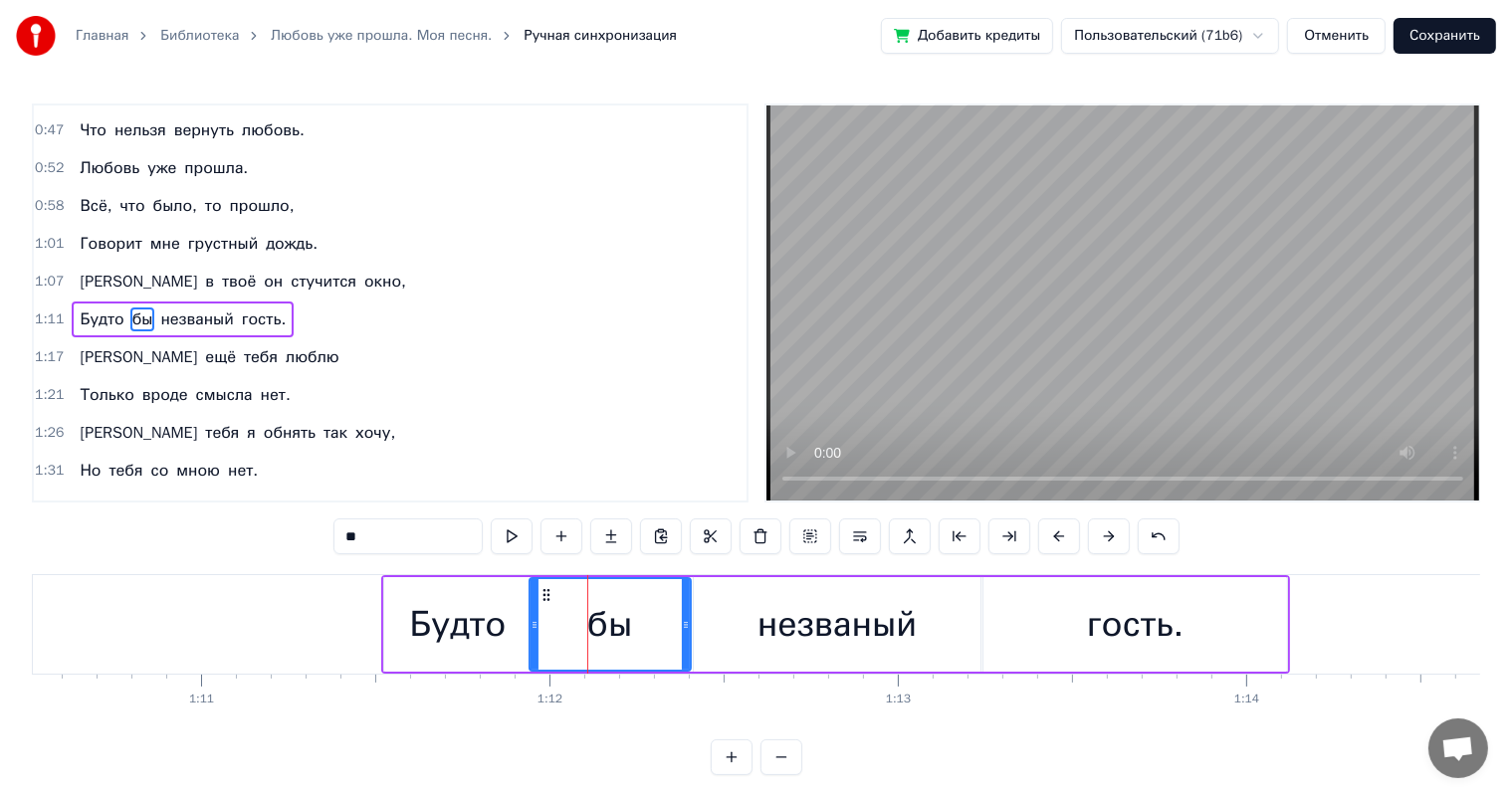 click 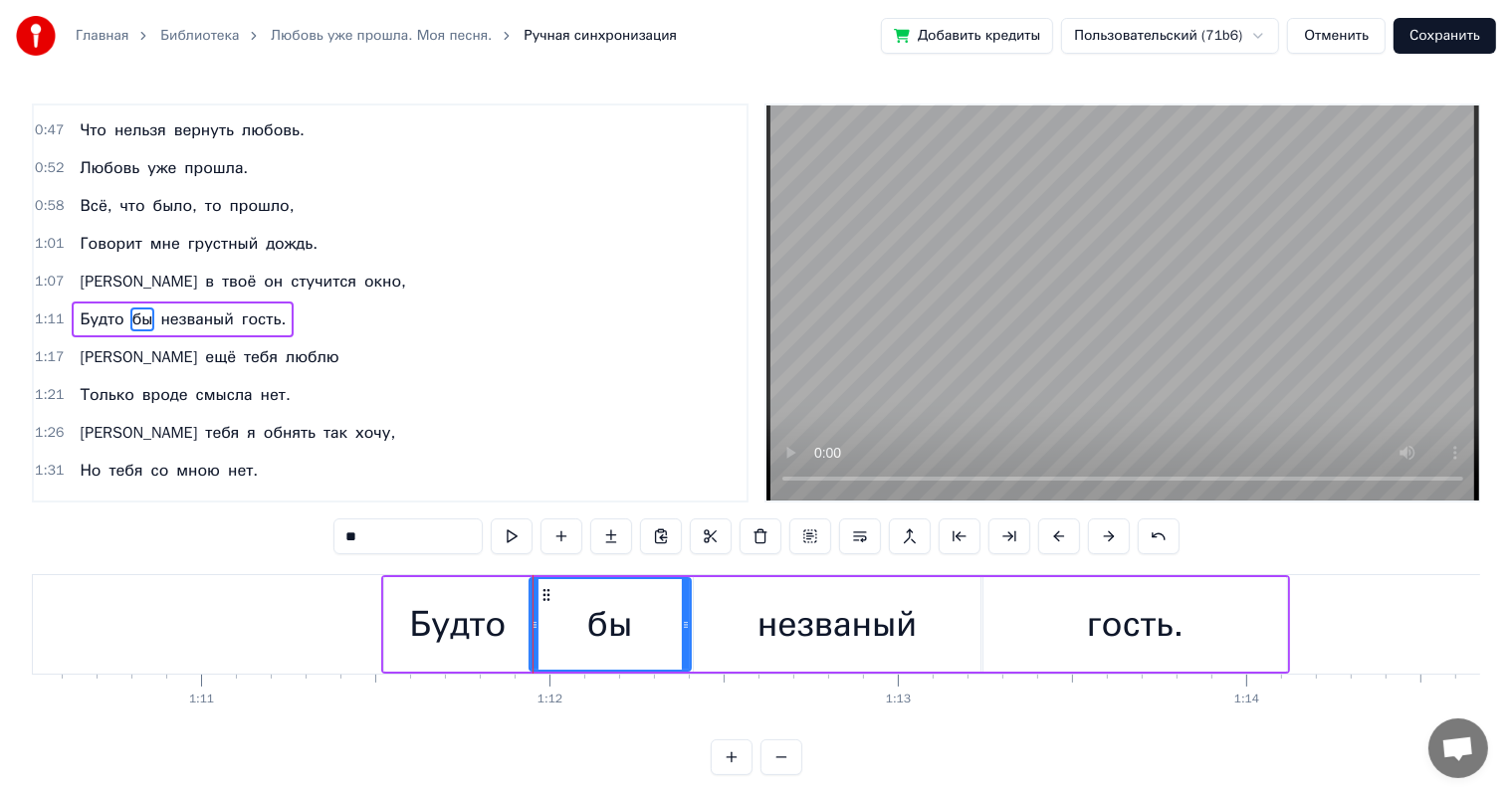 click on "бы" at bounding box center (609, 624) 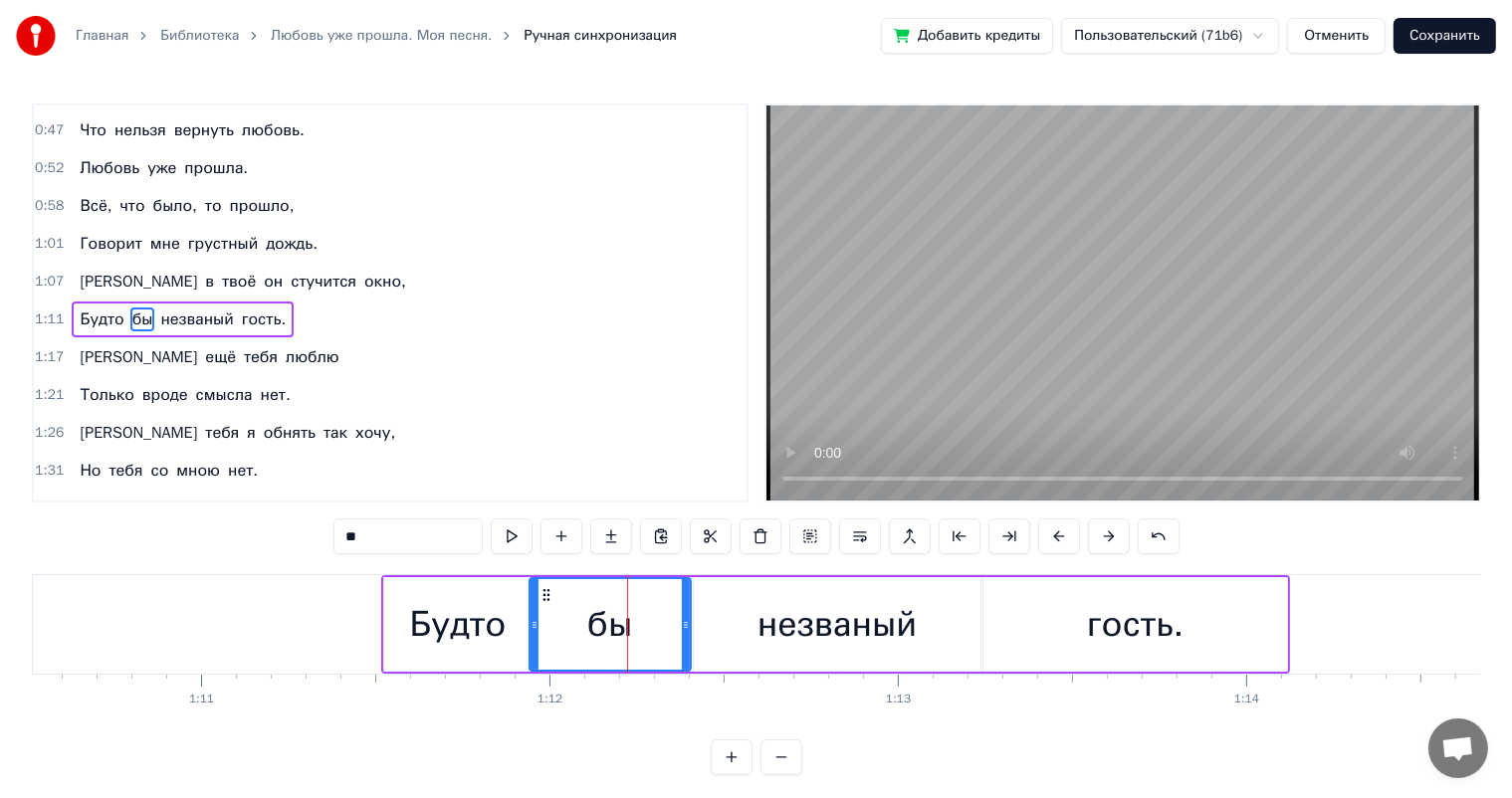click 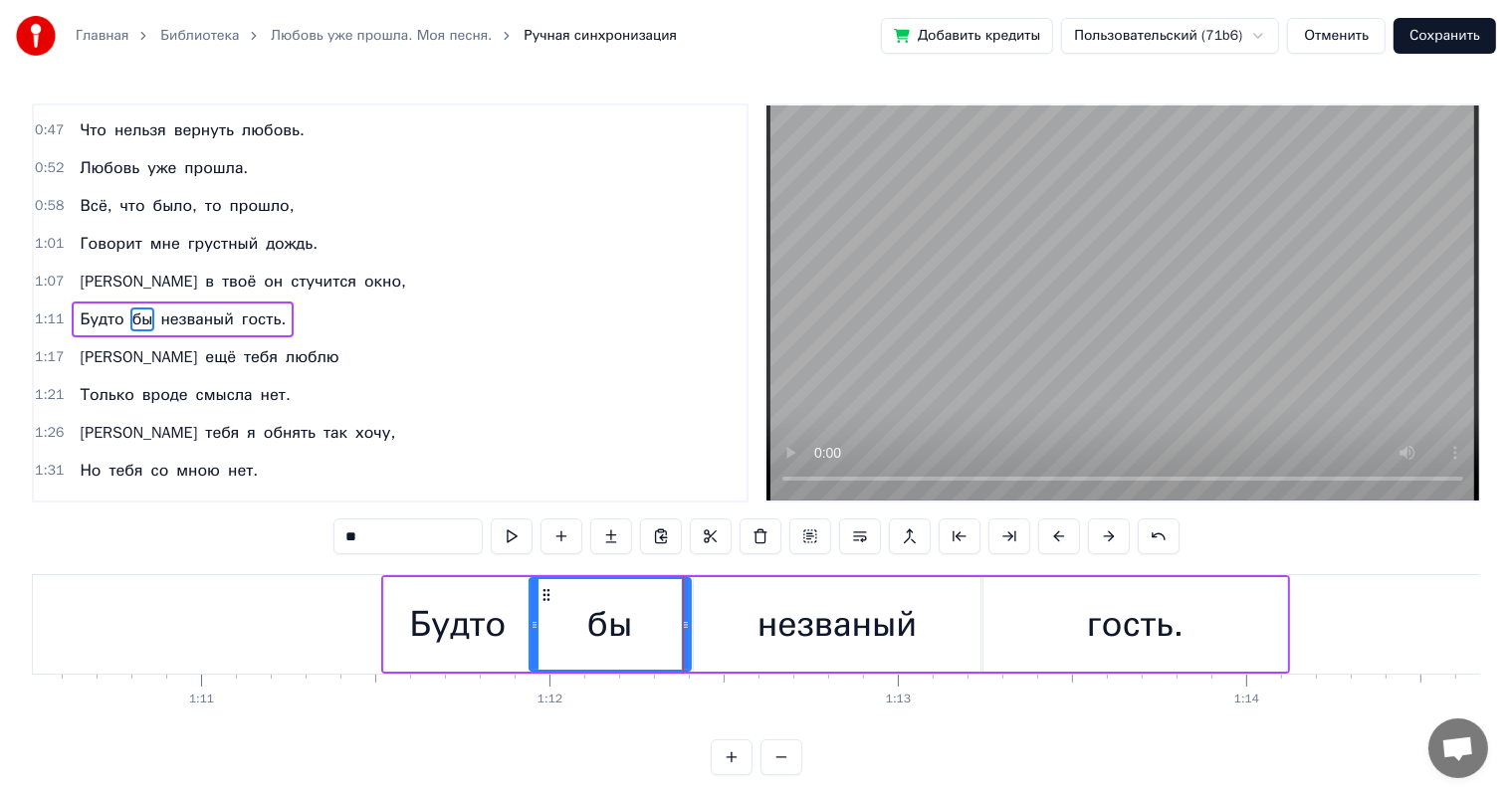 click on "незваный" at bounding box center [837, 624] 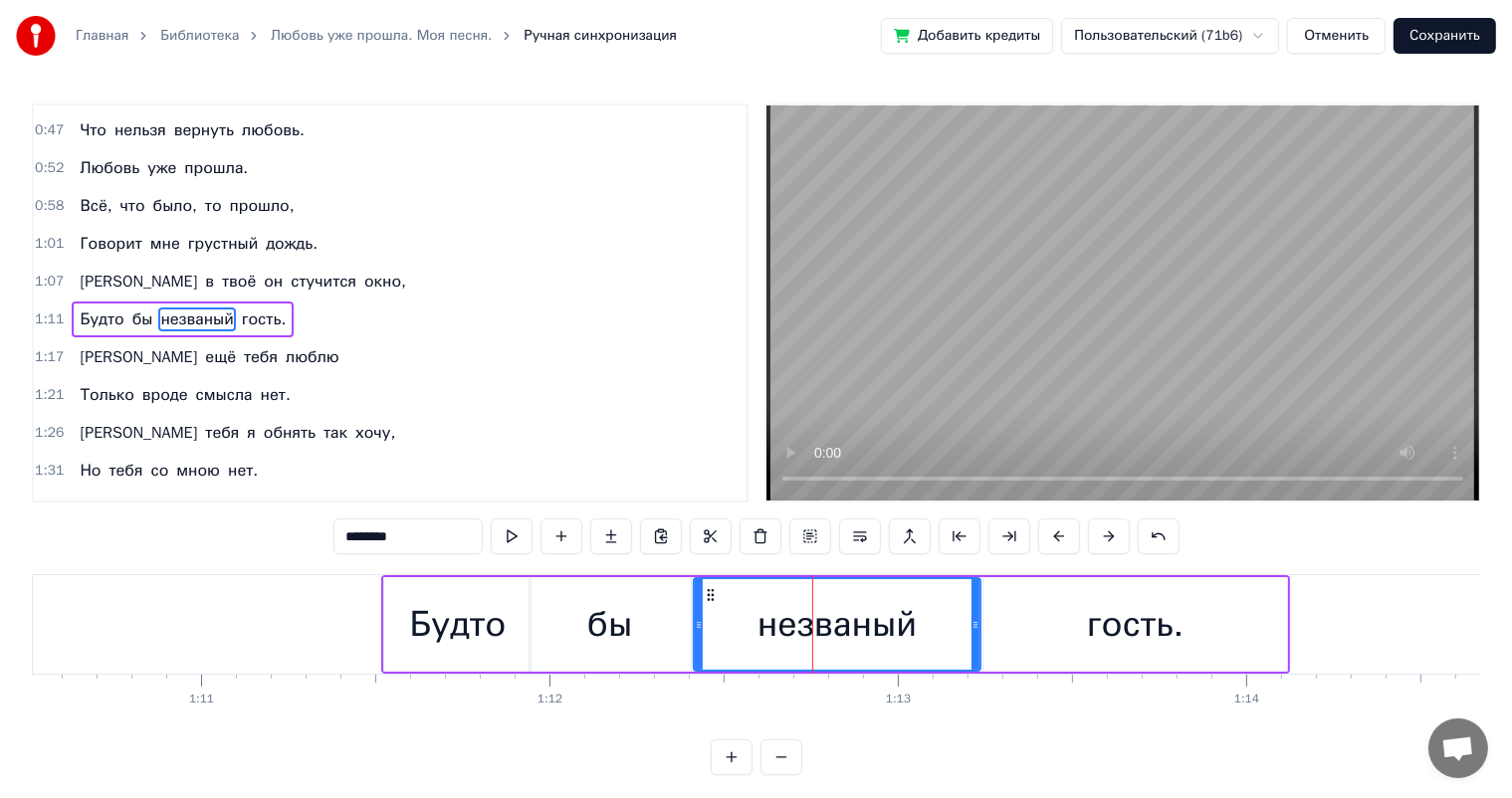 click on "гость." at bounding box center [1135, 624] 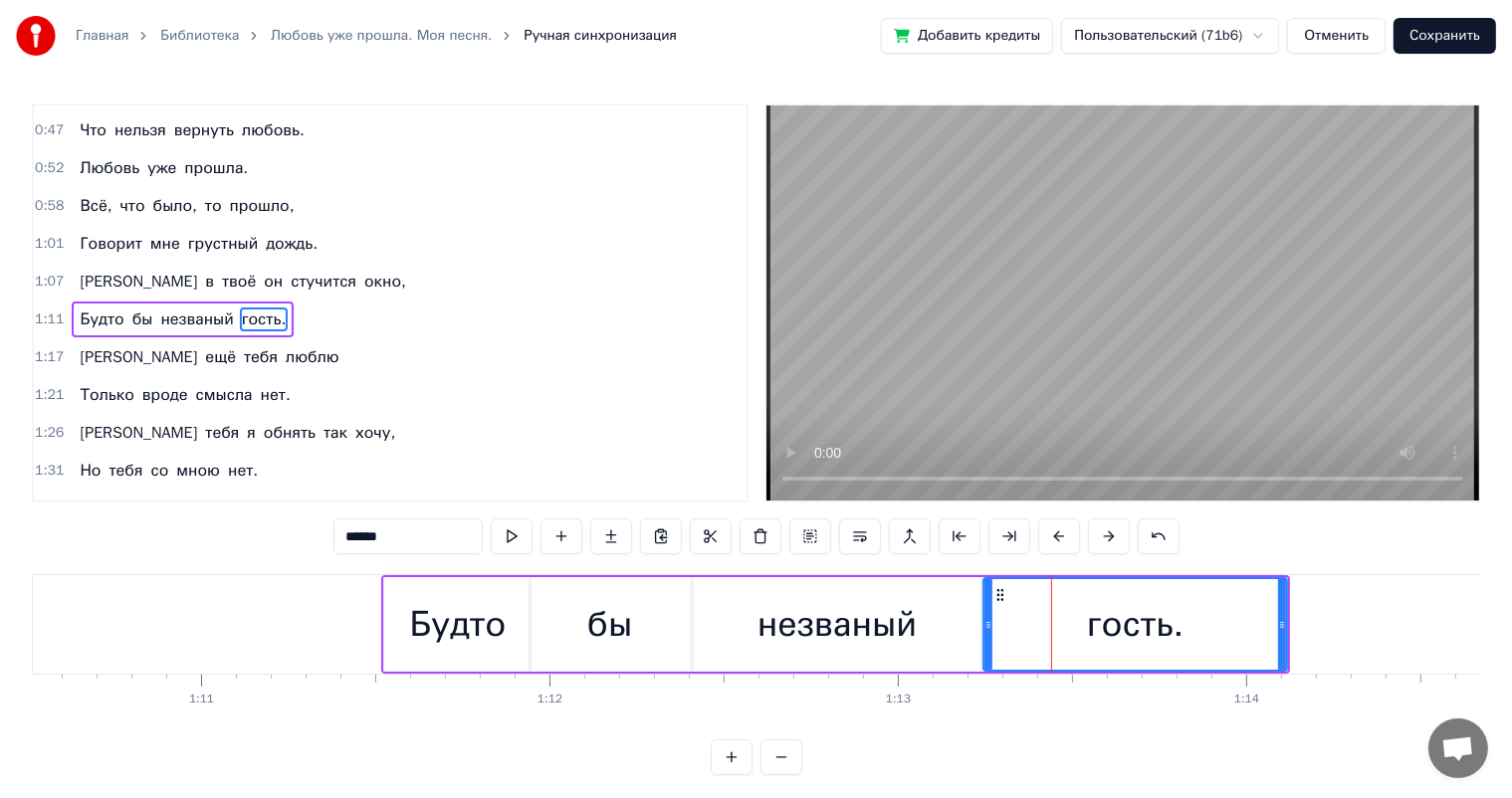 click on "незваный" at bounding box center (837, 624) 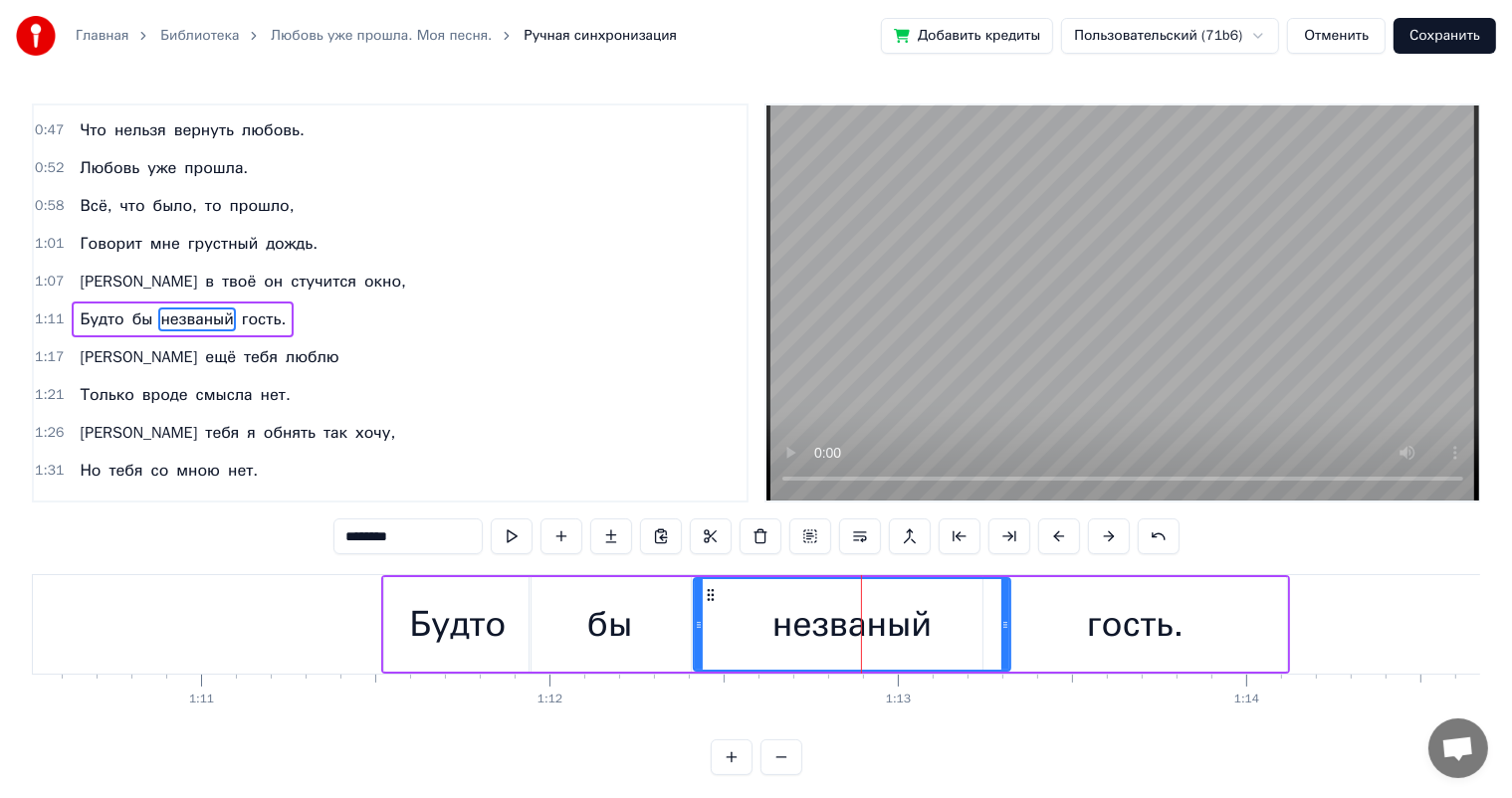 drag, startPoint x: 975, startPoint y: 625, endPoint x: 1005, endPoint y: 625, distance: 30 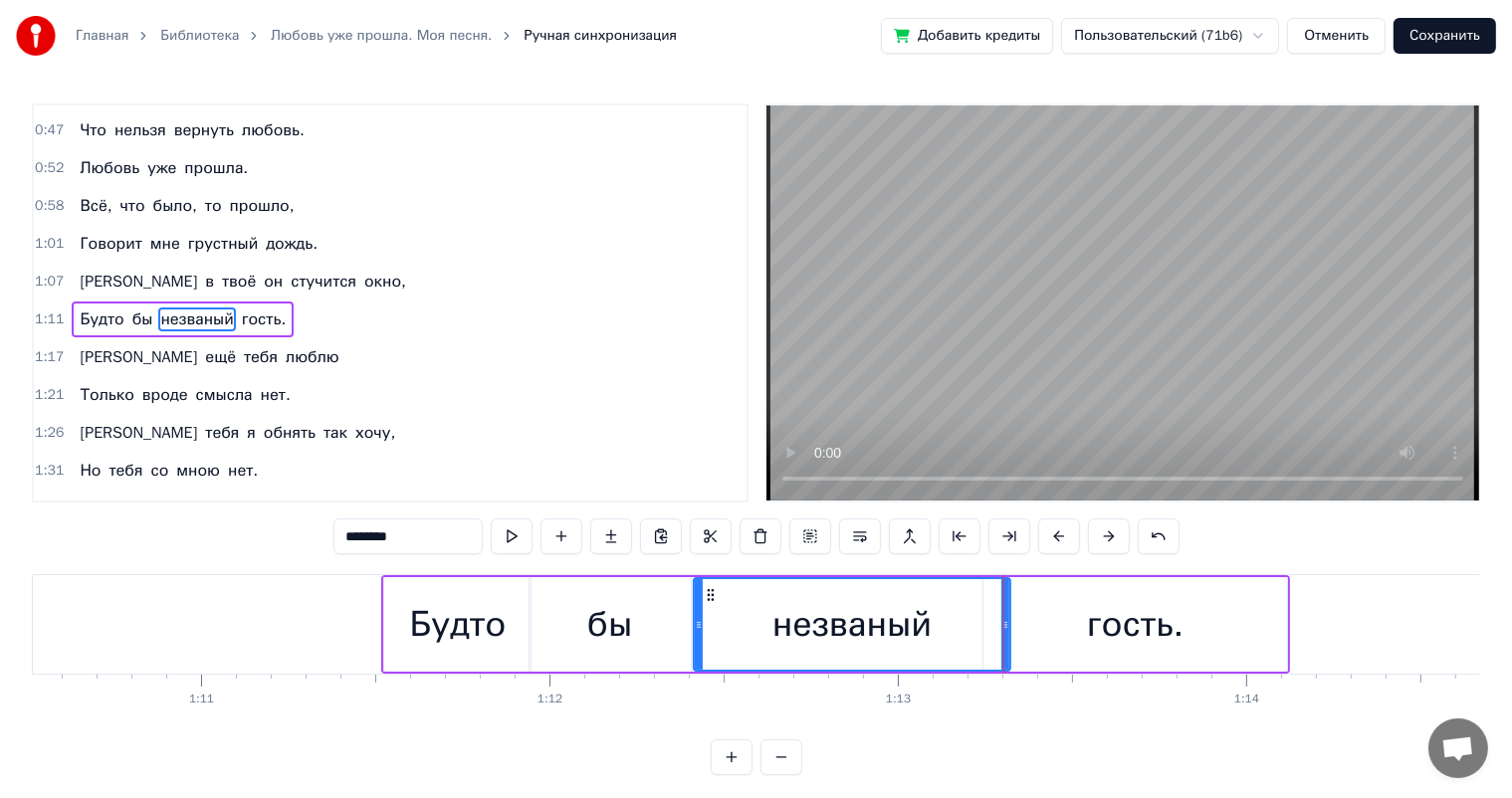 click on "гость." at bounding box center [1135, 624] 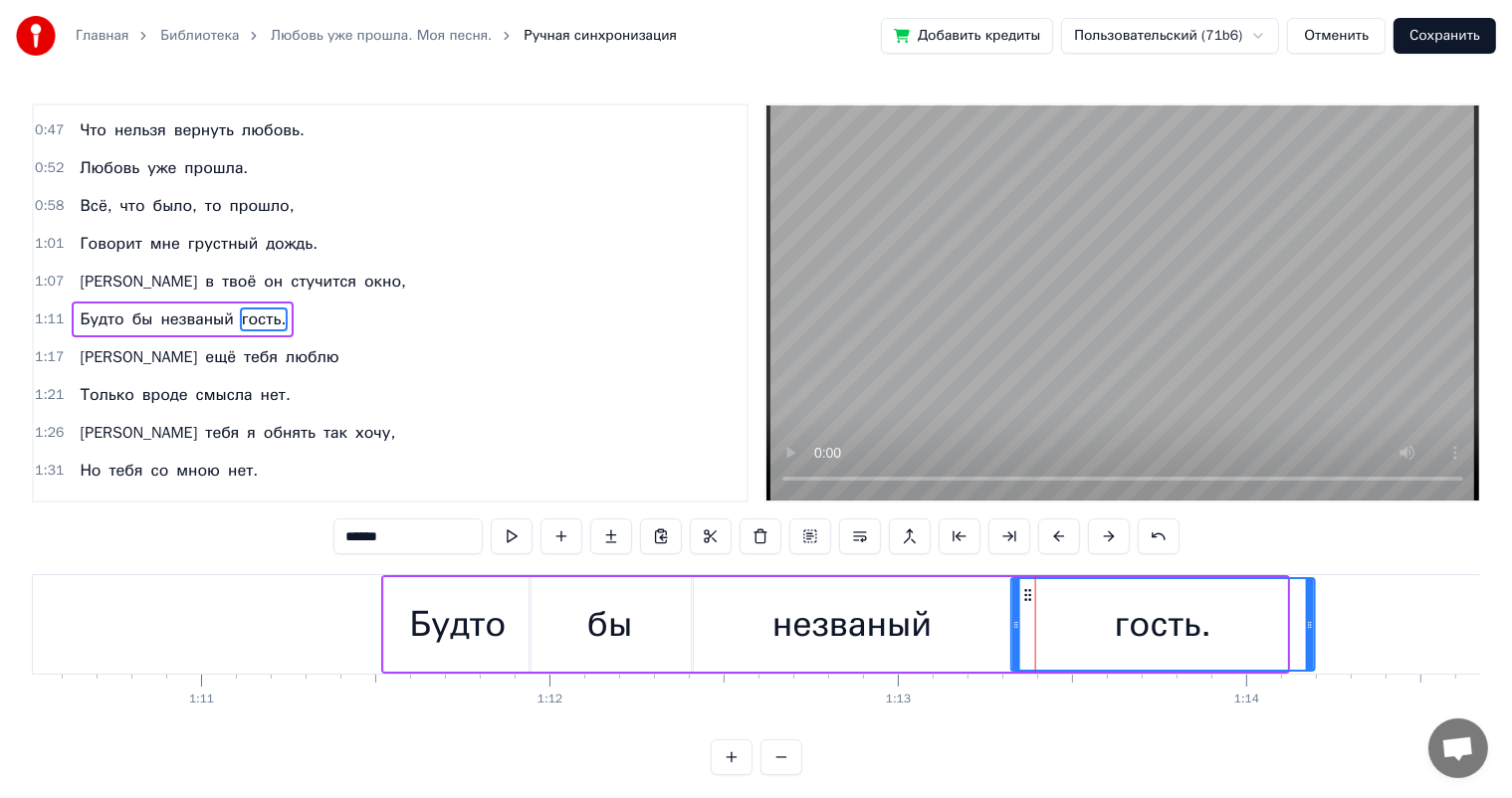 drag, startPoint x: 994, startPoint y: 595, endPoint x: 391, endPoint y: 663, distance: 606.822 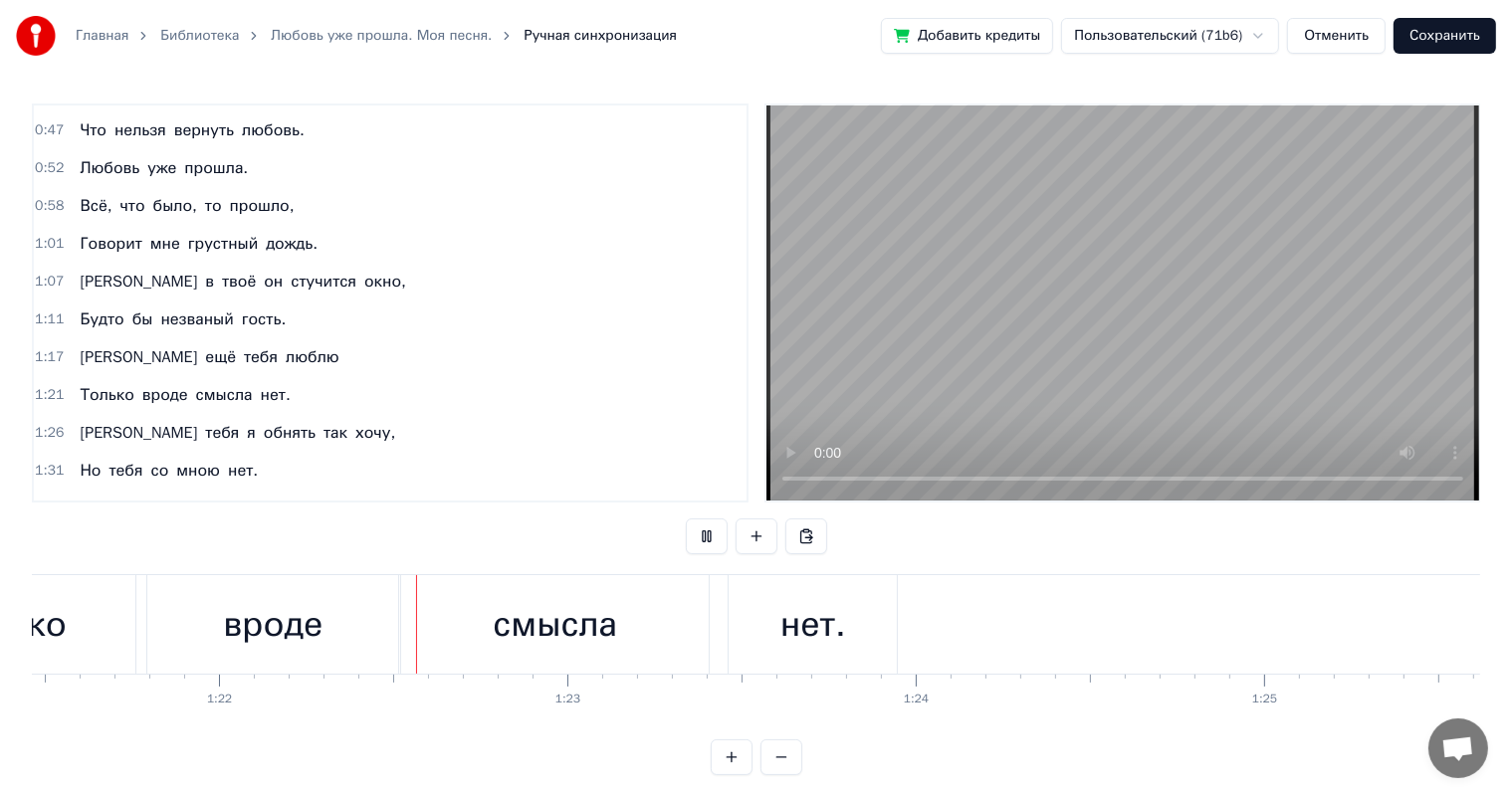 scroll, scrollTop: 0, scrollLeft: 28438, axis: horizontal 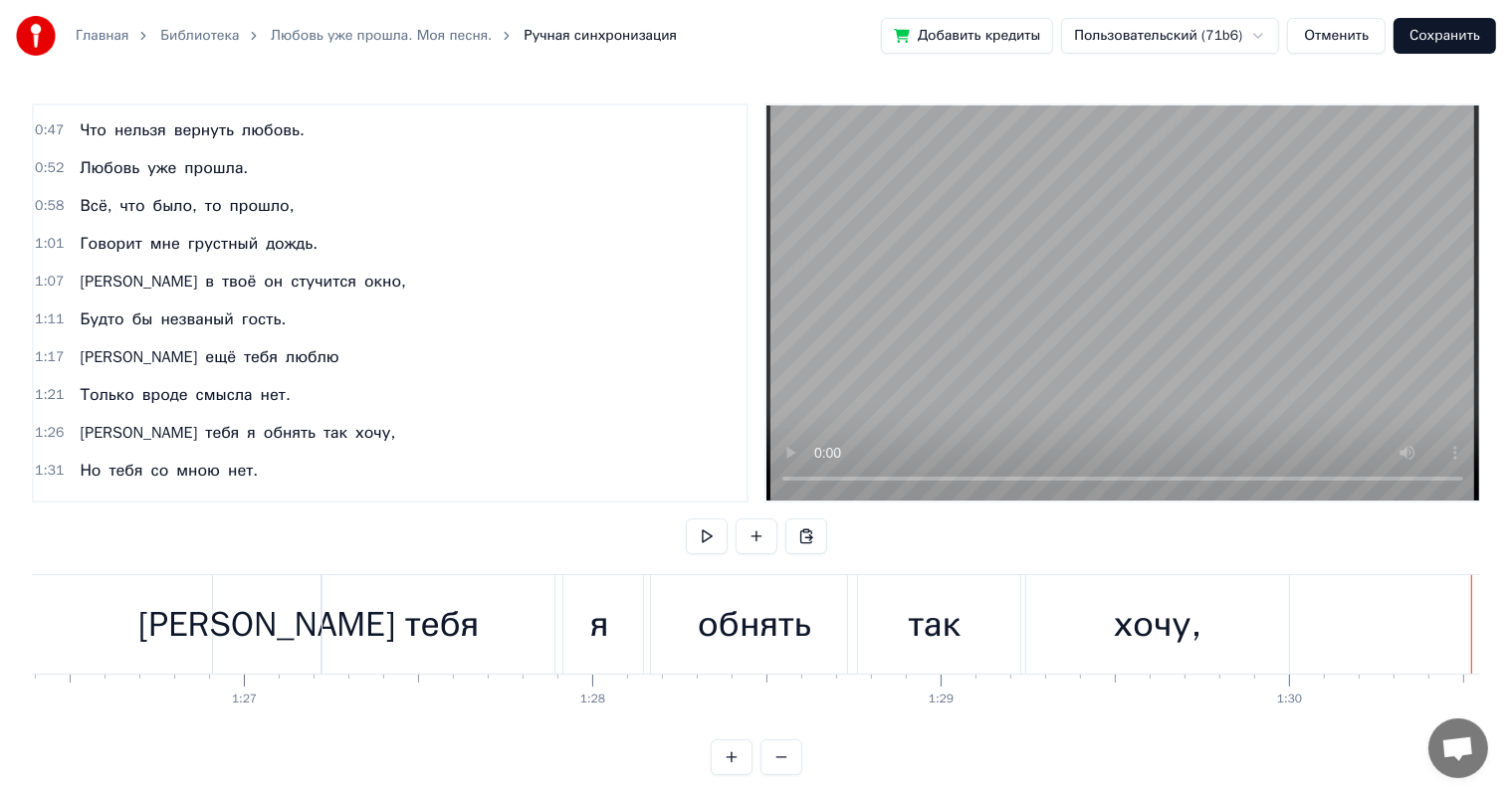 click on "тебя" at bounding box center [442, 624] 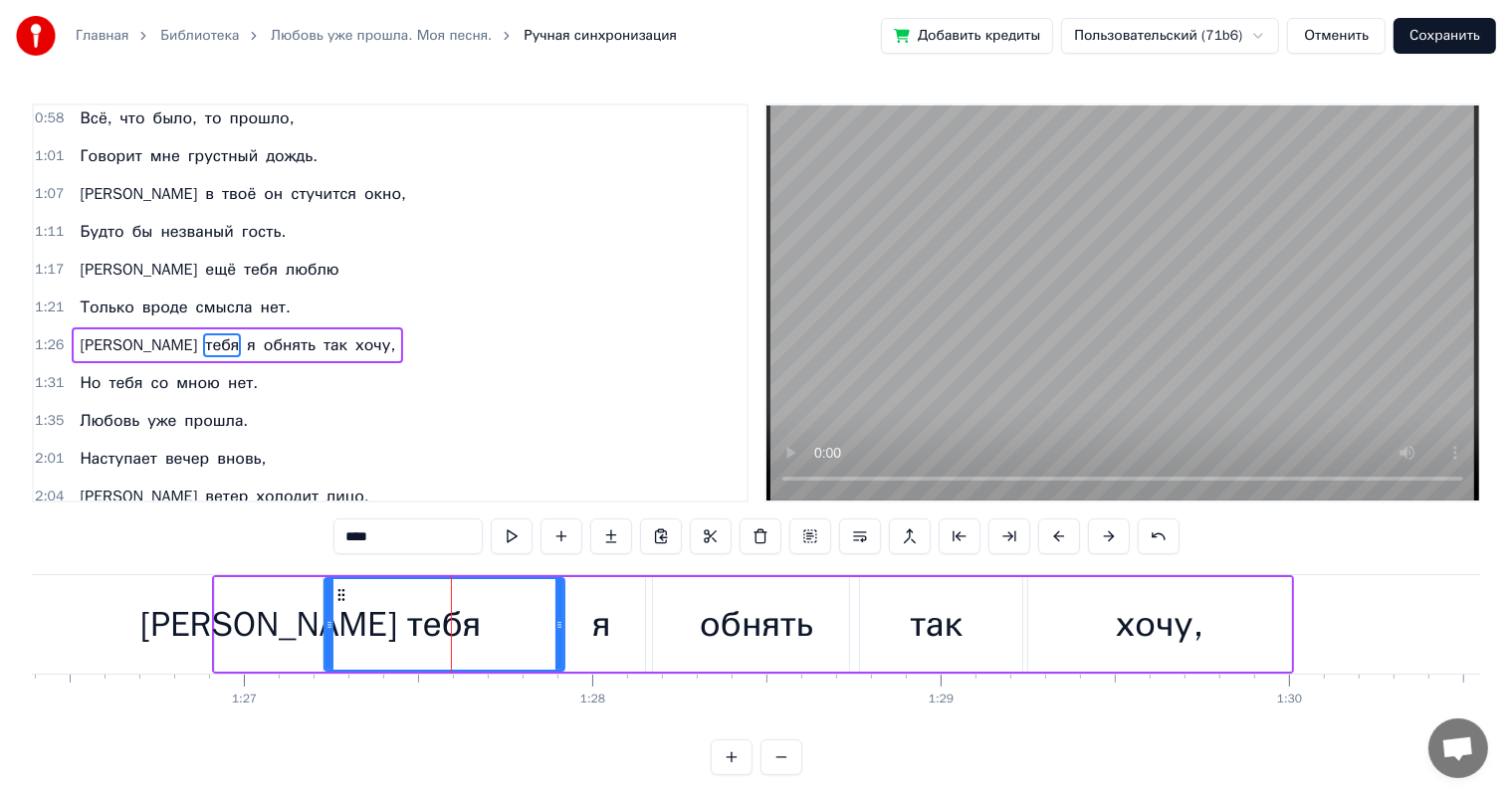 scroll, scrollTop: 369, scrollLeft: 0, axis: vertical 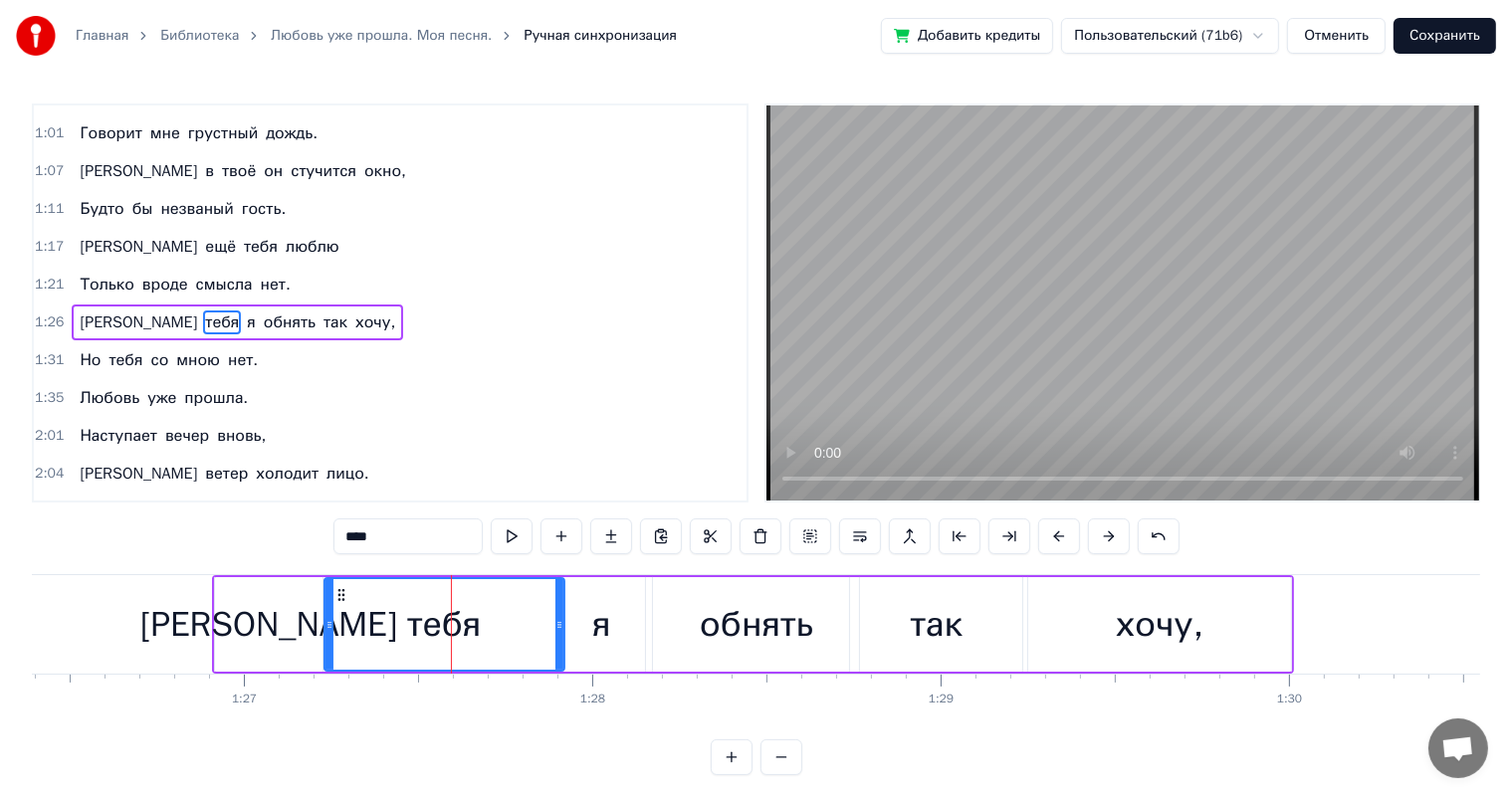 click on "[PERSON_NAME]" at bounding box center [269, 624] 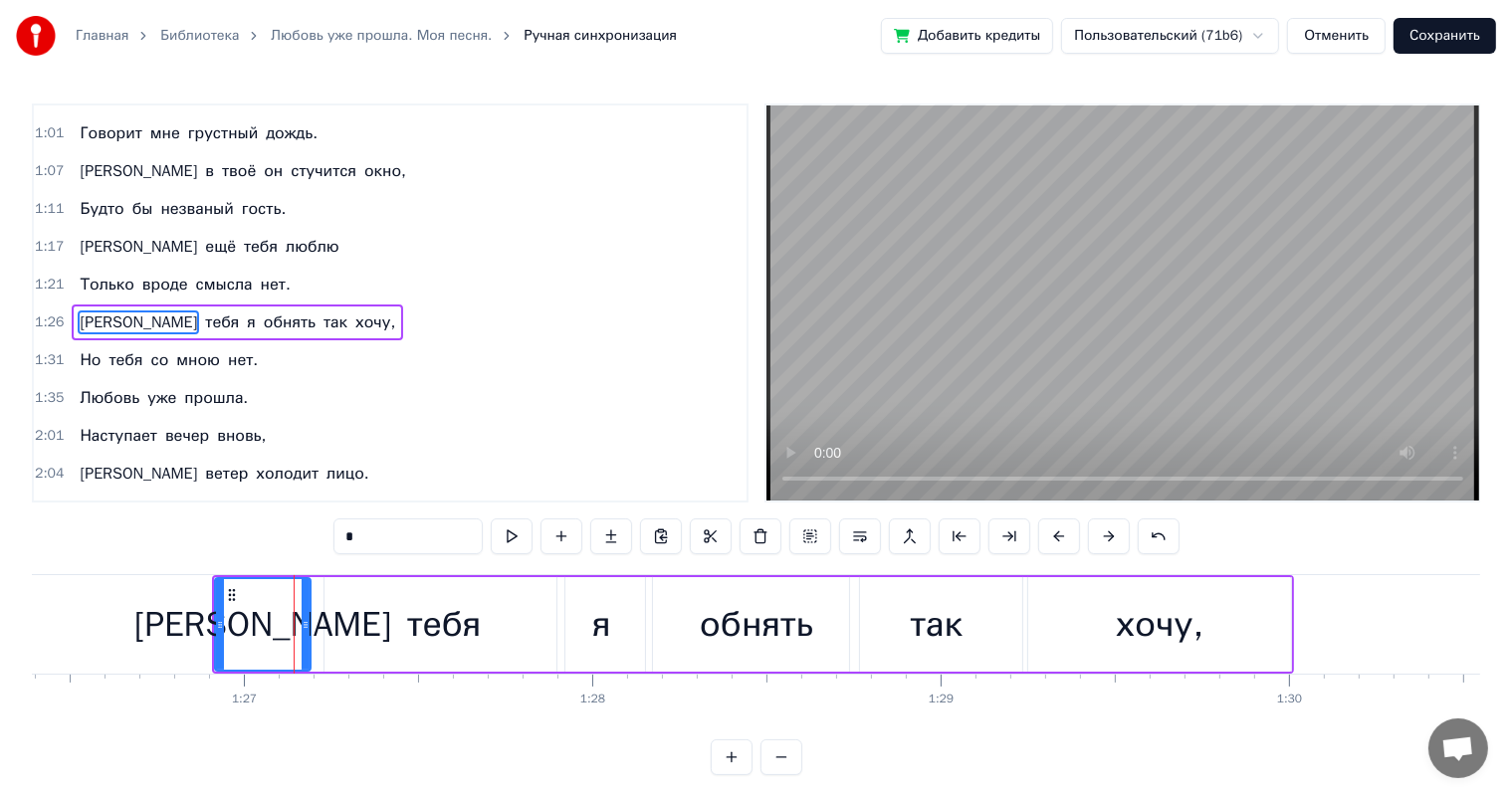 drag, startPoint x: 315, startPoint y: 621, endPoint x: 303, endPoint y: 626, distance: 13 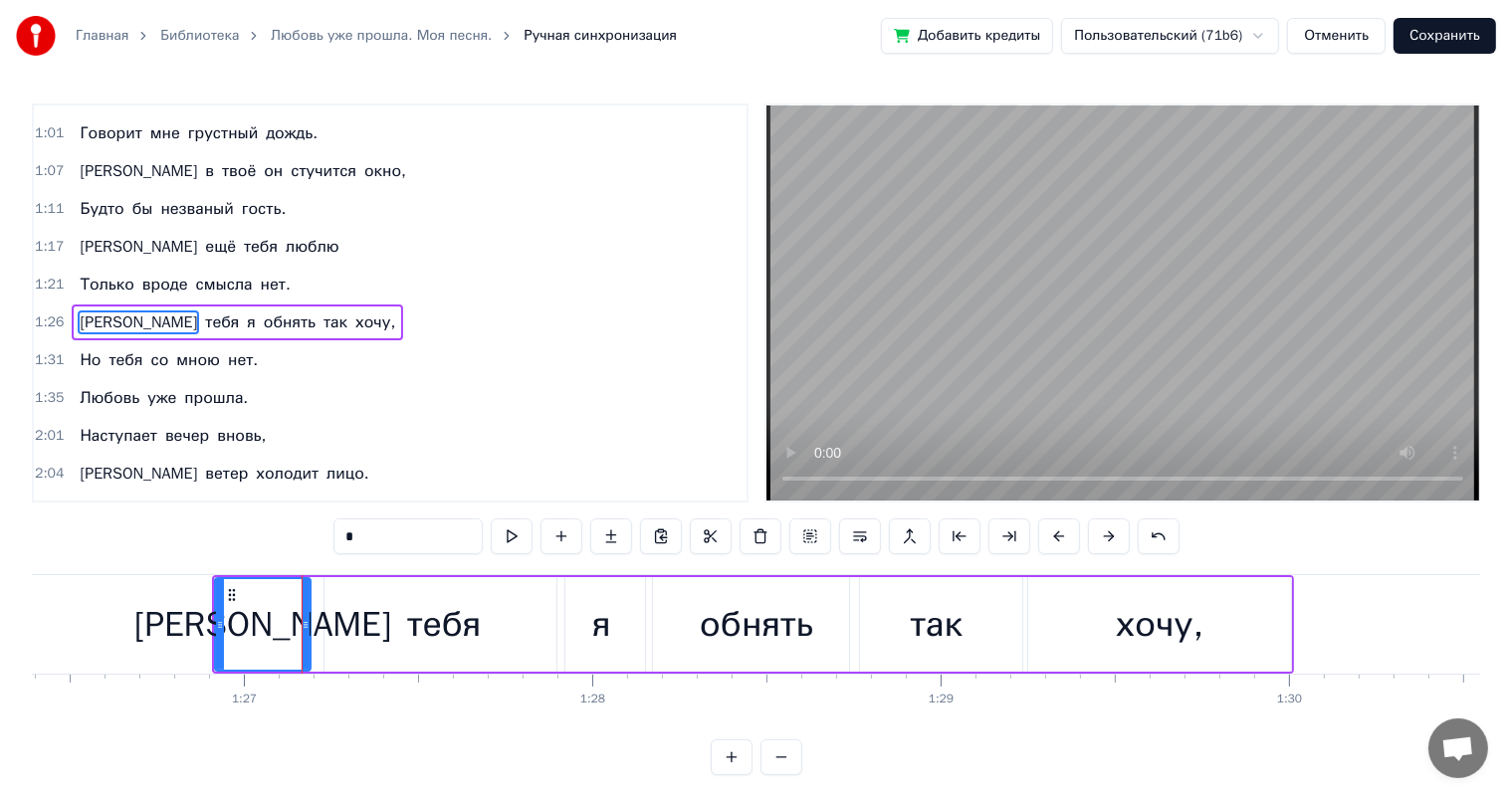 click on "тебя" at bounding box center [444, 624] 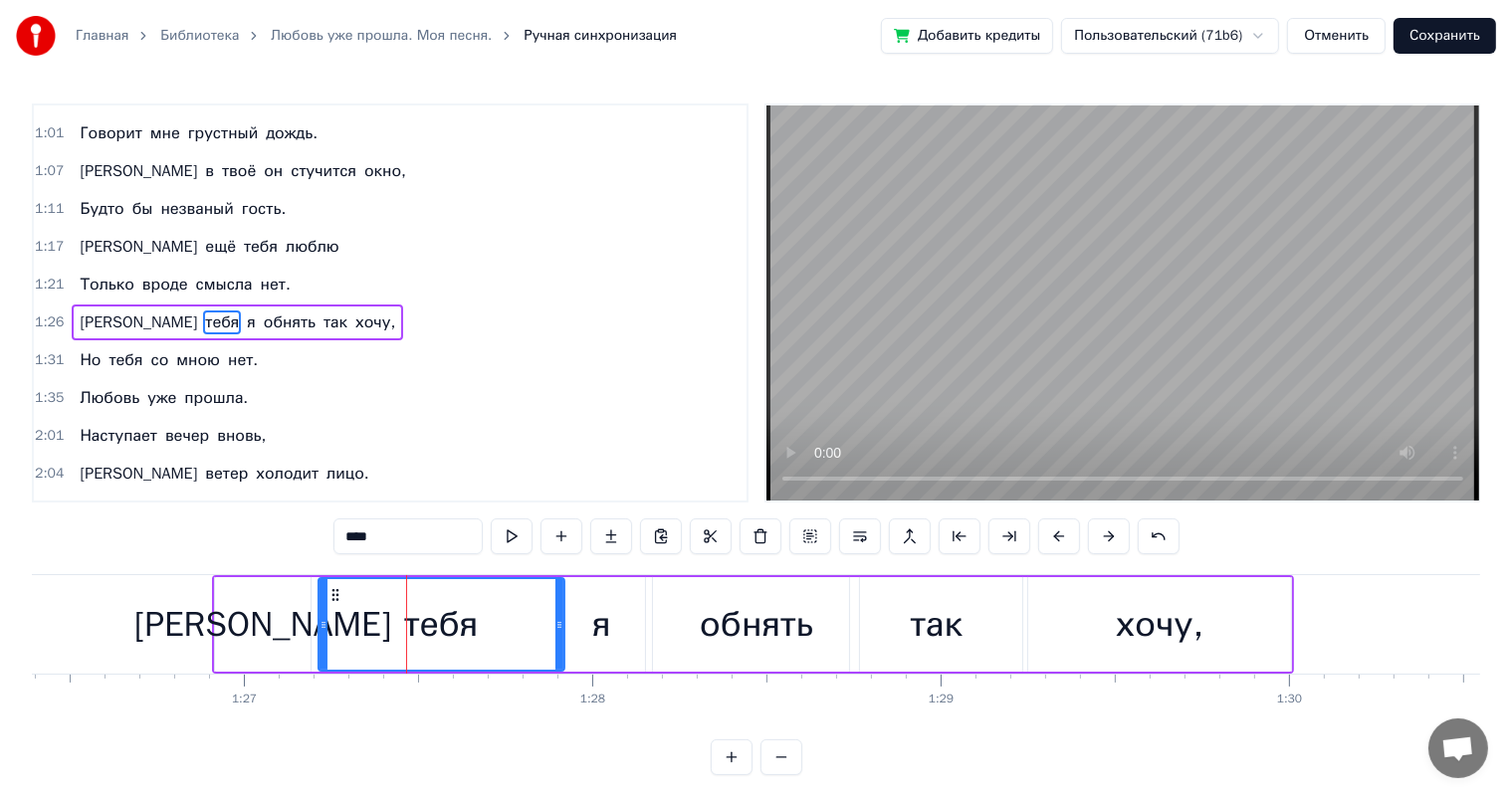 click 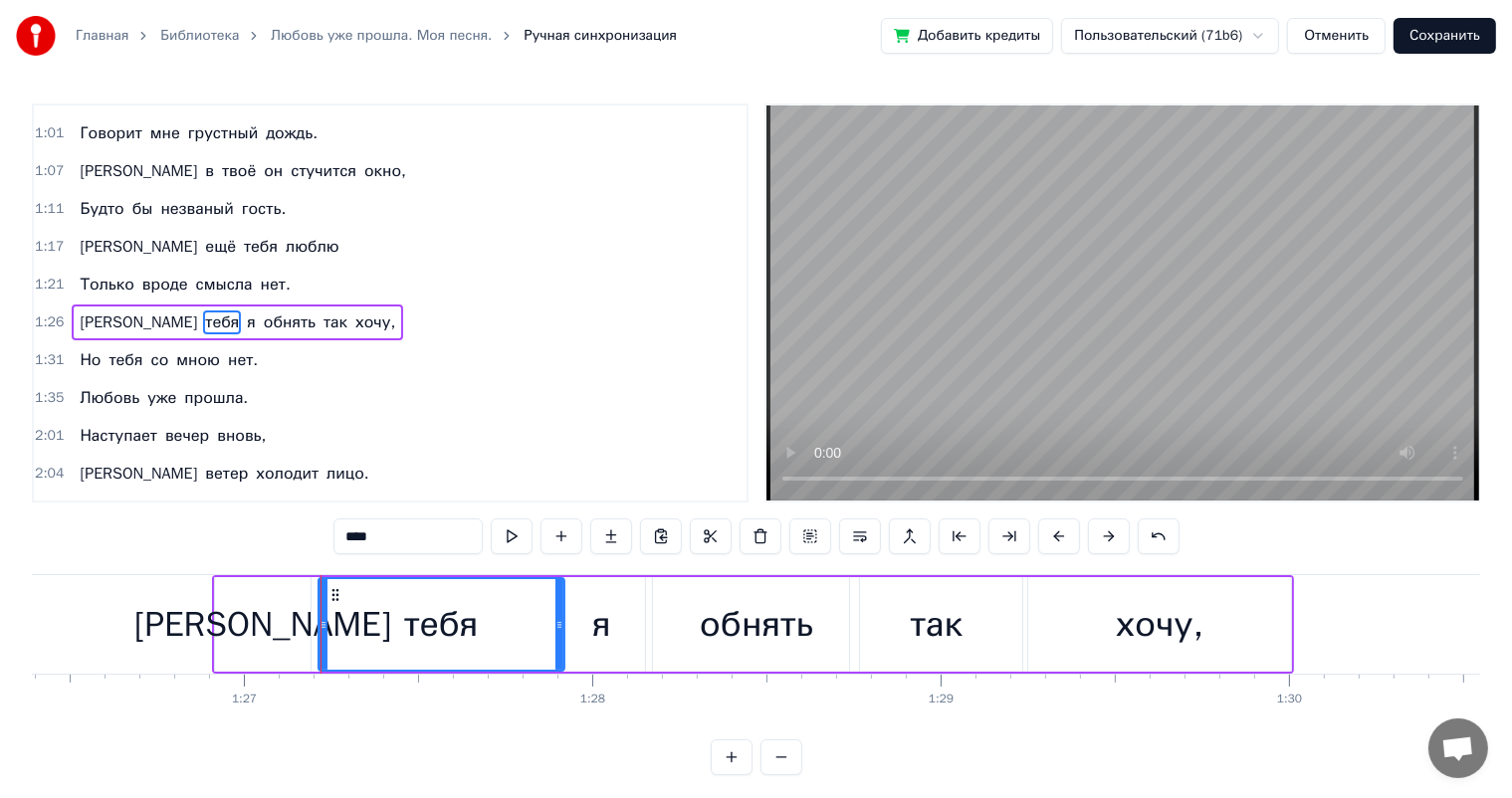 drag, startPoint x: 456, startPoint y: 617, endPoint x: 473, endPoint y: 617, distance: 17 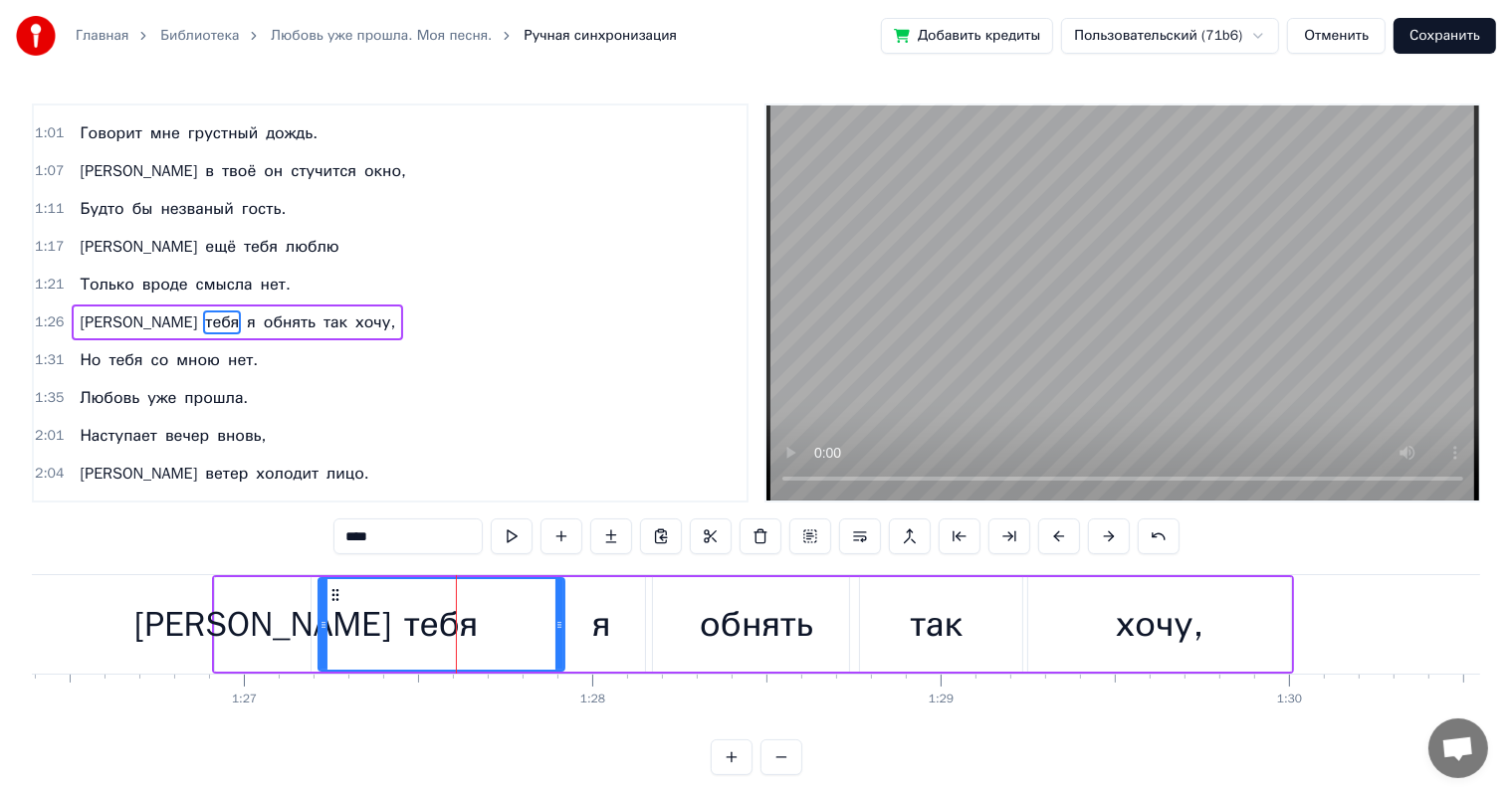 click on "я" at bounding box center (601, 624) 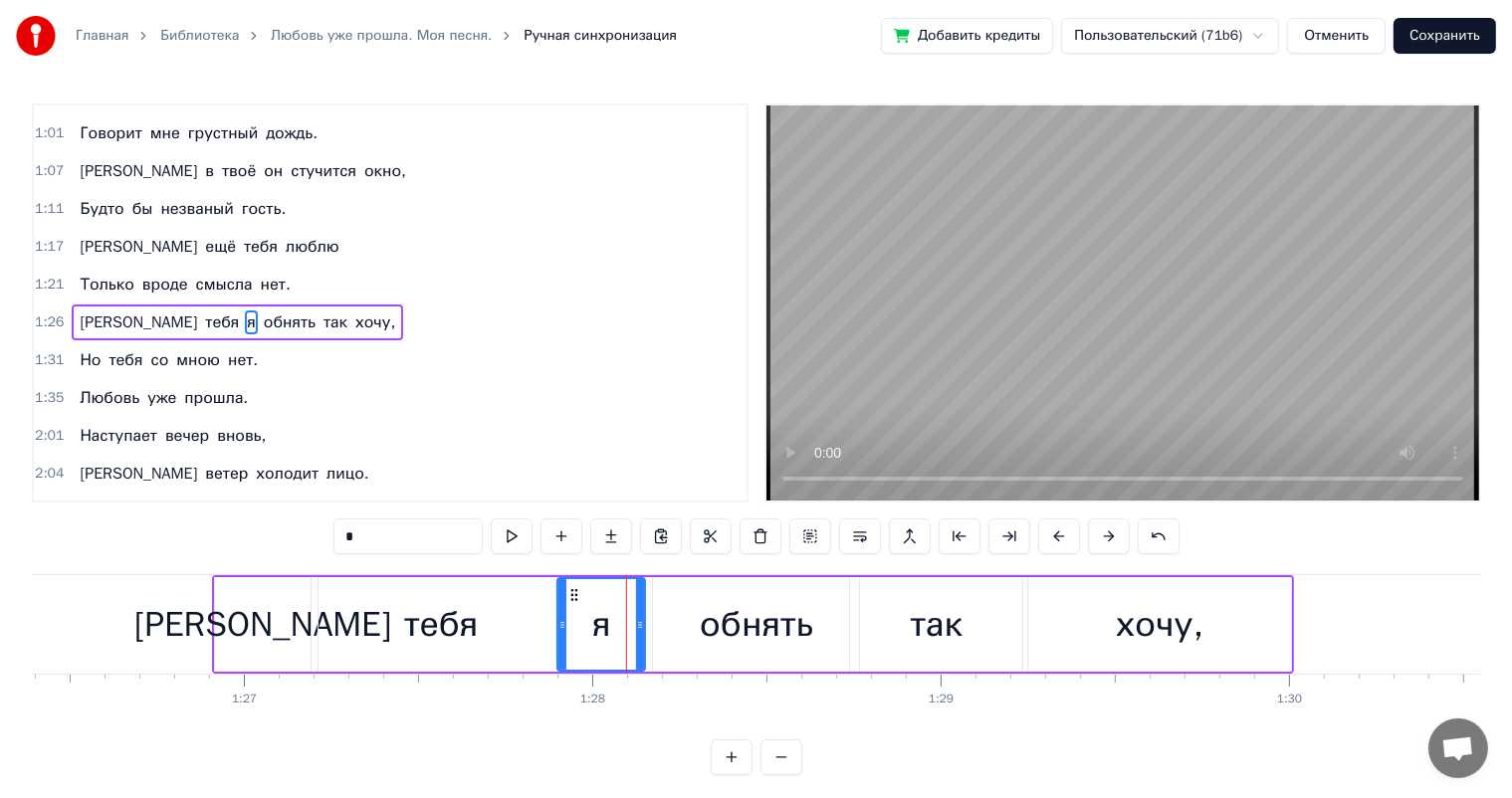 click on "обнять" at bounding box center [756, 624] 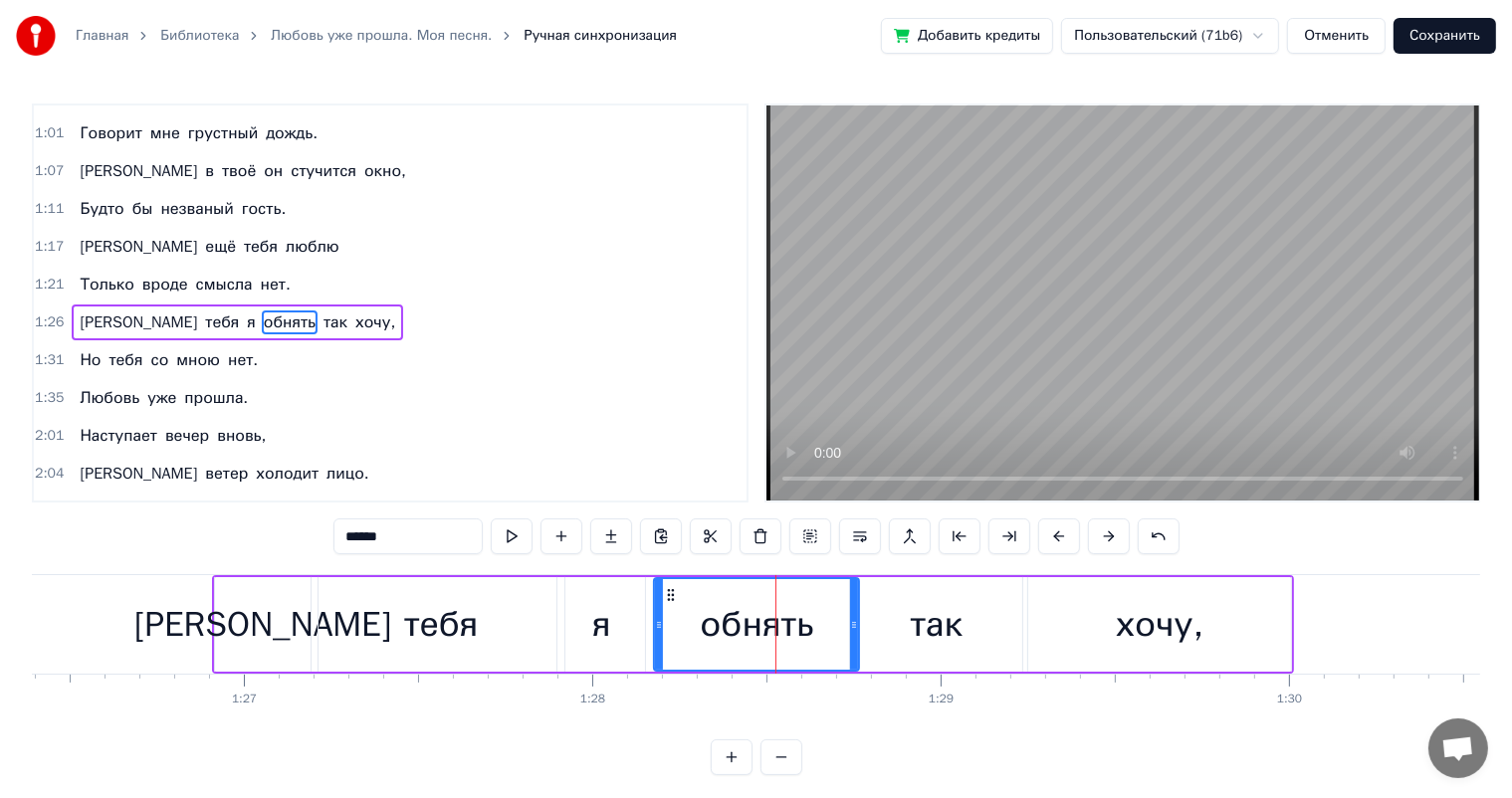 drag, startPoint x: 657, startPoint y: 618, endPoint x: 658, endPoint y: 628, distance: 10.049876 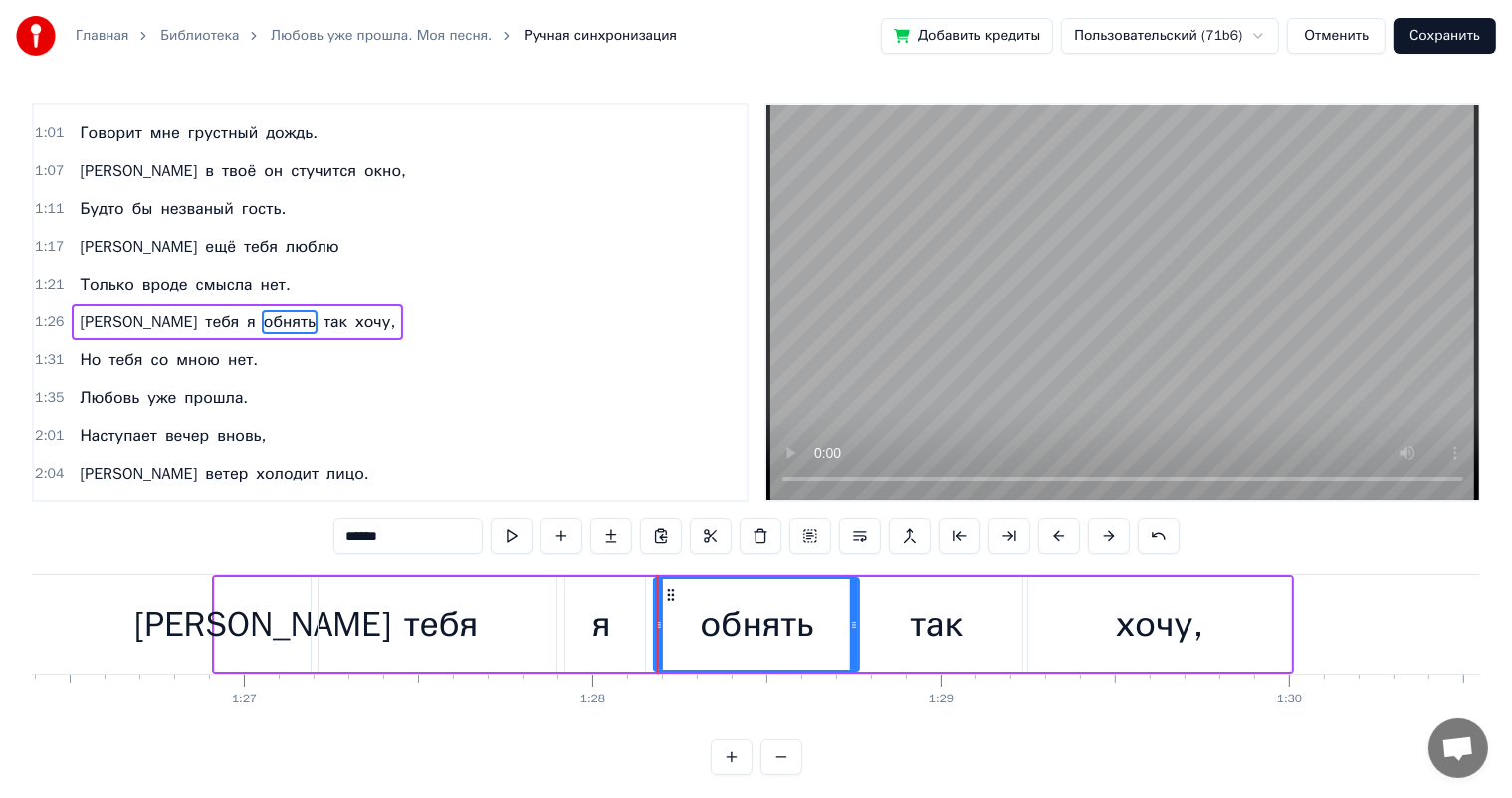 click on "так" at bounding box center (937, 624) 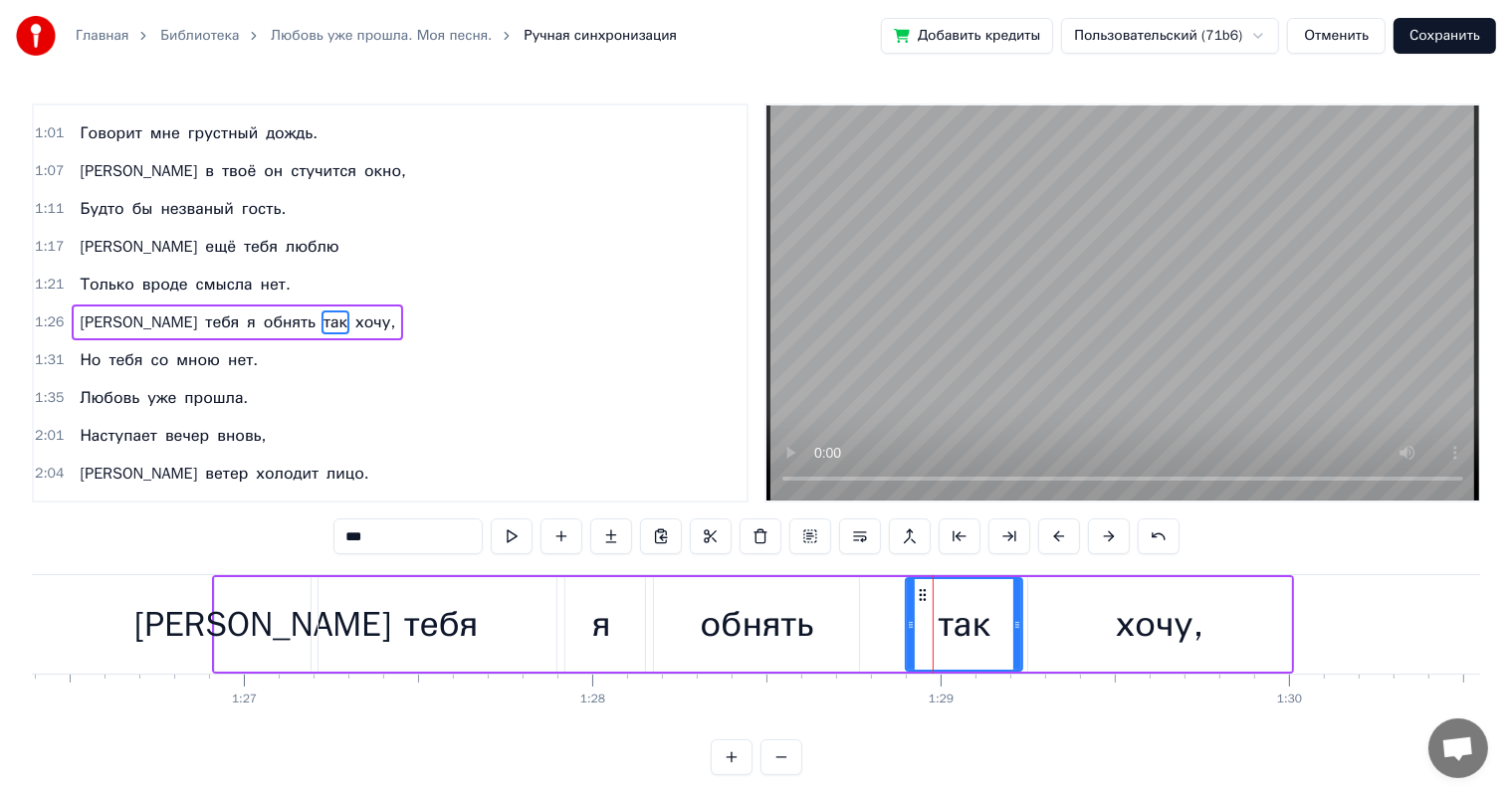 drag, startPoint x: 852, startPoint y: 622, endPoint x: 908, endPoint y: 623, distance: 56.008928 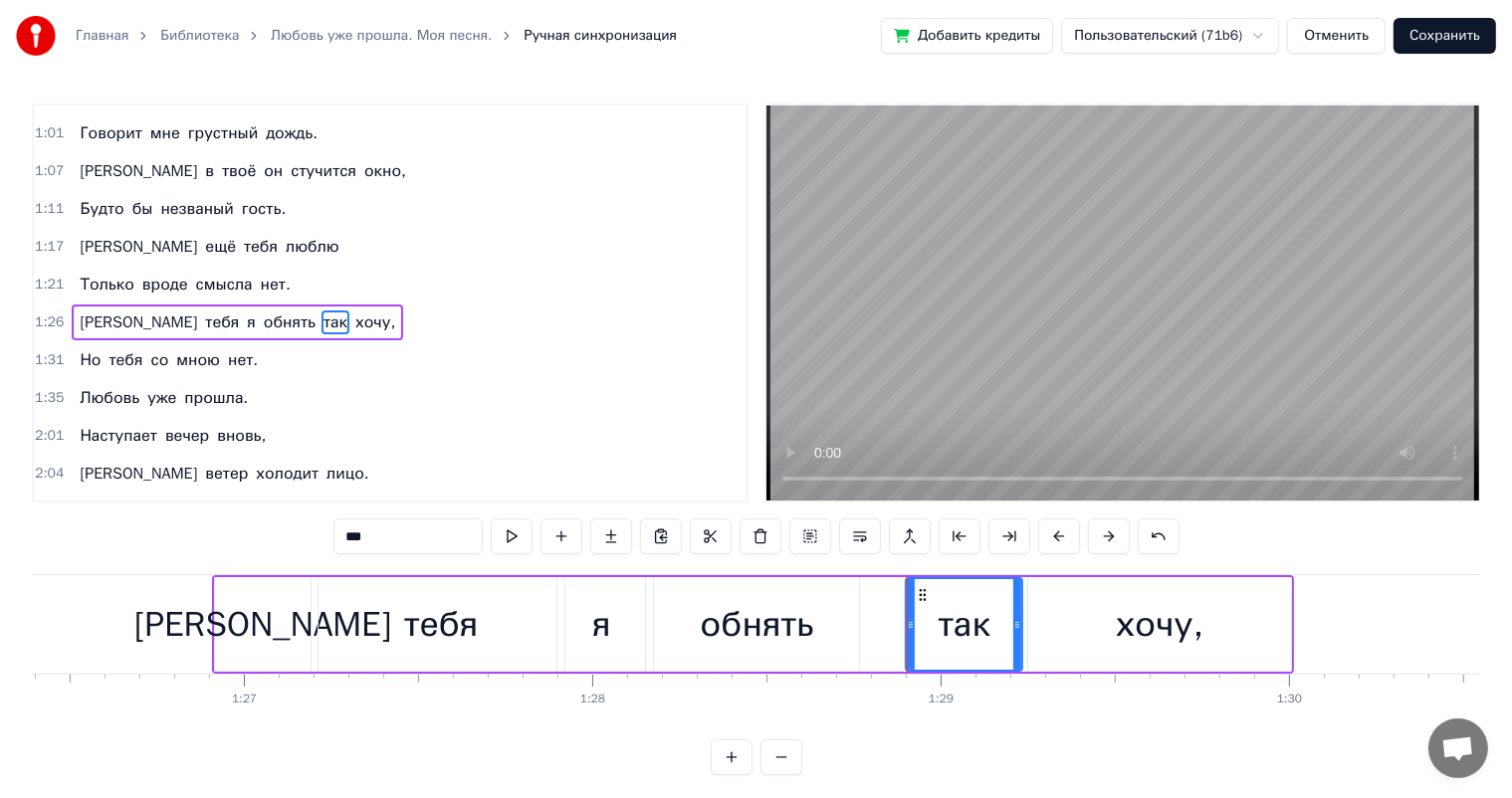 click on "обнять" at bounding box center (756, 624) 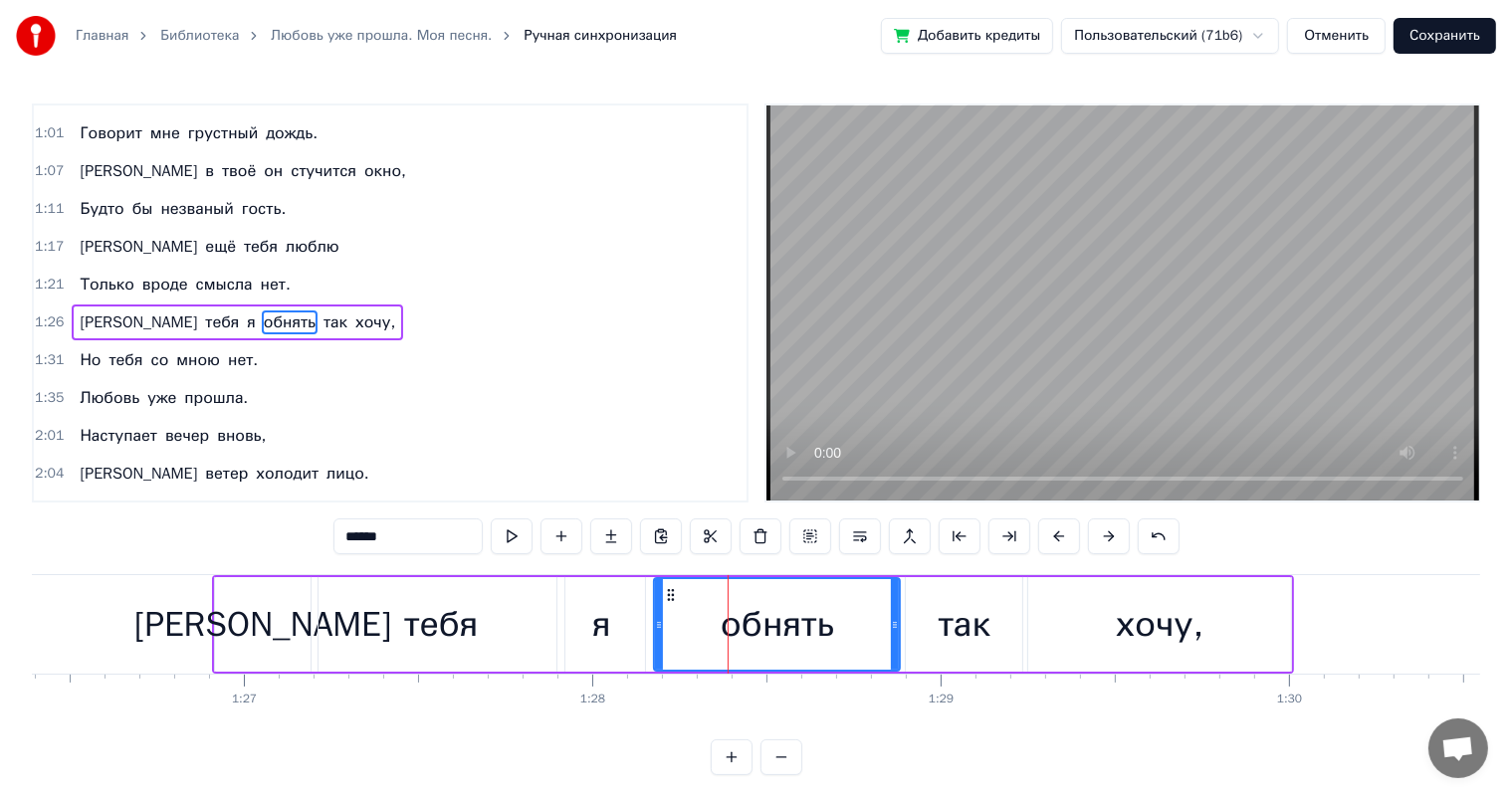 drag, startPoint x: 852, startPoint y: 629, endPoint x: 893, endPoint y: 635, distance: 41.4367 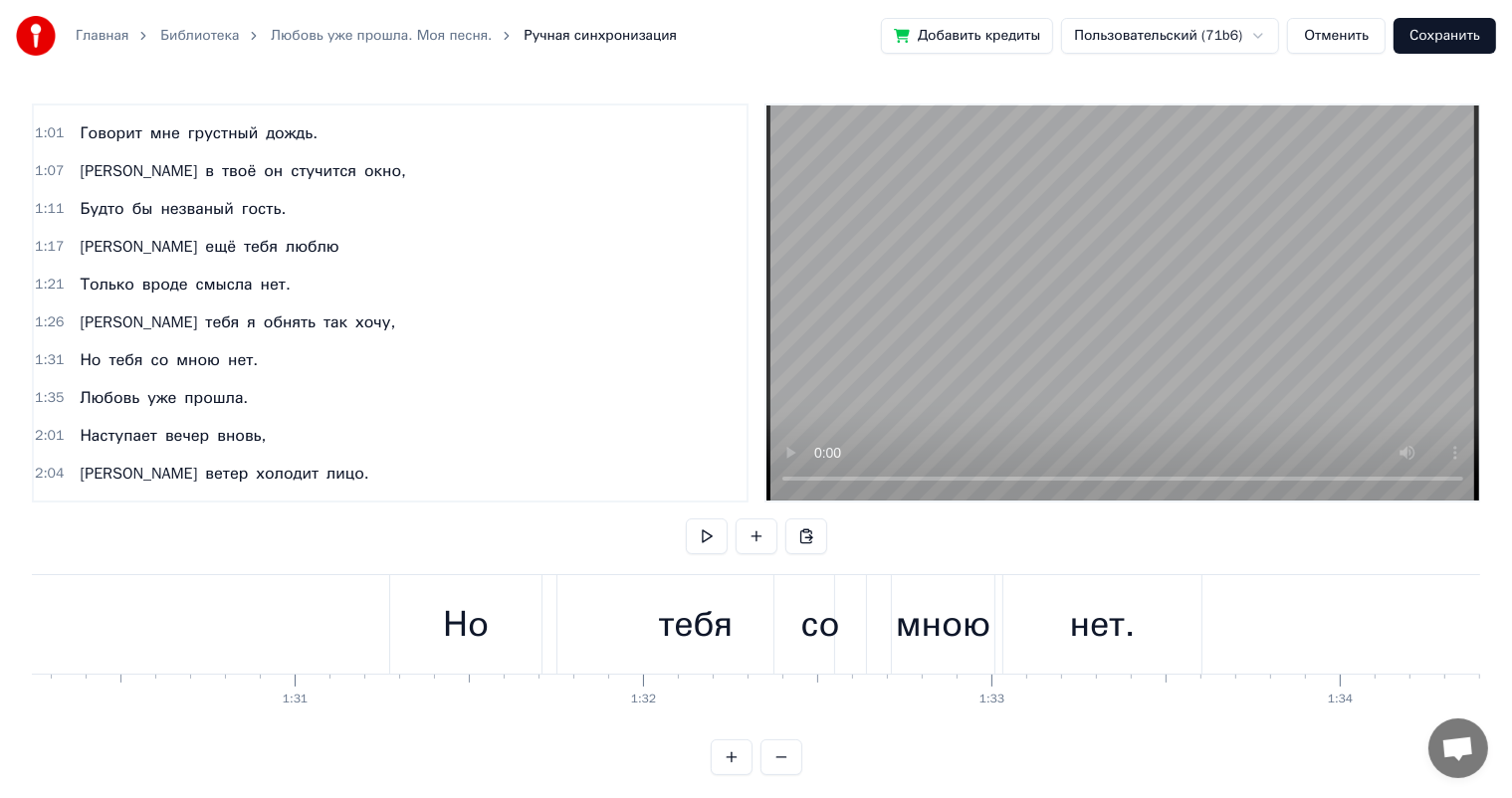 scroll, scrollTop: 0, scrollLeft: 31236, axis: horizontal 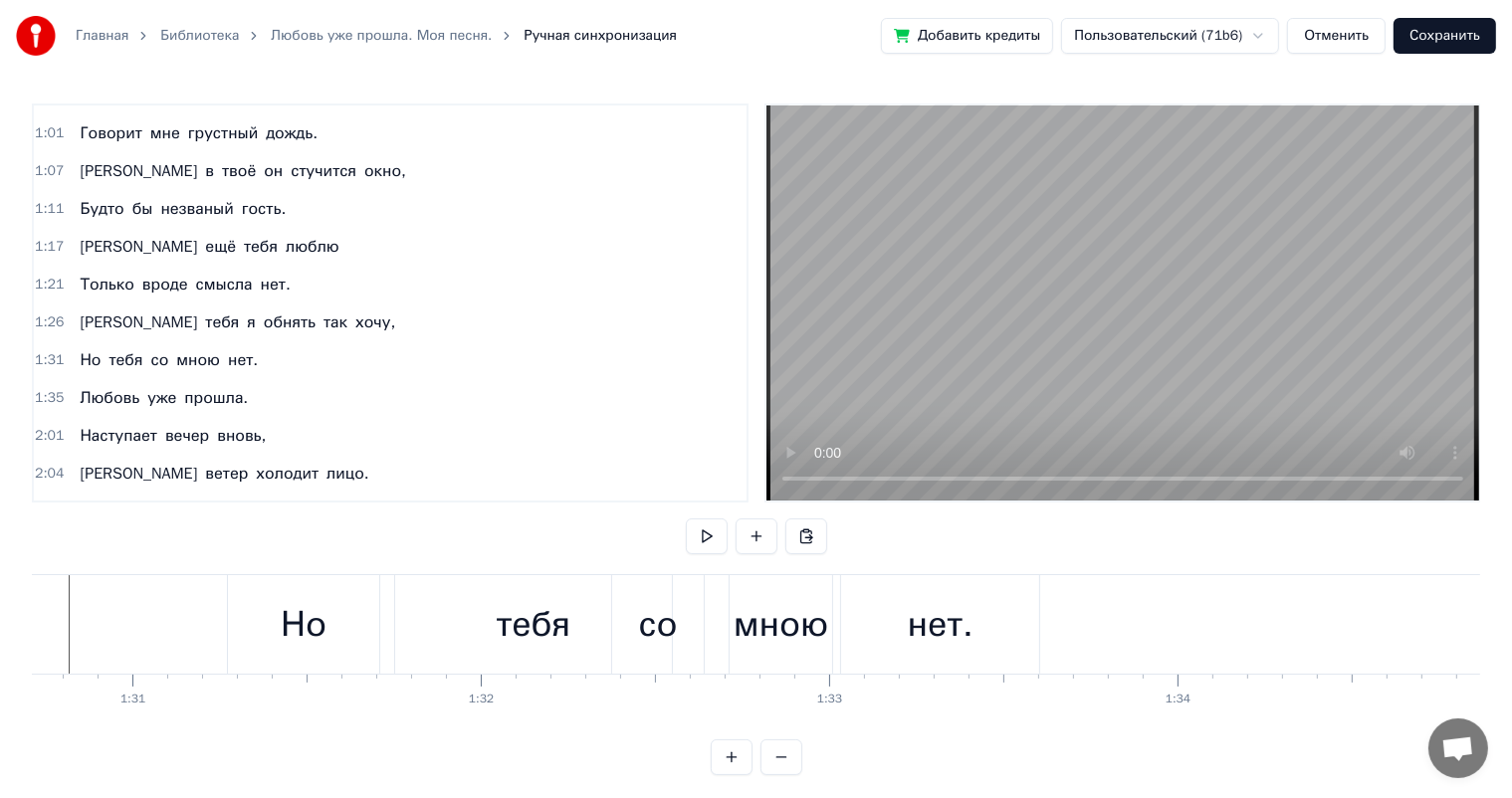 click on "нет." at bounding box center (941, 624) 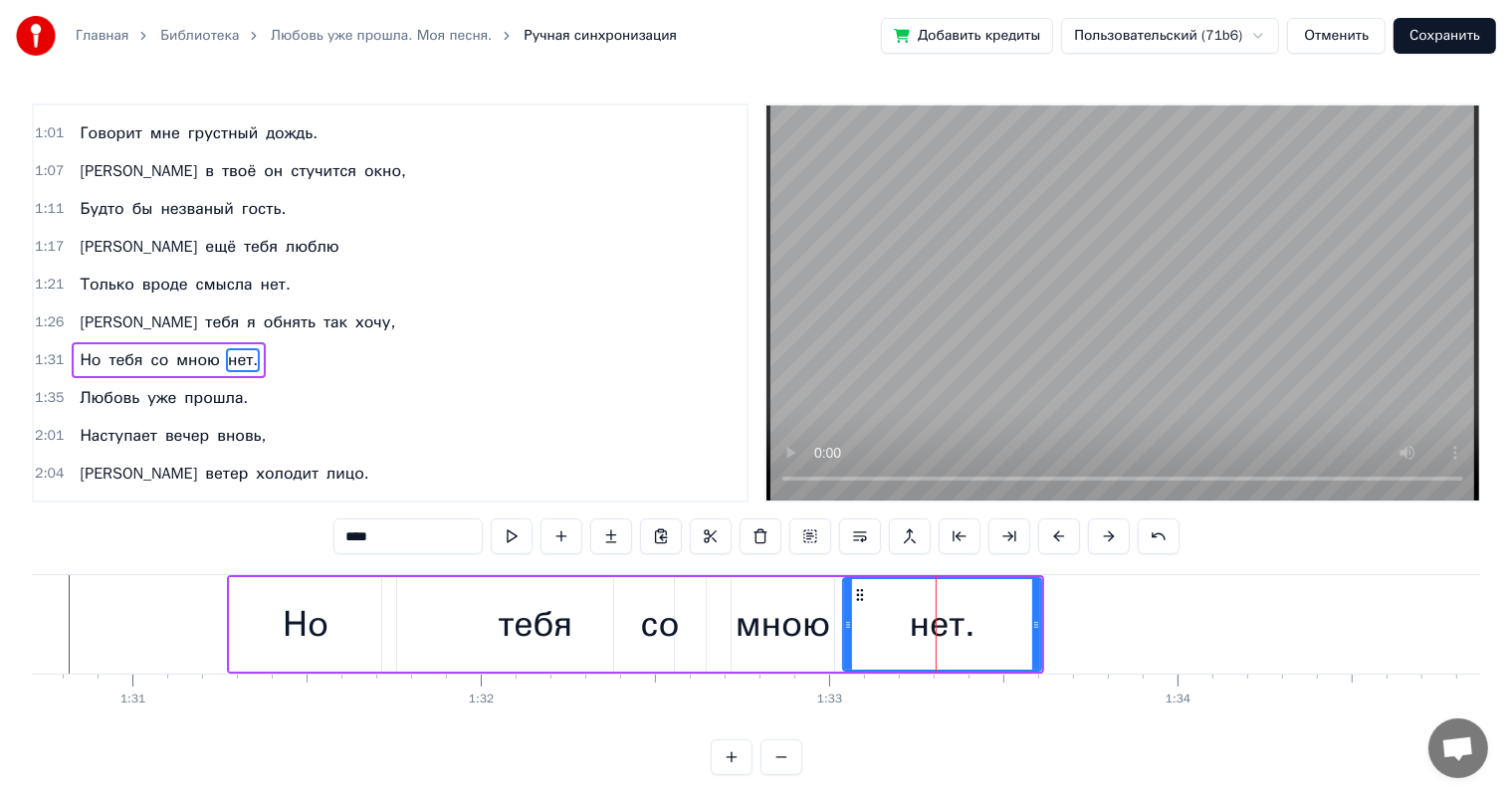scroll, scrollTop: 406, scrollLeft: 0, axis: vertical 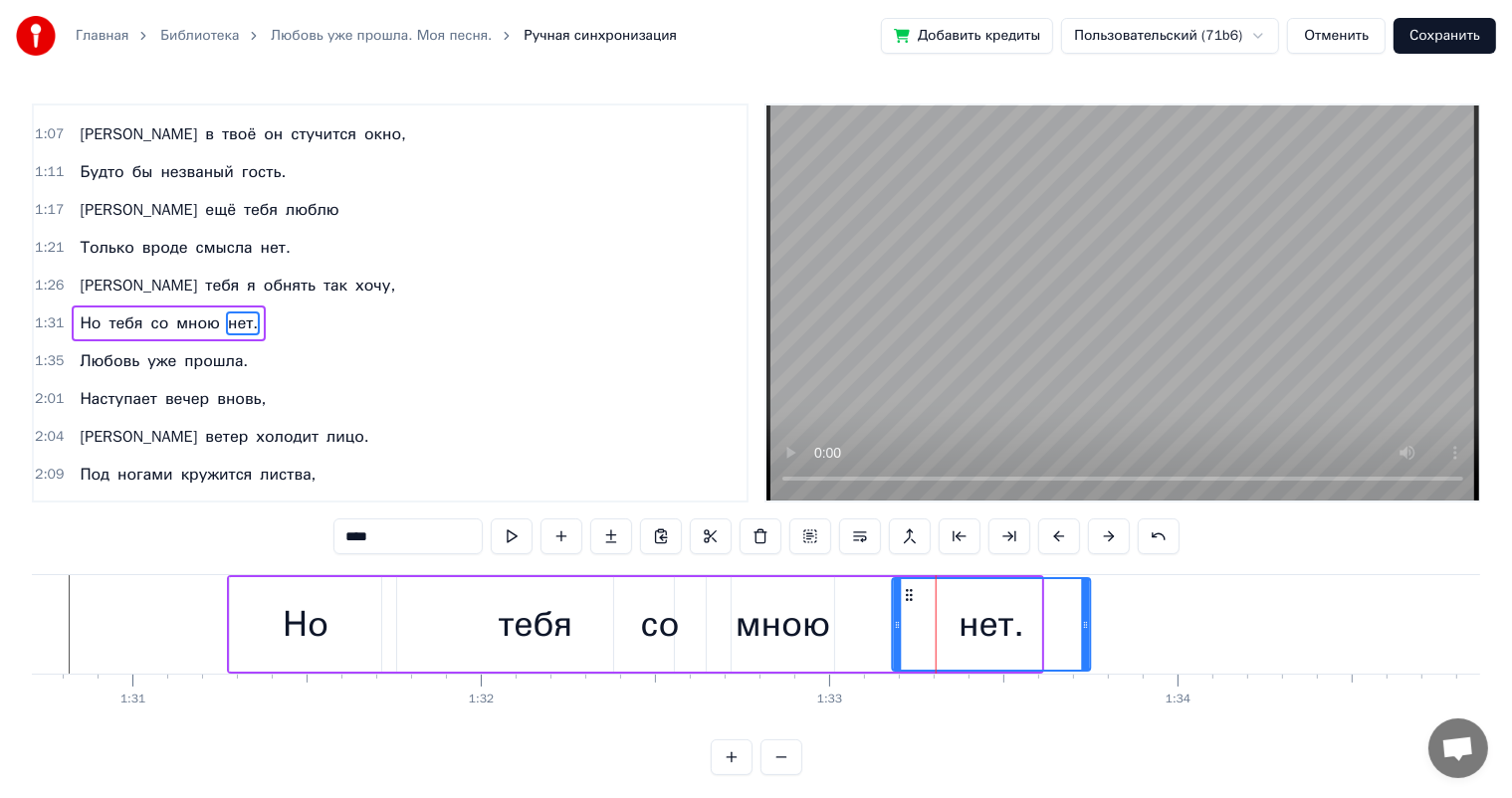 drag, startPoint x: 859, startPoint y: 590, endPoint x: 765, endPoint y: 619, distance: 98.37174 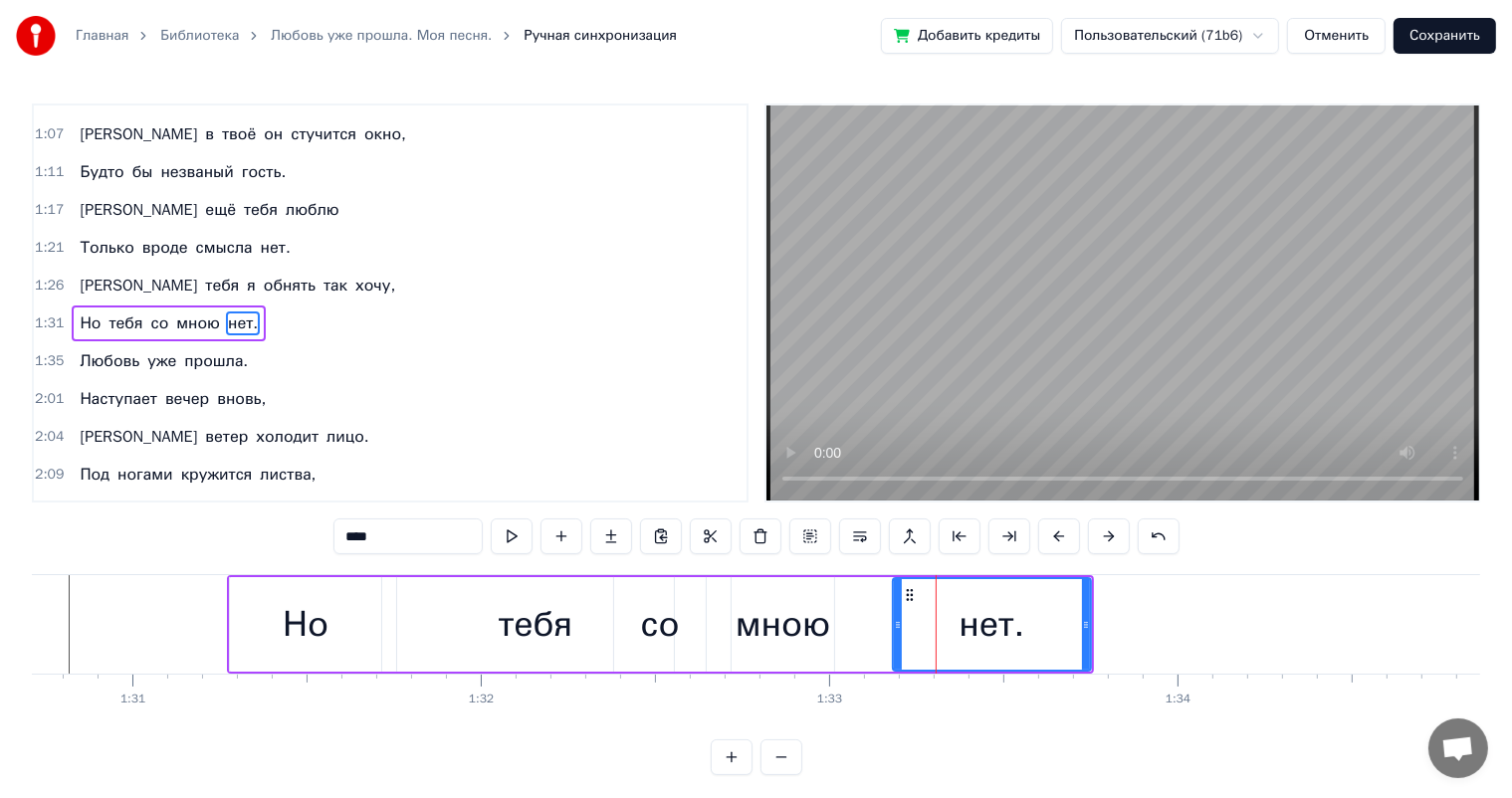click on "мною" at bounding box center (783, 624) 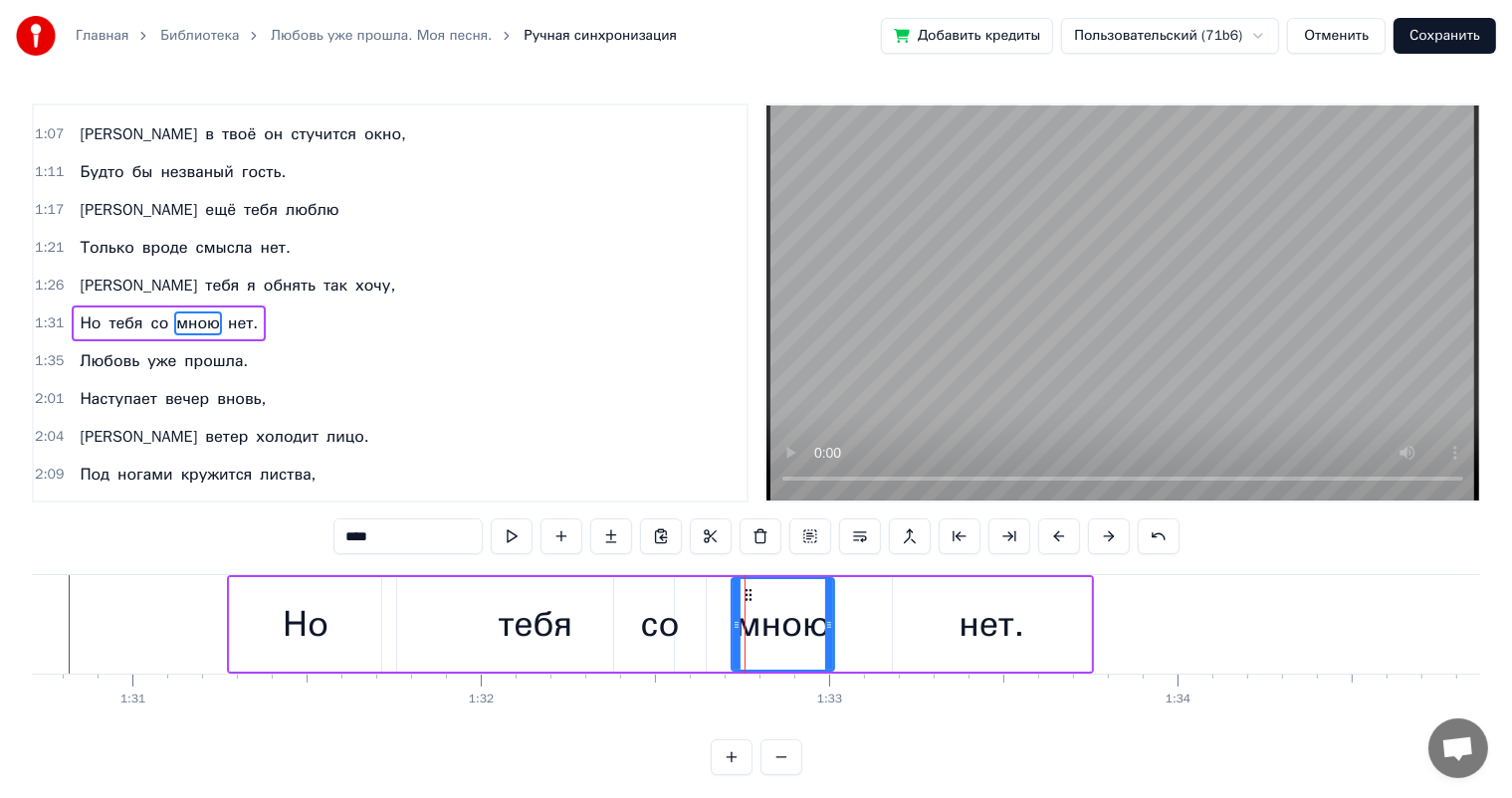 click on "мною" at bounding box center [782, 624] 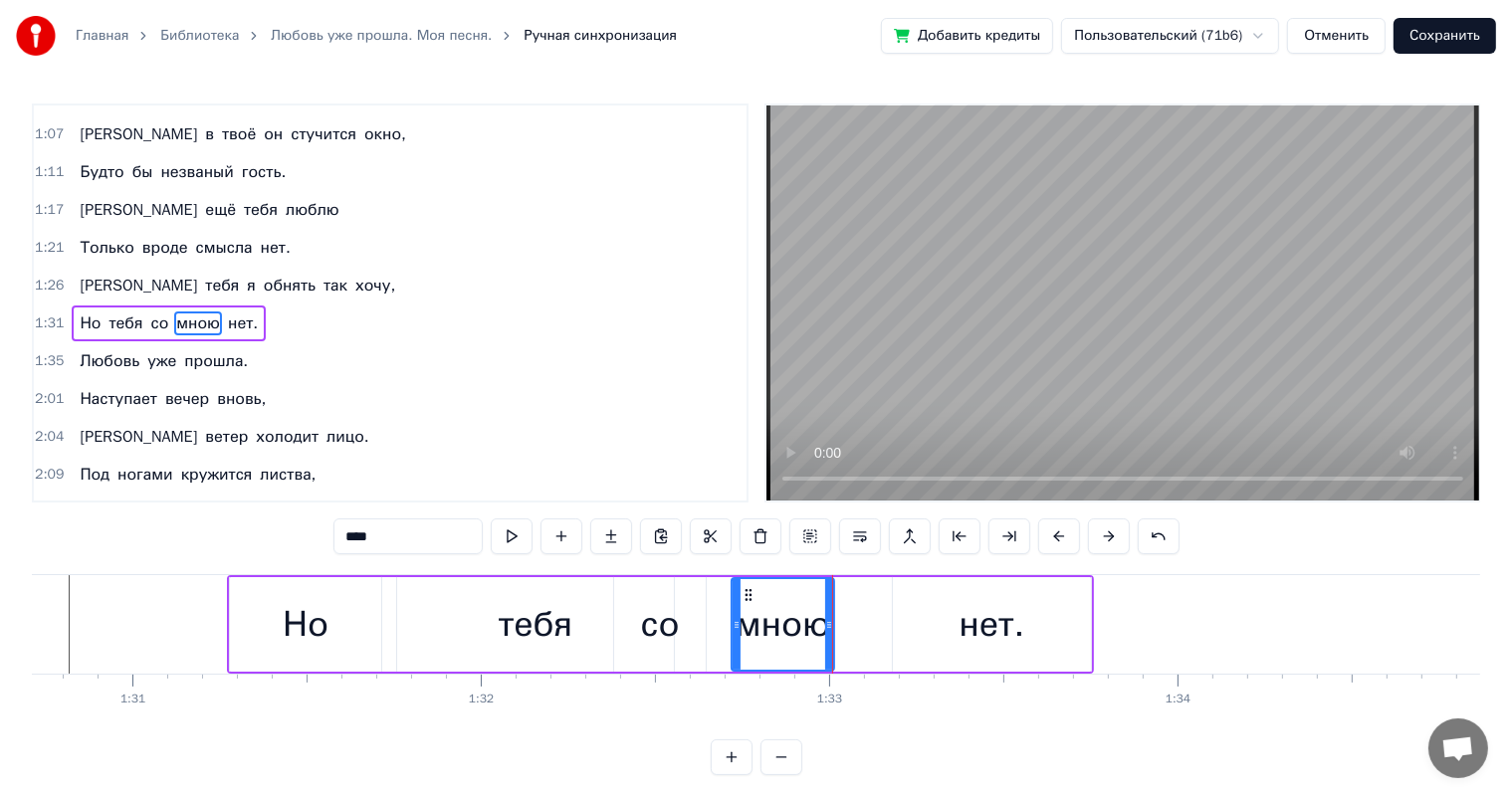 click on "мною" at bounding box center [783, 624] 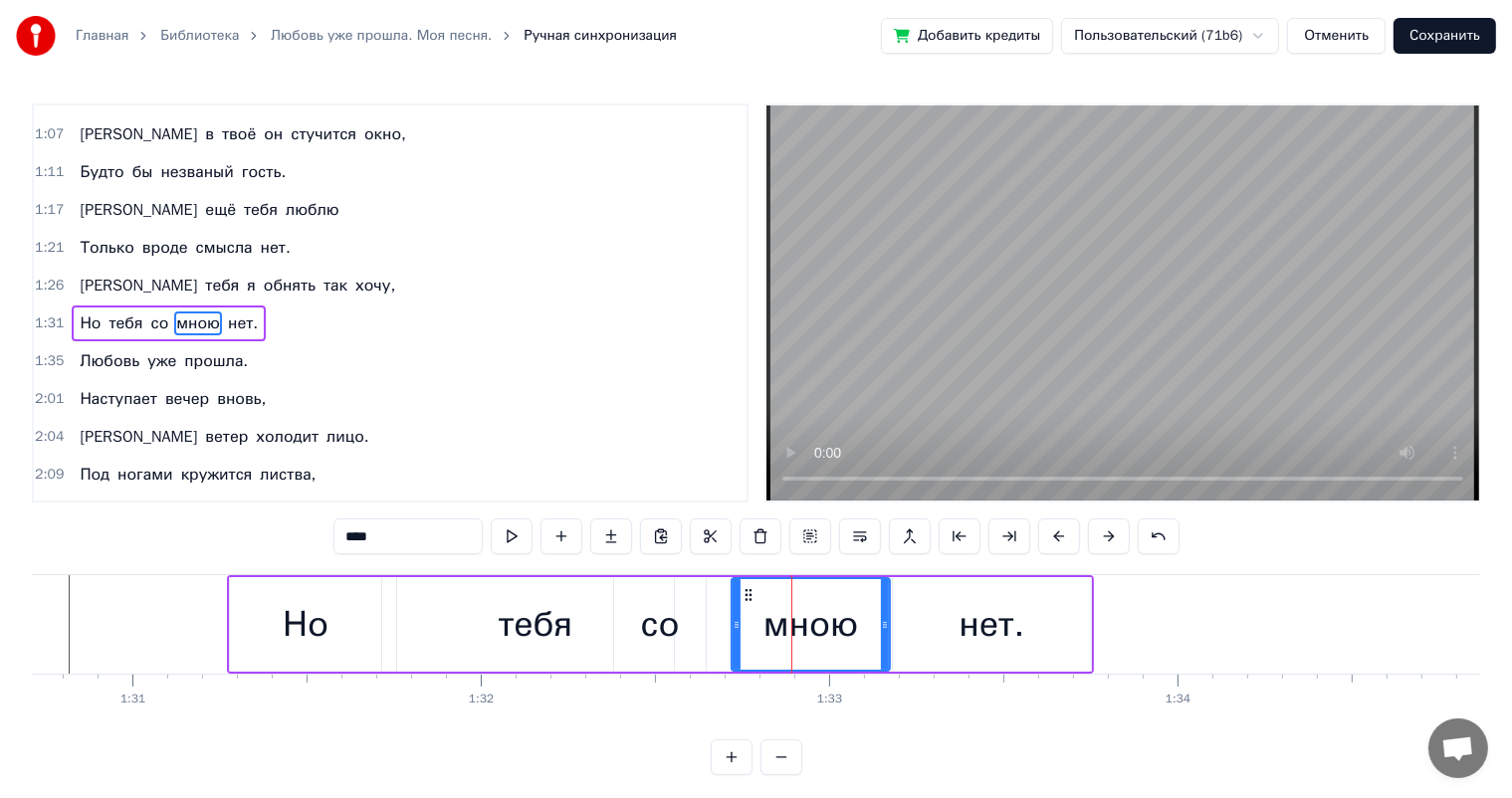 drag, startPoint x: 828, startPoint y: 612, endPoint x: 884, endPoint y: 625, distance: 57.48913 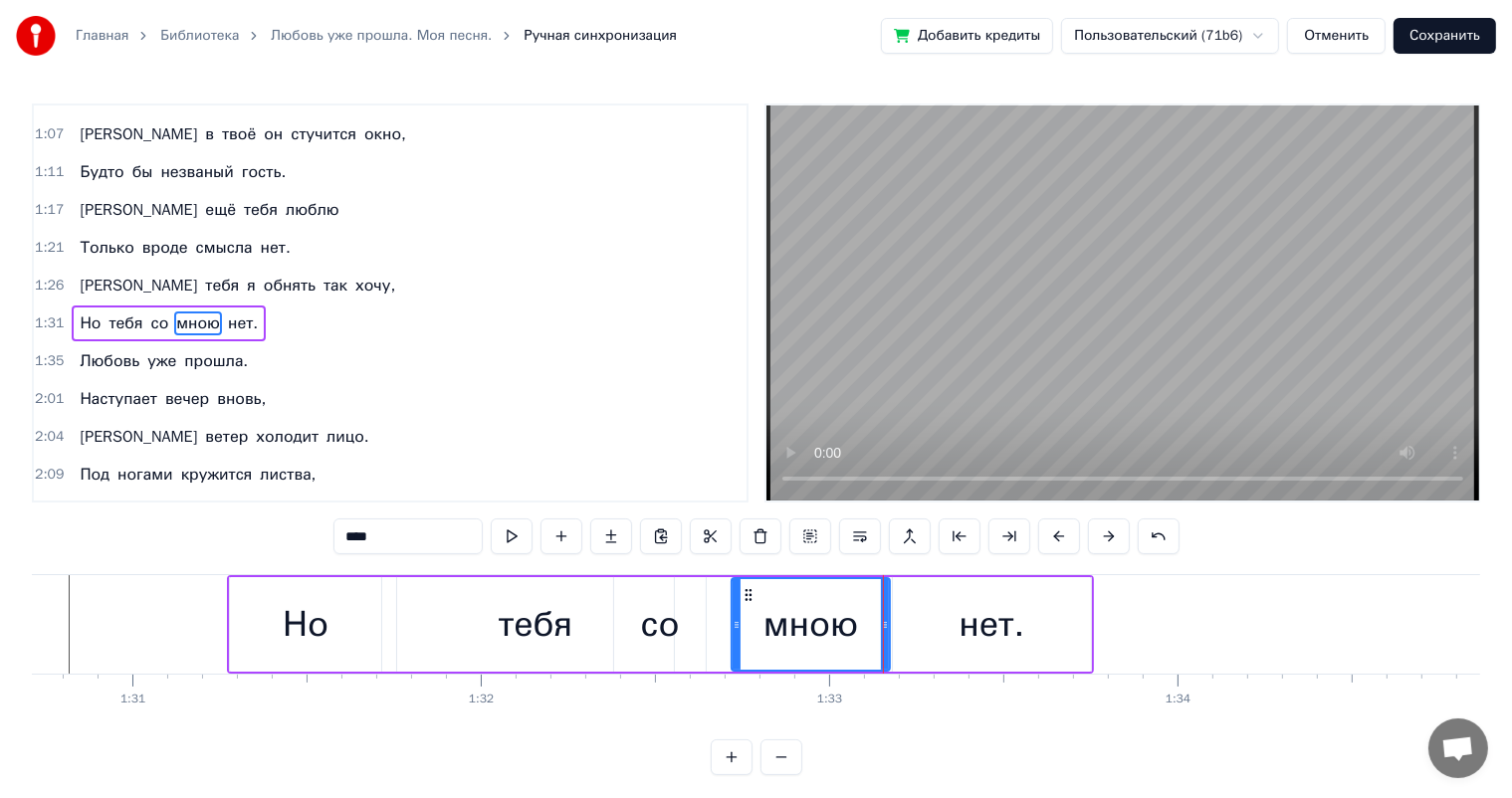 click on "со" at bounding box center (660, 624) 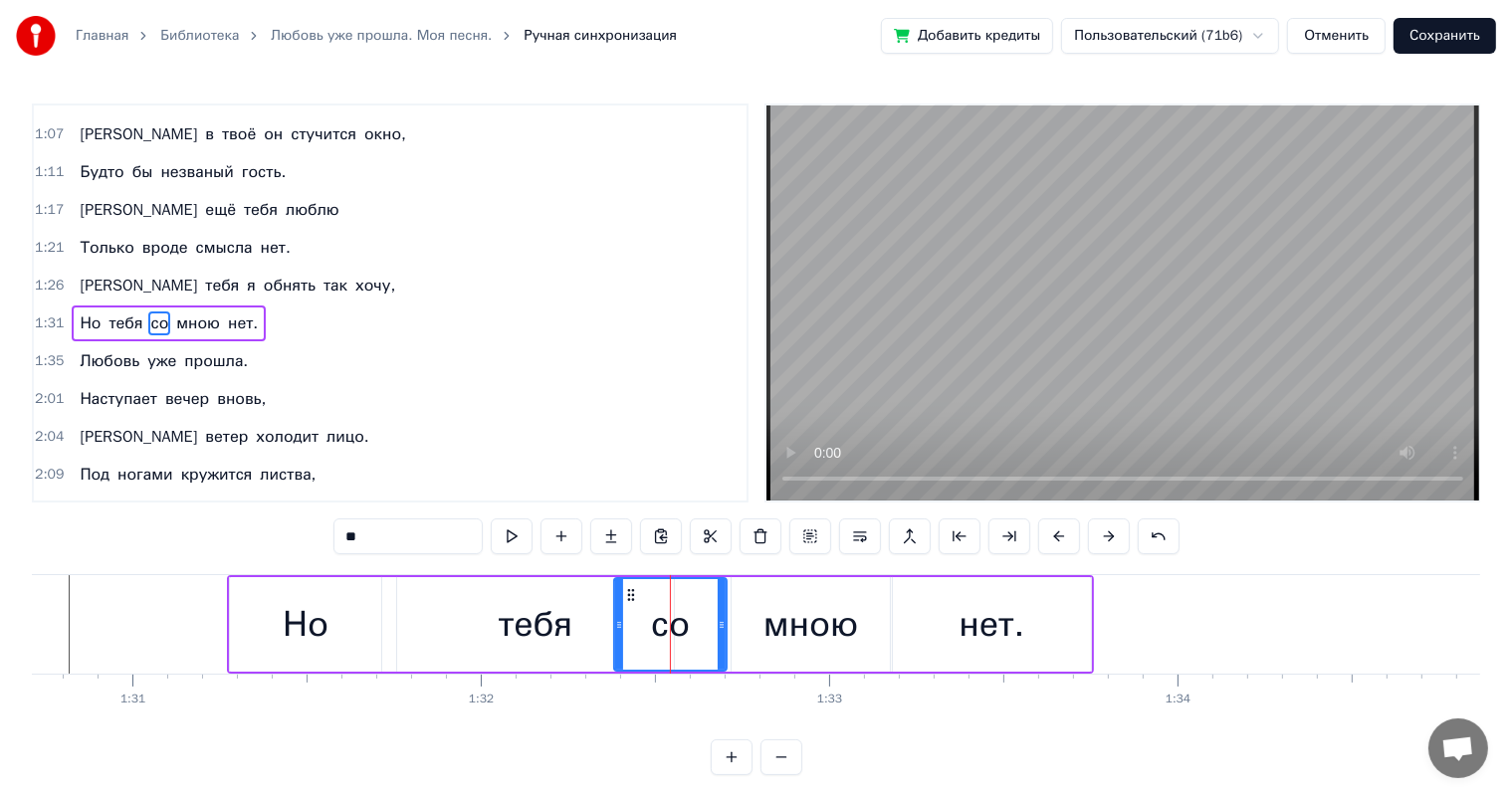 drag, startPoint x: 698, startPoint y: 617, endPoint x: 719, endPoint y: 625, distance: 22.472205 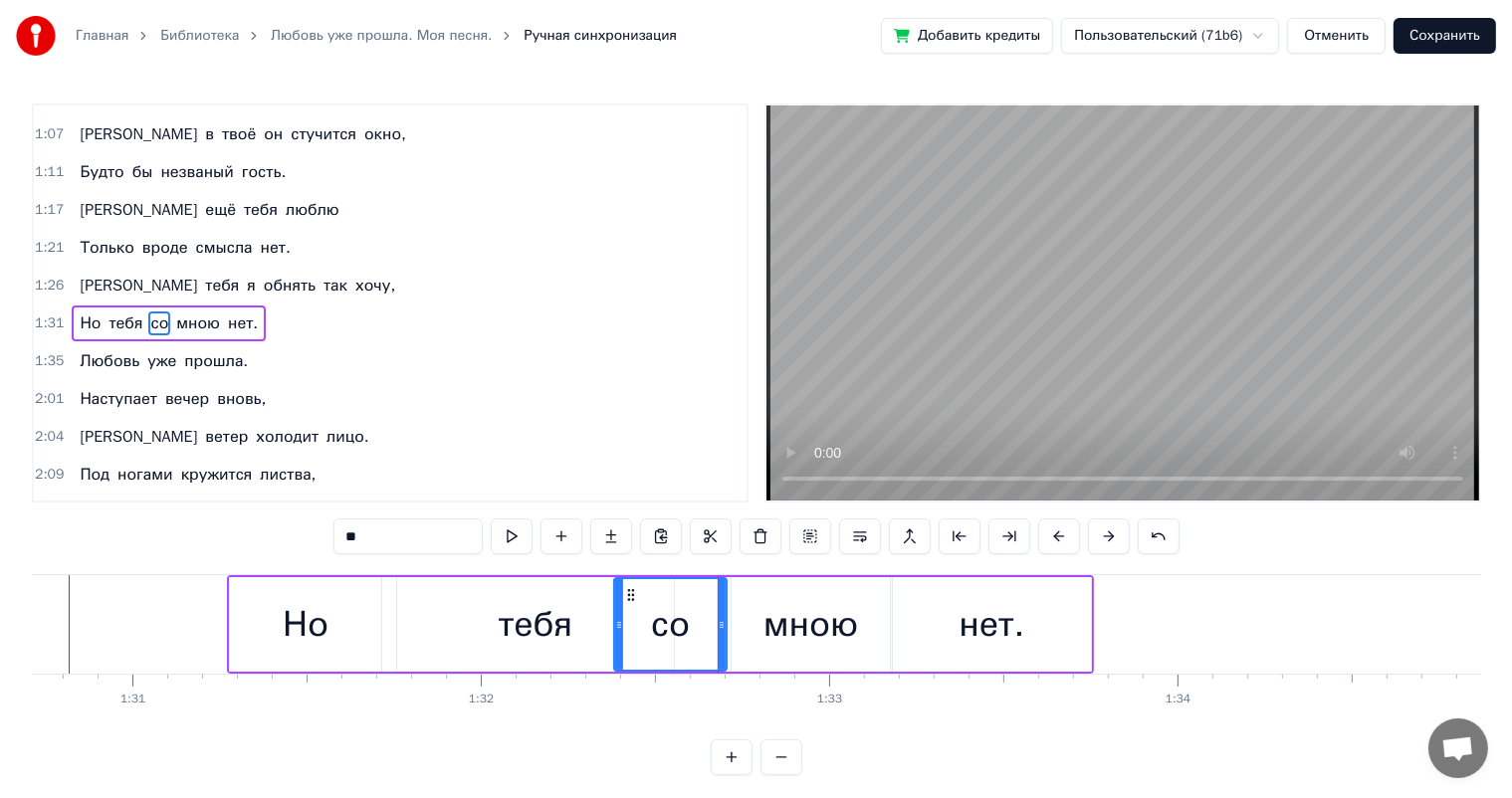 click on "тебя" at bounding box center (536, 624) 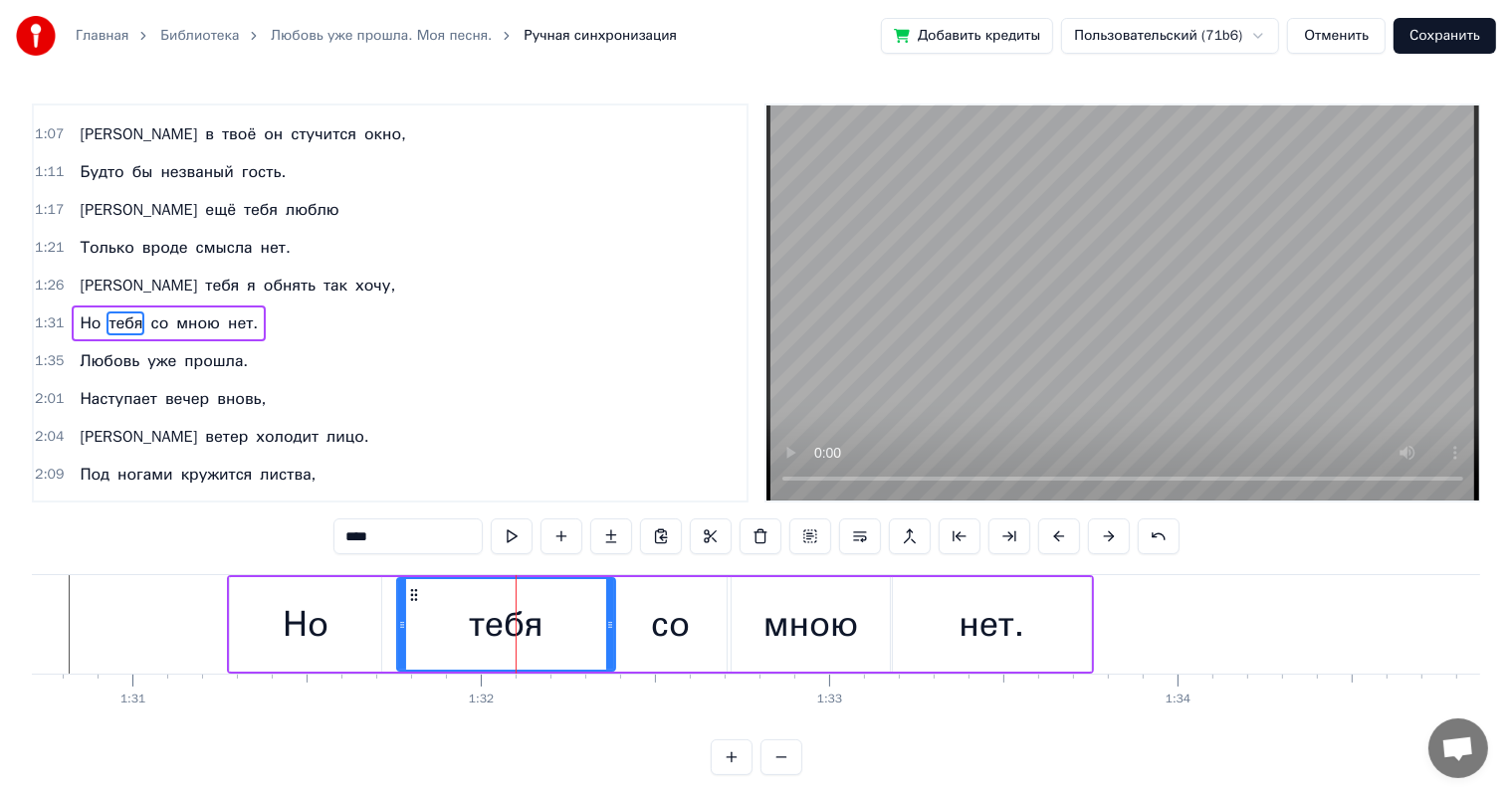 drag, startPoint x: 668, startPoint y: 609, endPoint x: 609, endPoint y: 626, distance: 61.400326 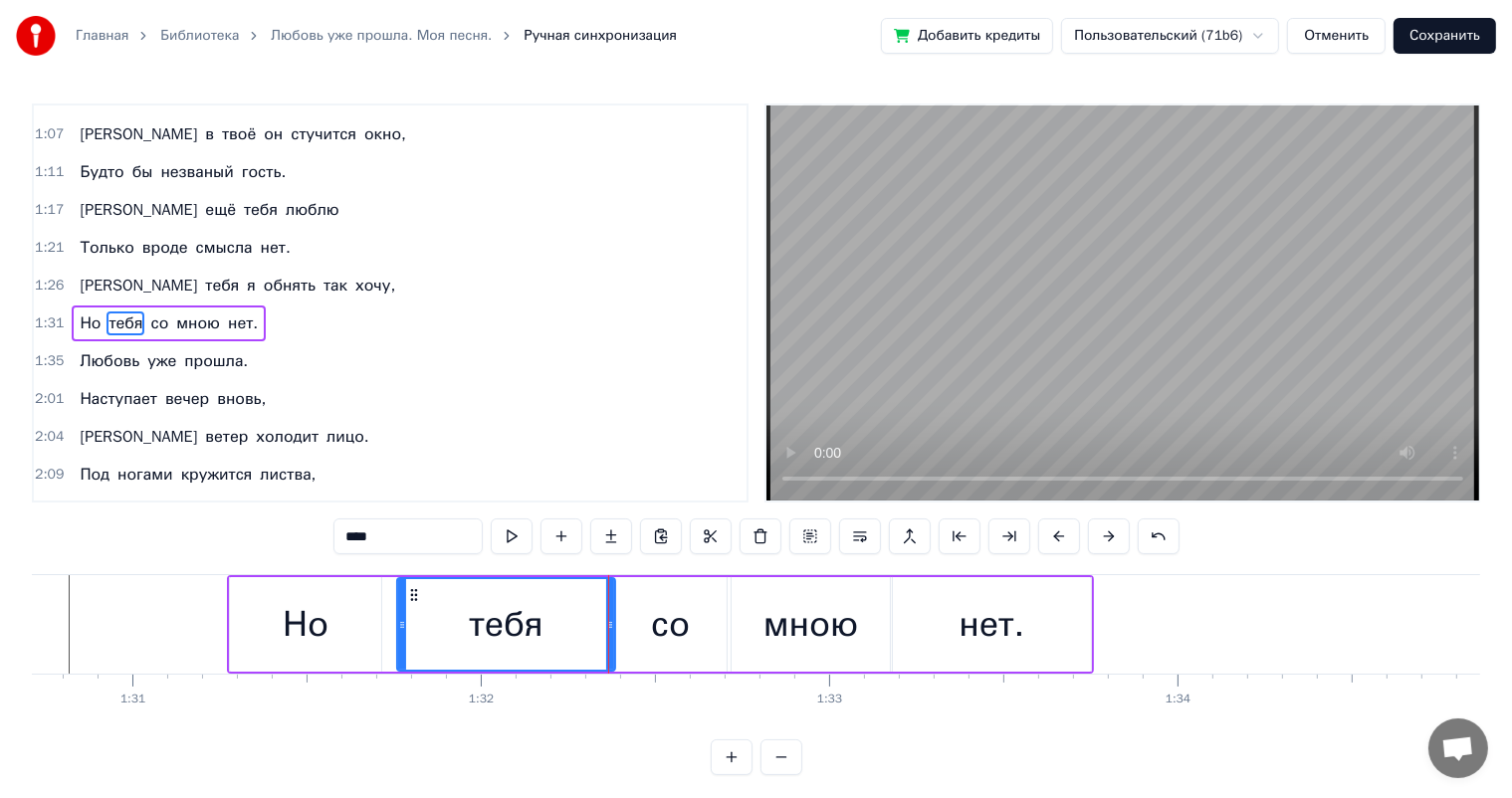click on "тебя" at bounding box center (506, 624) 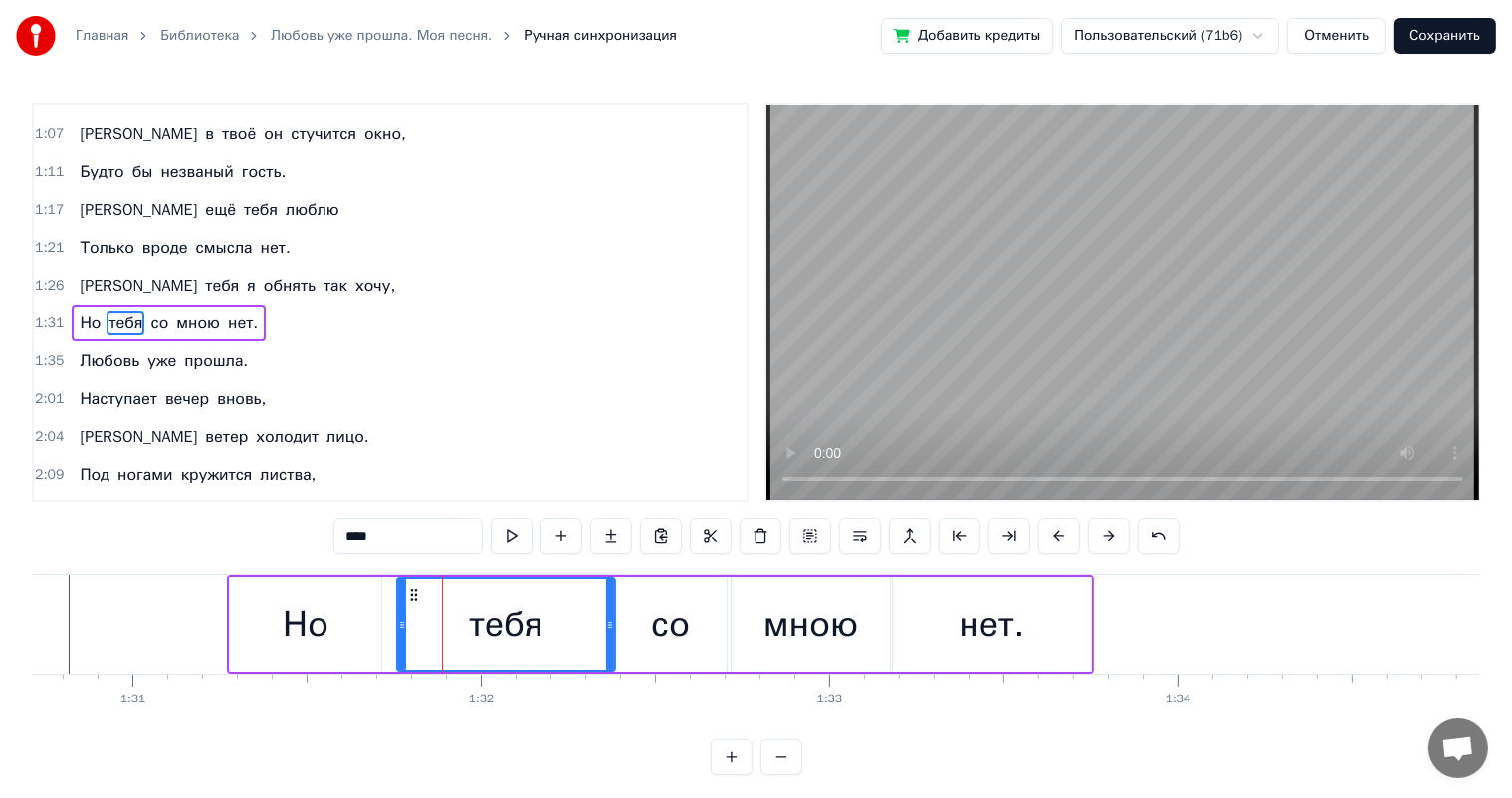 click on "Но" at bounding box center [306, 624] 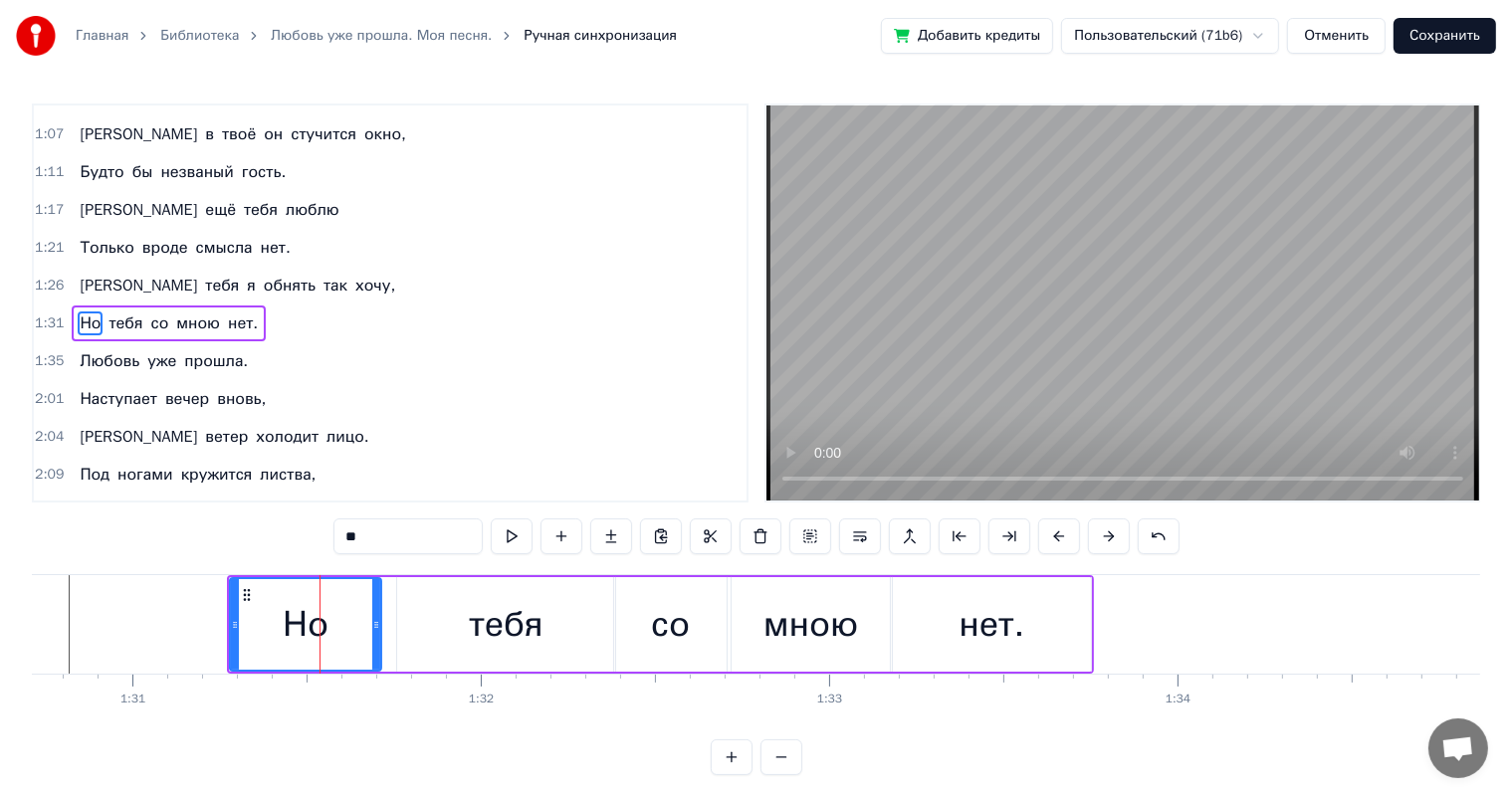 click on "тебя" at bounding box center (506, 624) 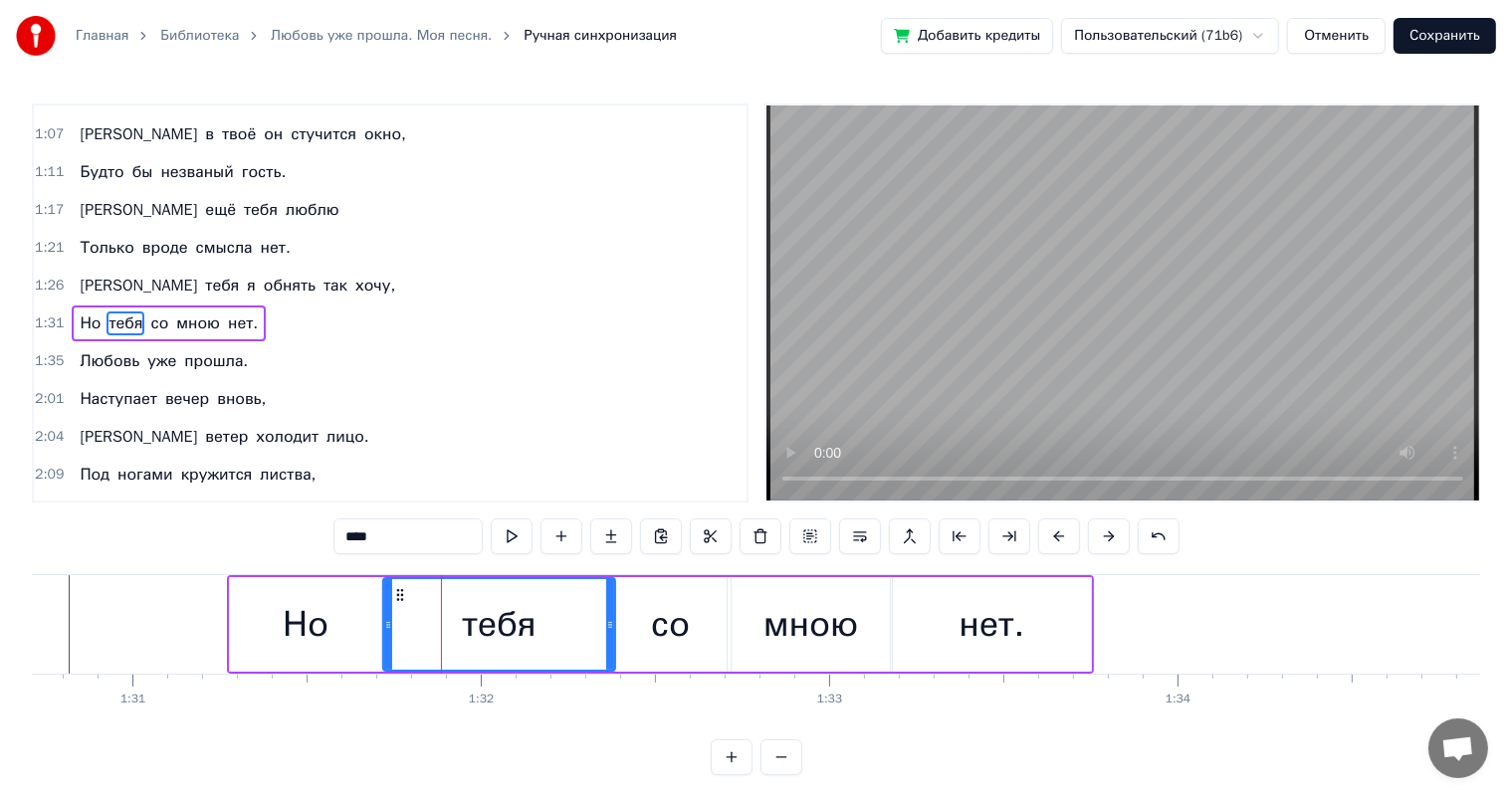 drag, startPoint x: 399, startPoint y: 630, endPoint x: 385, endPoint y: 632, distance: 14.142136 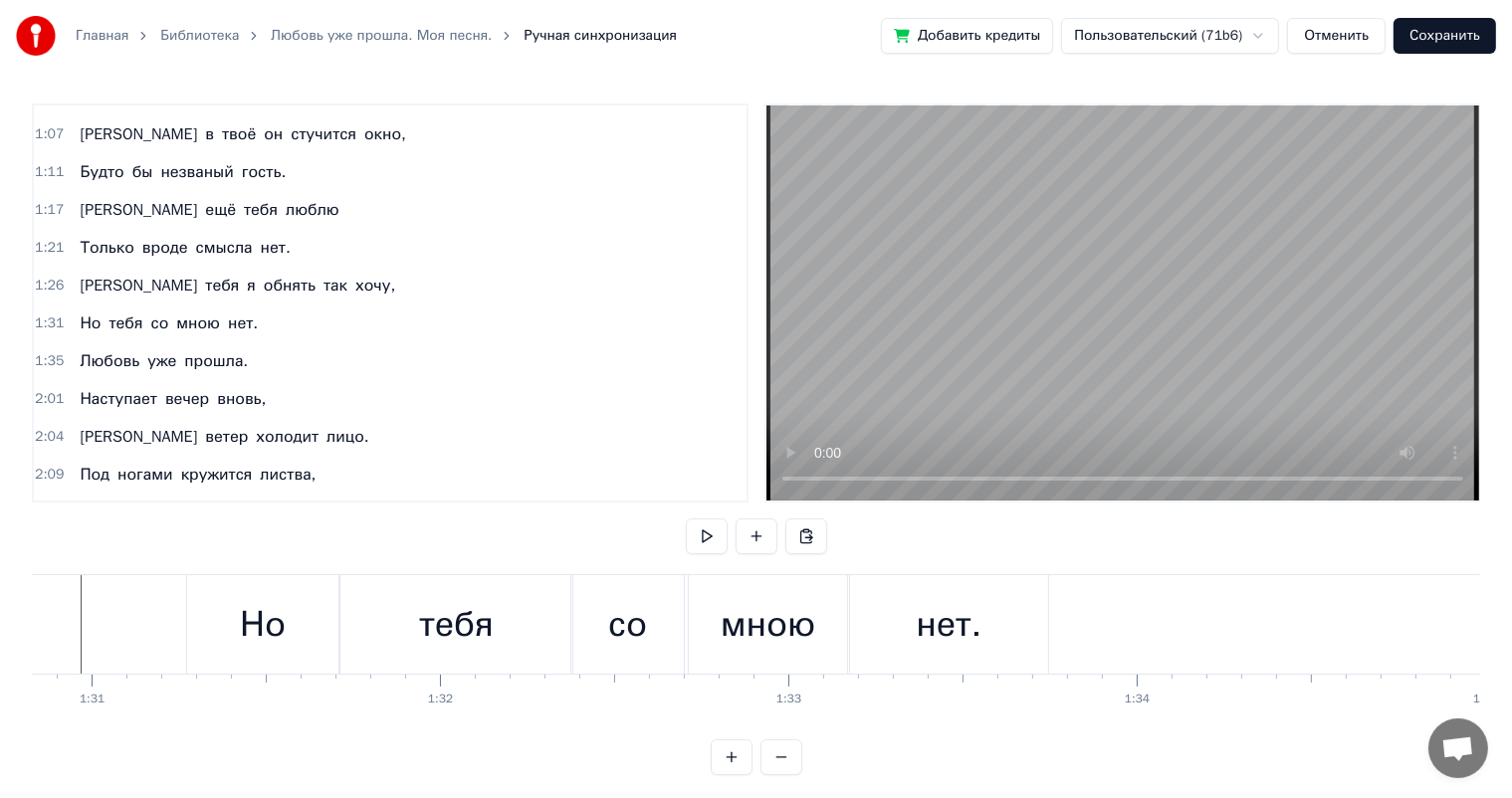 scroll, scrollTop: 0, scrollLeft: 31563, axis: horizontal 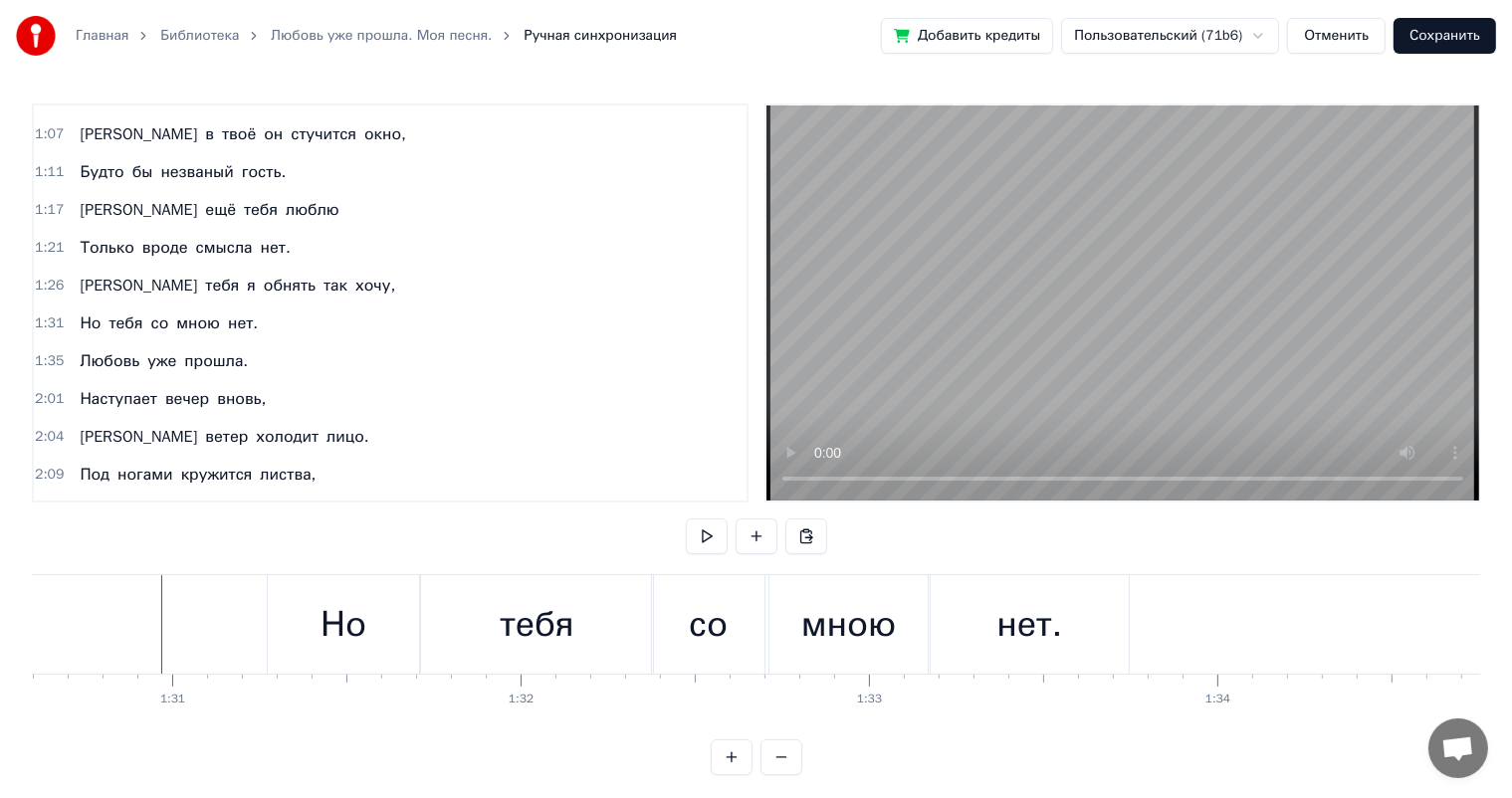 click on "нет." at bounding box center (1029, 624) 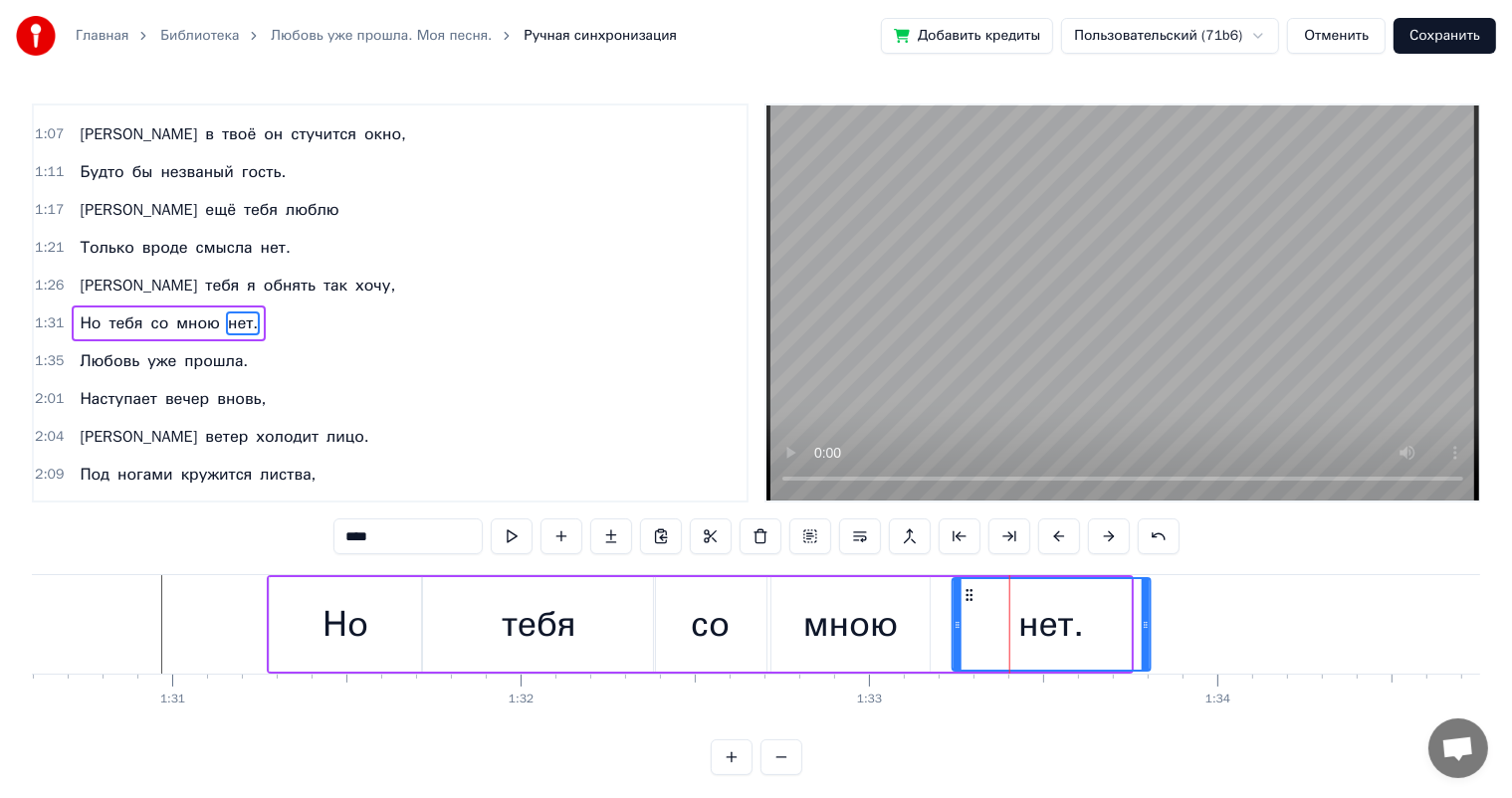drag, startPoint x: 946, startPoint y: 593, endPoint x: 966, endPoint y: 593, distance: 20 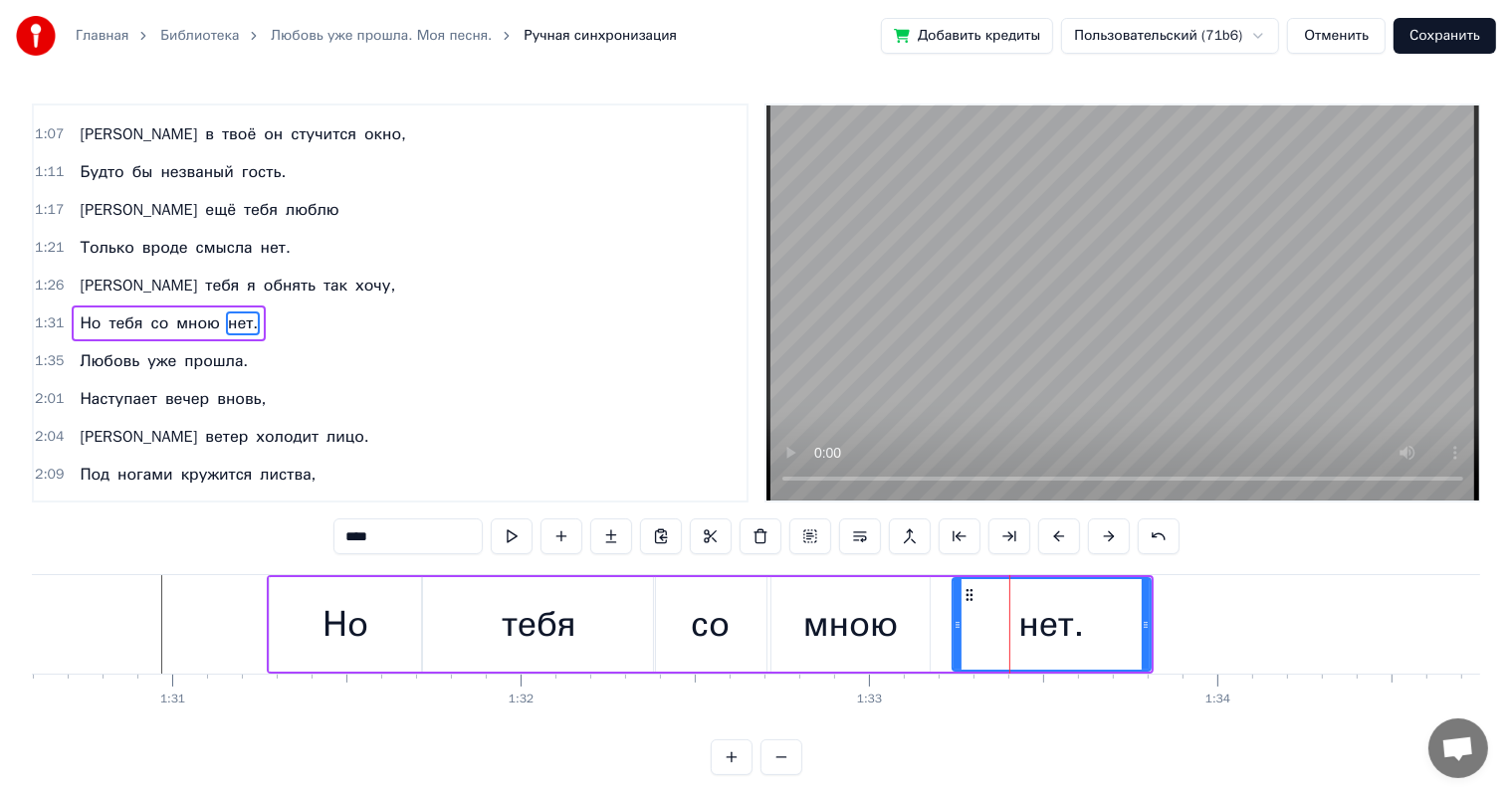 click on "мною" at bounding box center (851, 624) 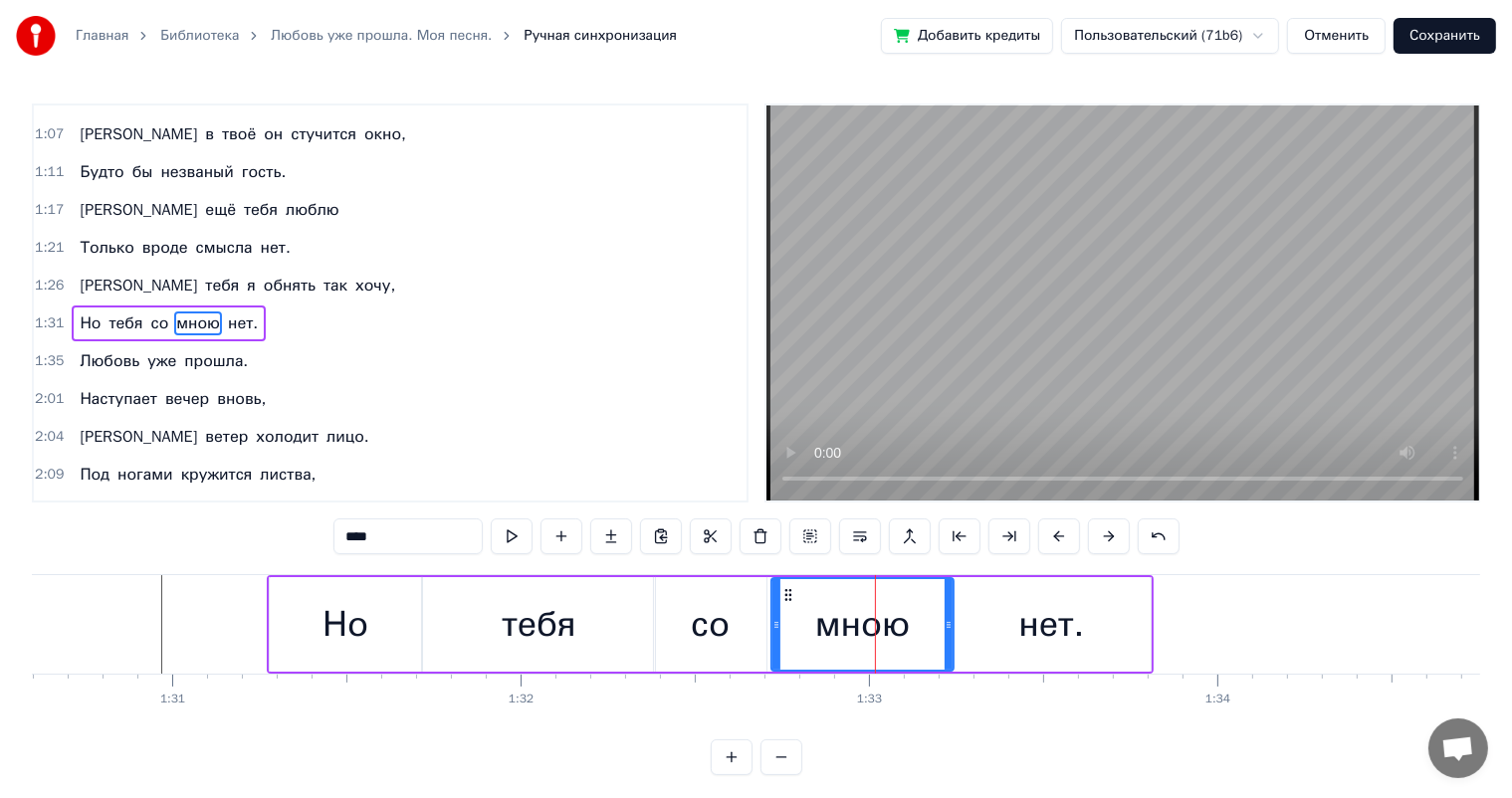 drag, startPoint x: 923, startPoint y: 625, endPoint x: 947, endPoint y: 624, distance: 24.020824 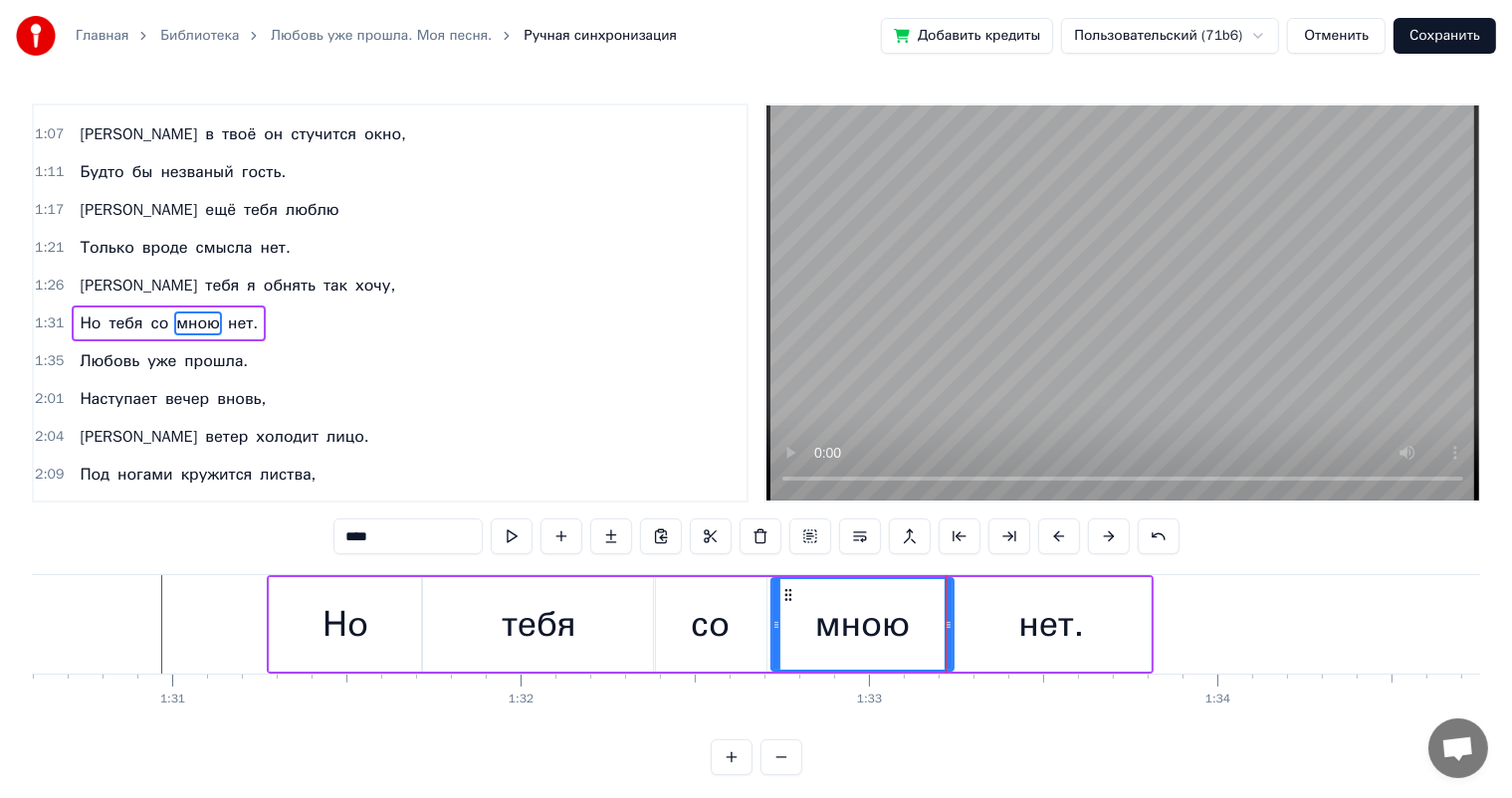 drag, startPoint x: 124, startPoint y: 625, endPoint x: 86, endPoint y: 629, distance: 38.20995 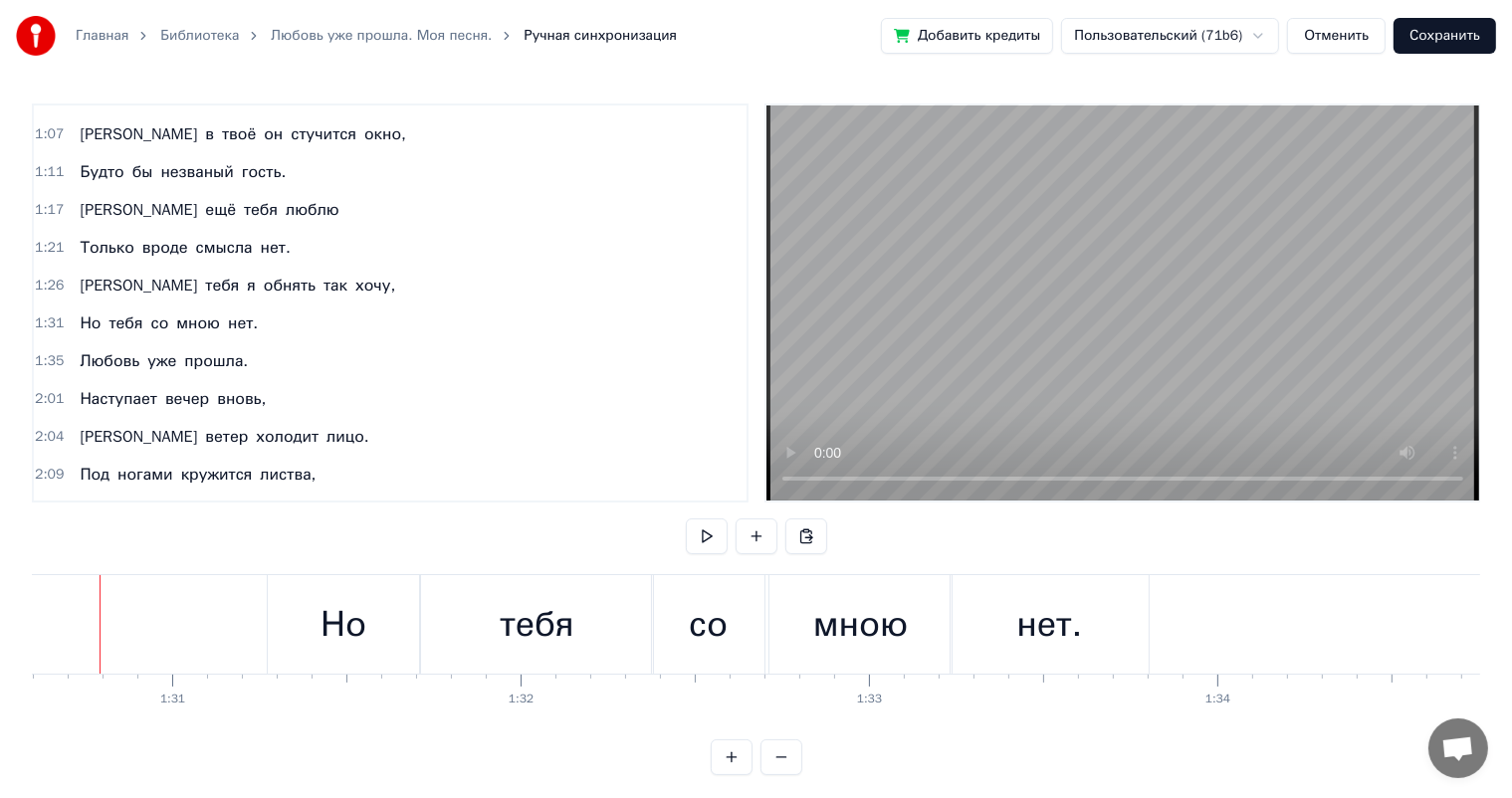 click at bounding box center [4600, 624] 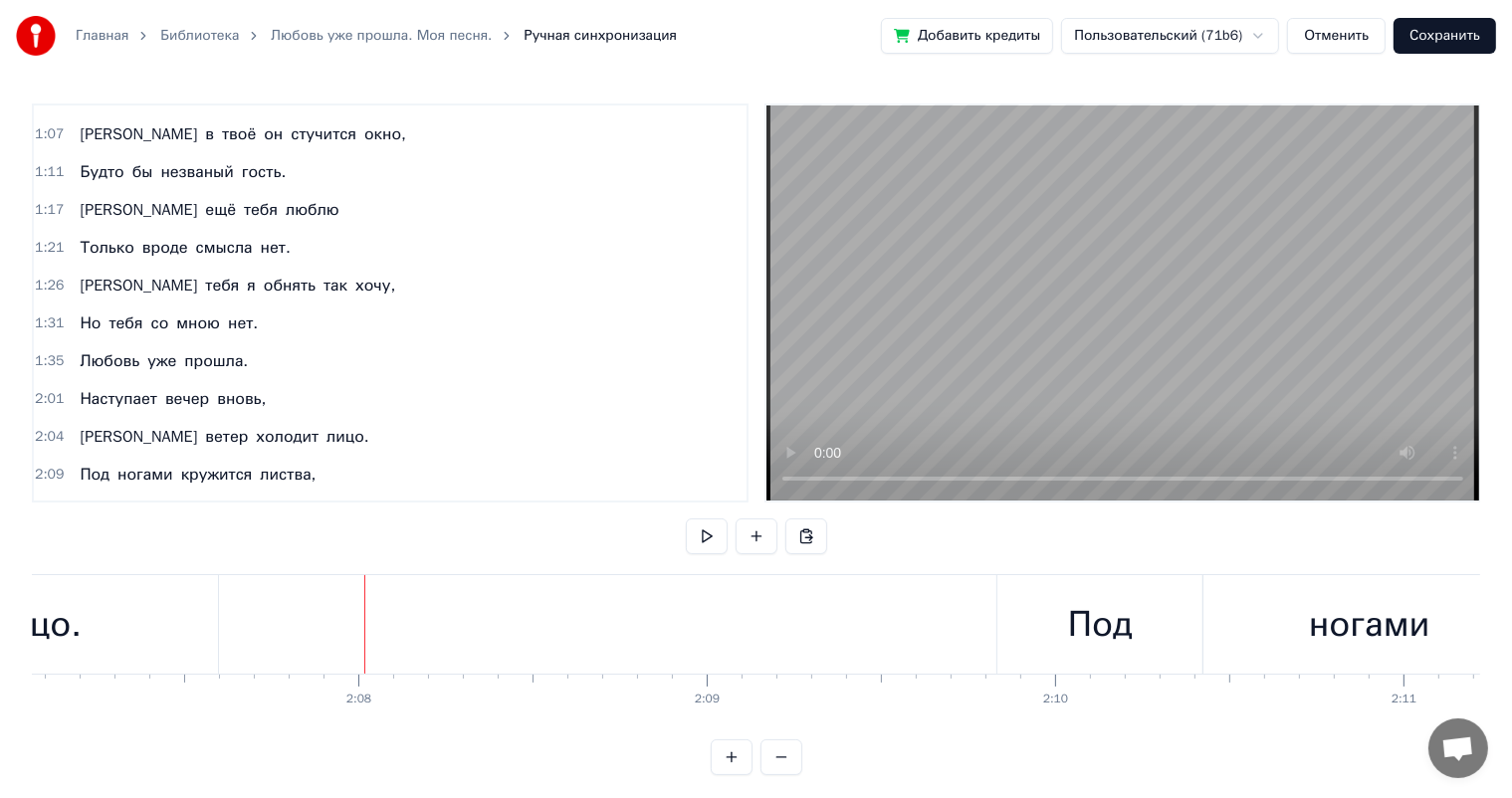 scroll, scrollTop: 0, scrollLeft: 44402, axis: horizontal 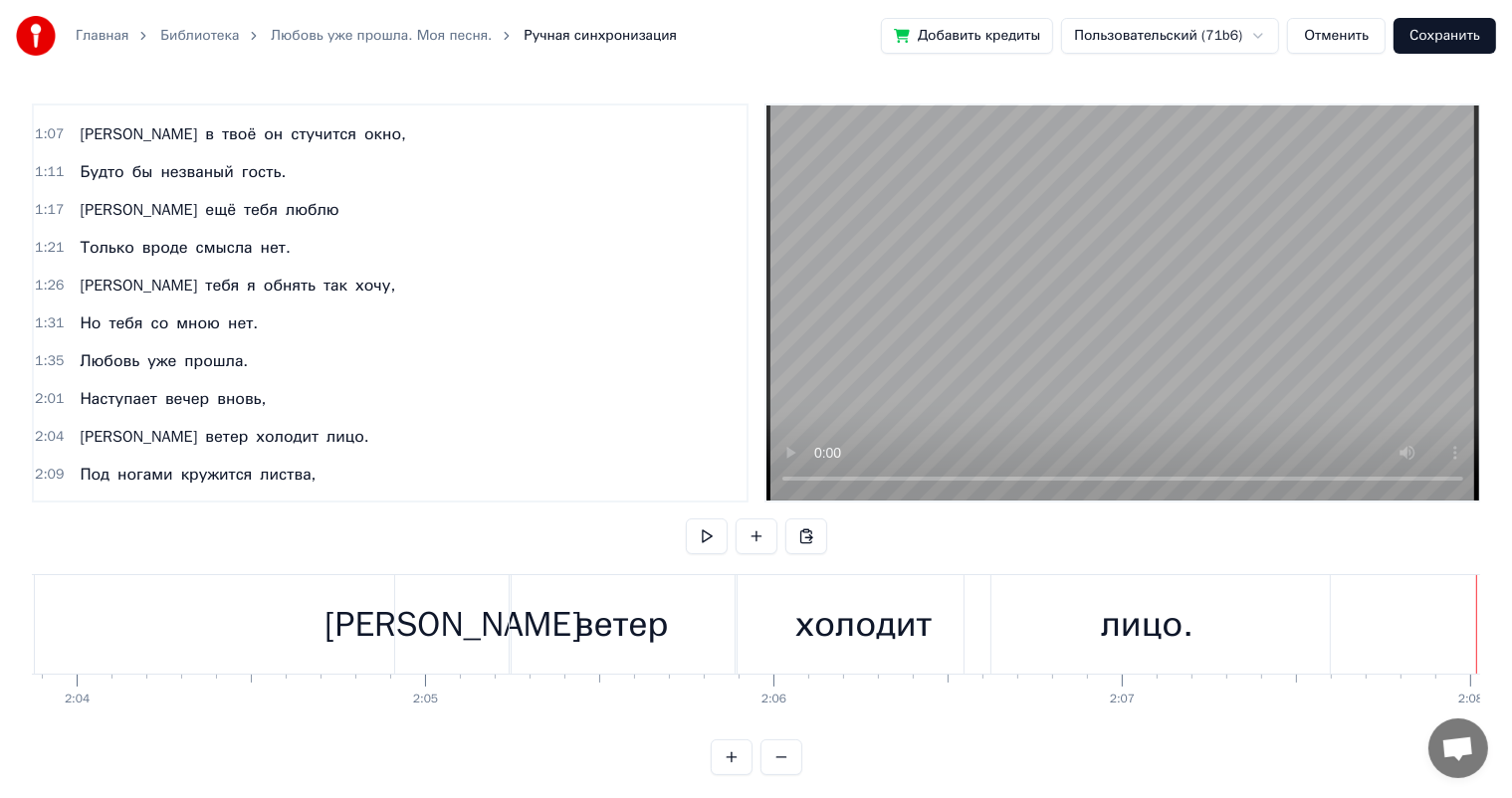 click on "холодит" at bounding box center [863, 624] 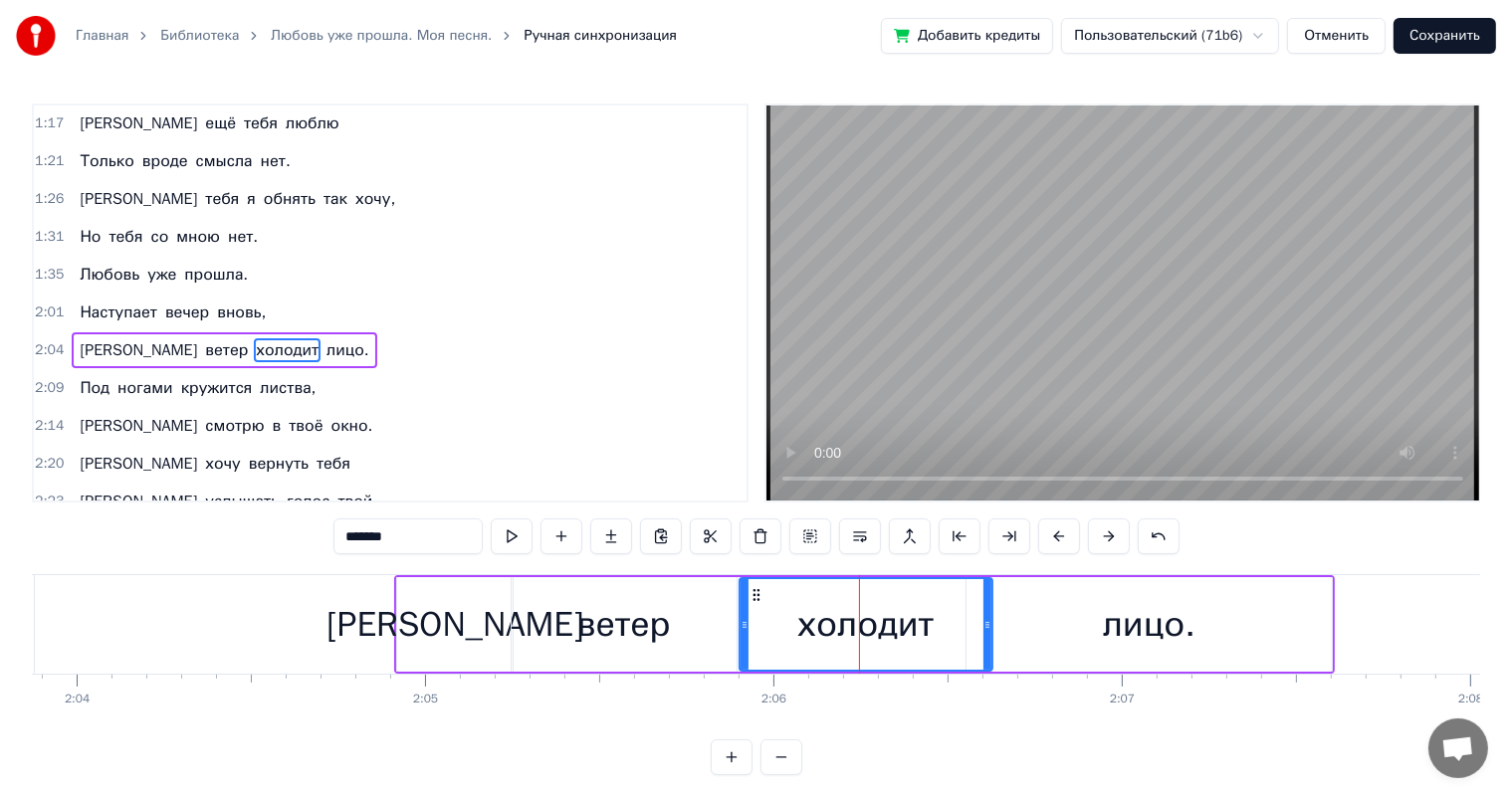 scroll, scrollTop: 515, scrollLeft: 0, axis: vertical 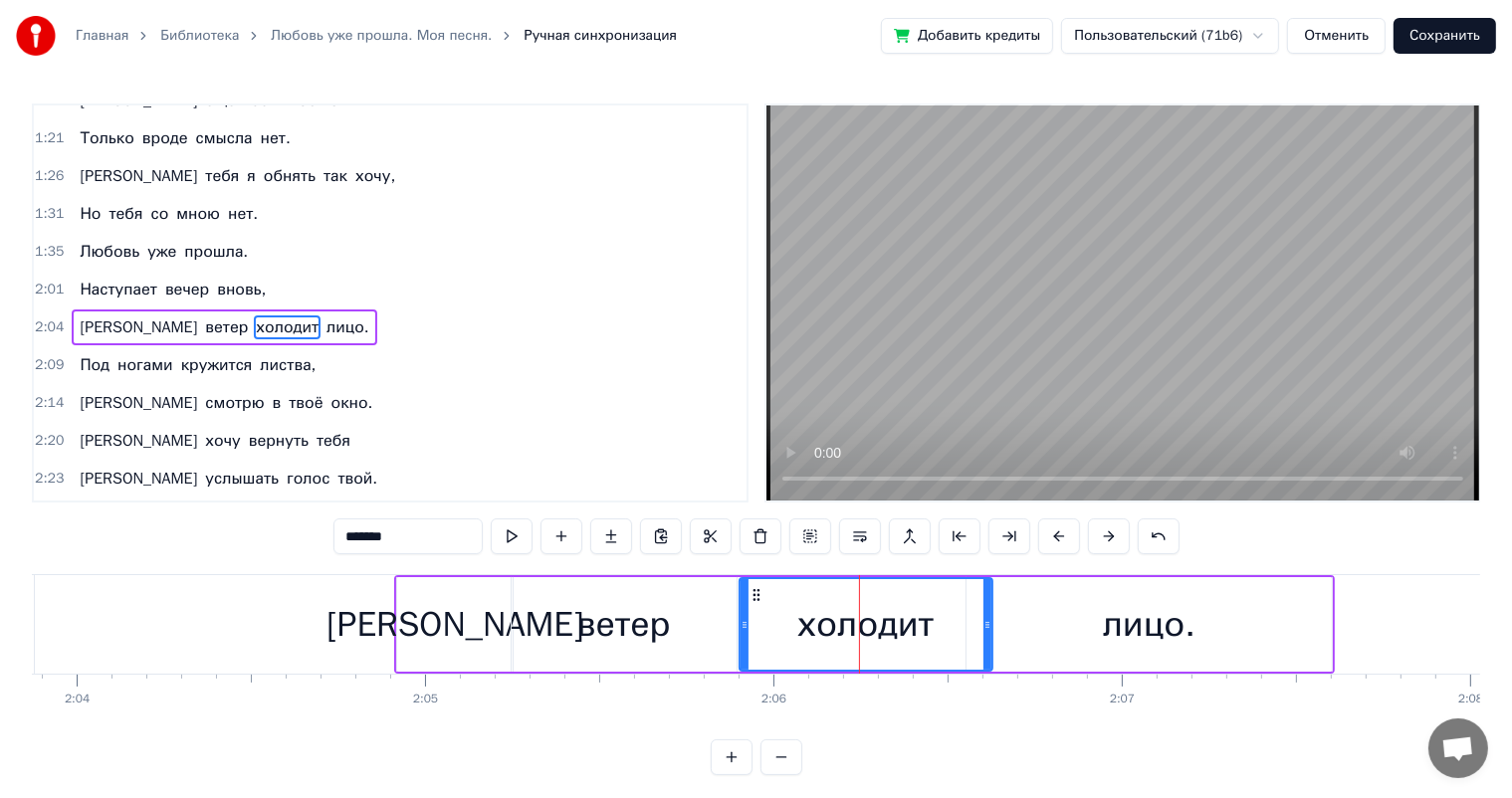 click on "лицо." at bounding box center (1149, 624) 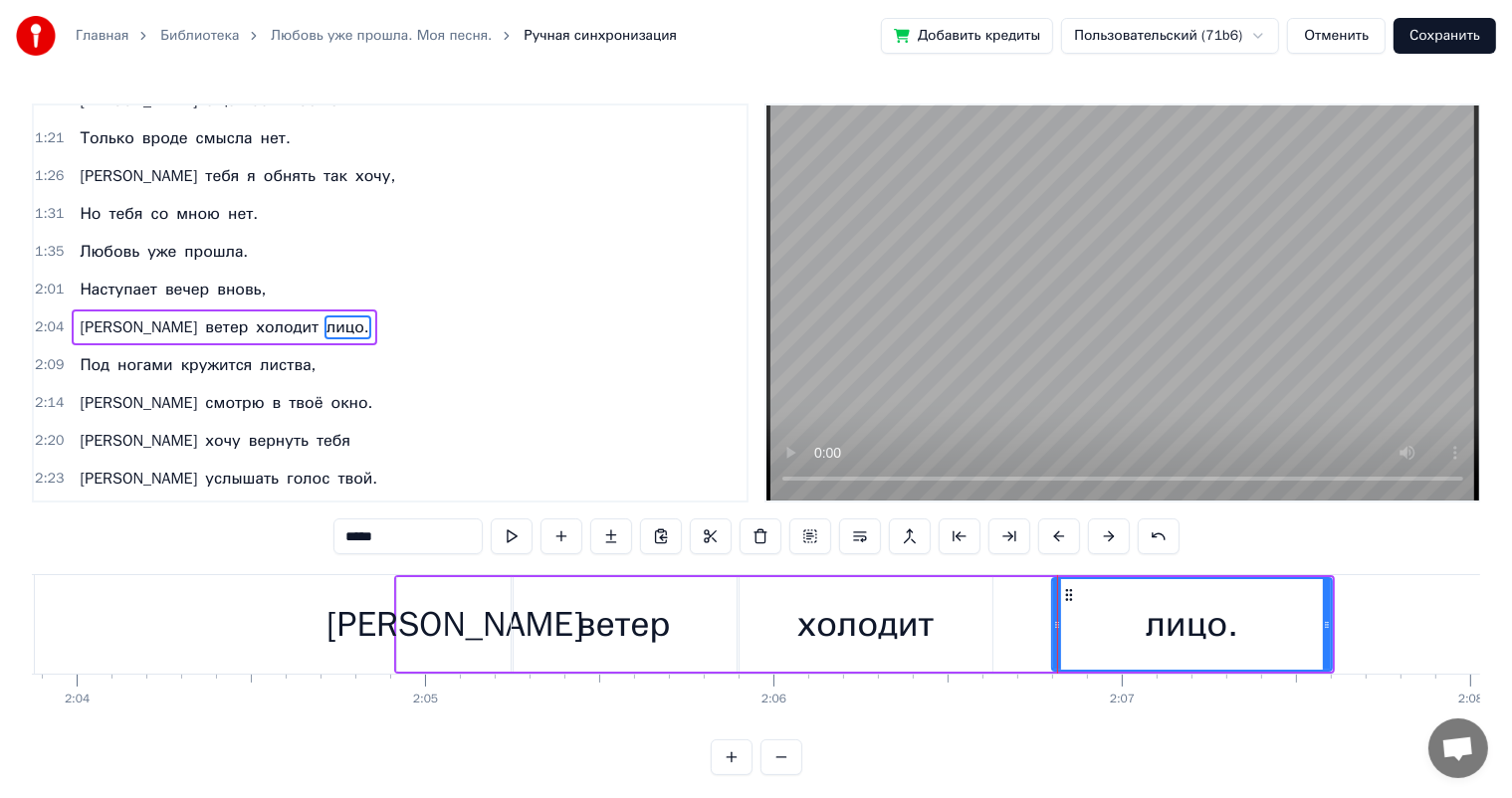 drag, startPoint x: 970, startPoint y: 626, endPoint x: 848, endPoint y: 611, distance: 122.91867 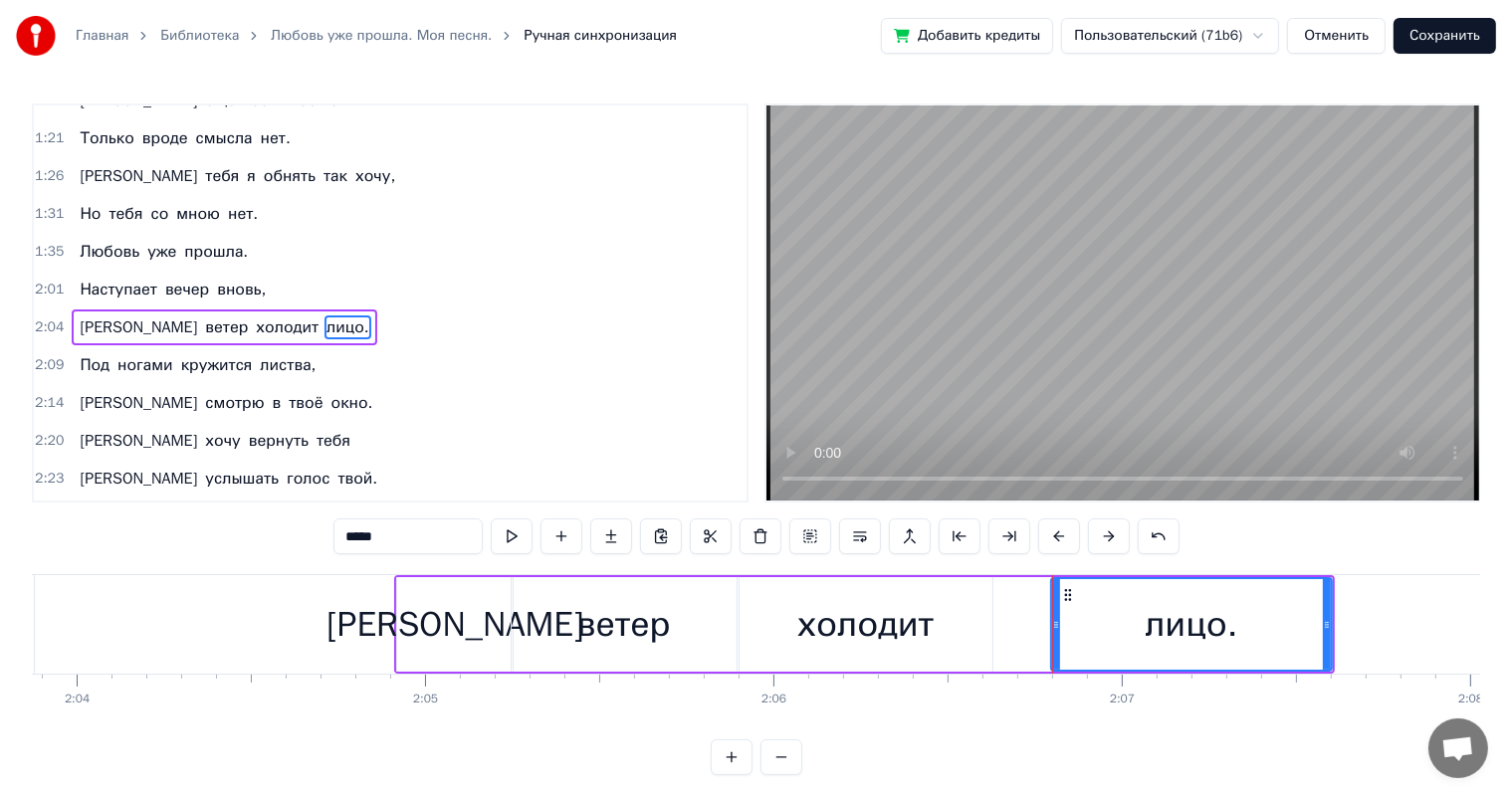click on "холодит" at bounding box center (865, 624) 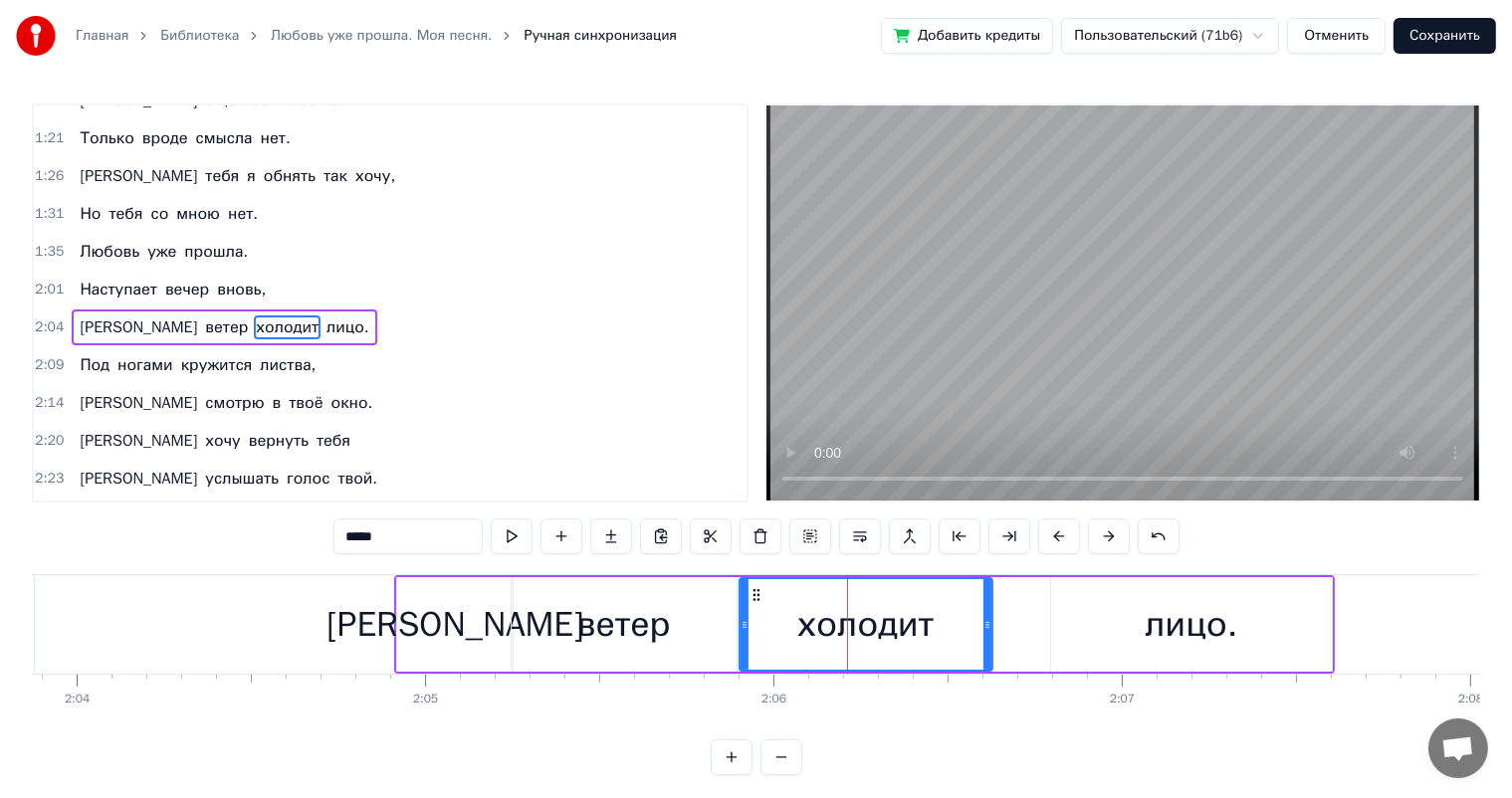 type on "*******" 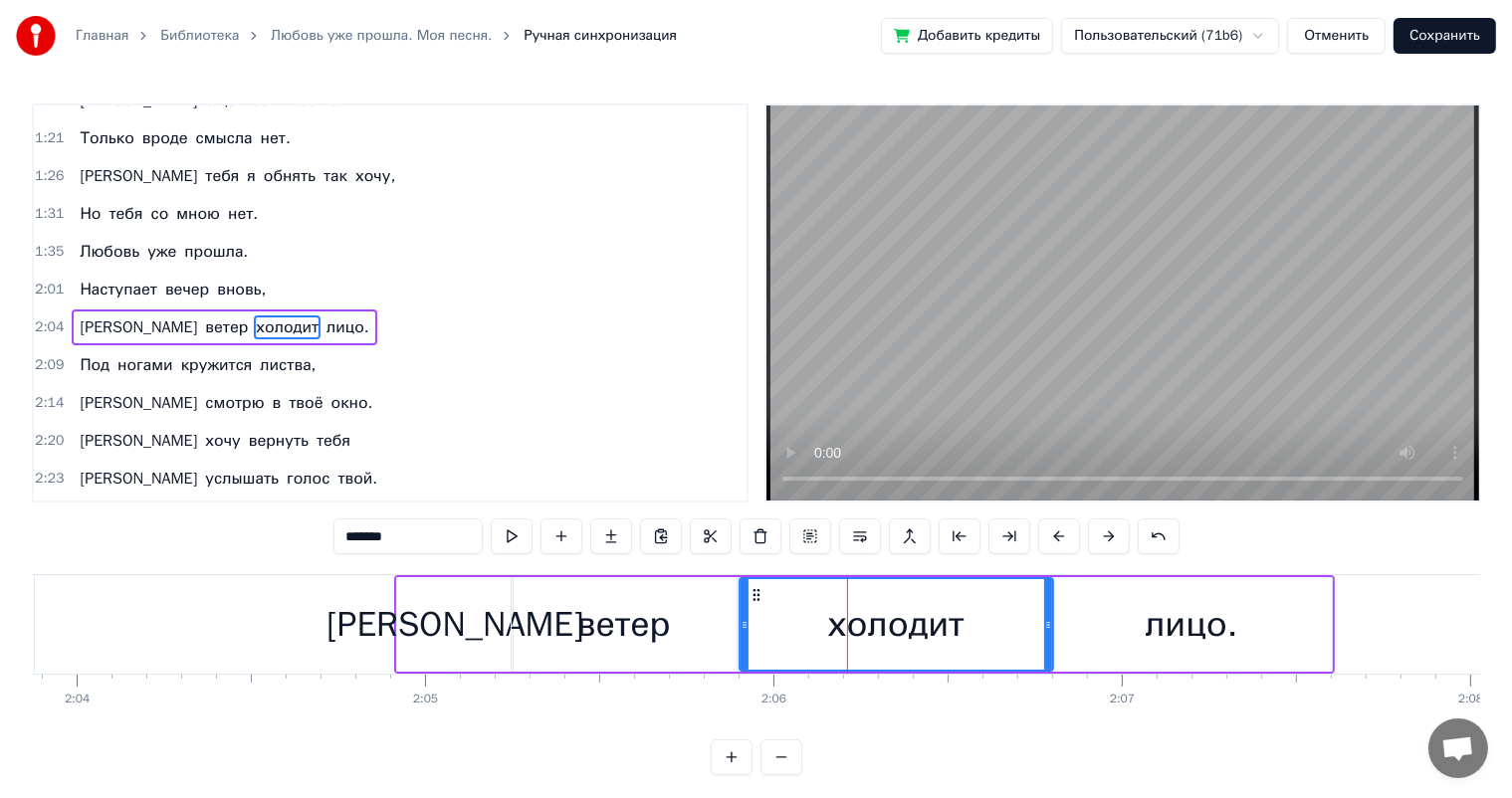 drag, startPoint x: 986, startPoint y: 630, endPoint x: 1047, endPoint y: 633, distance: 61.073726 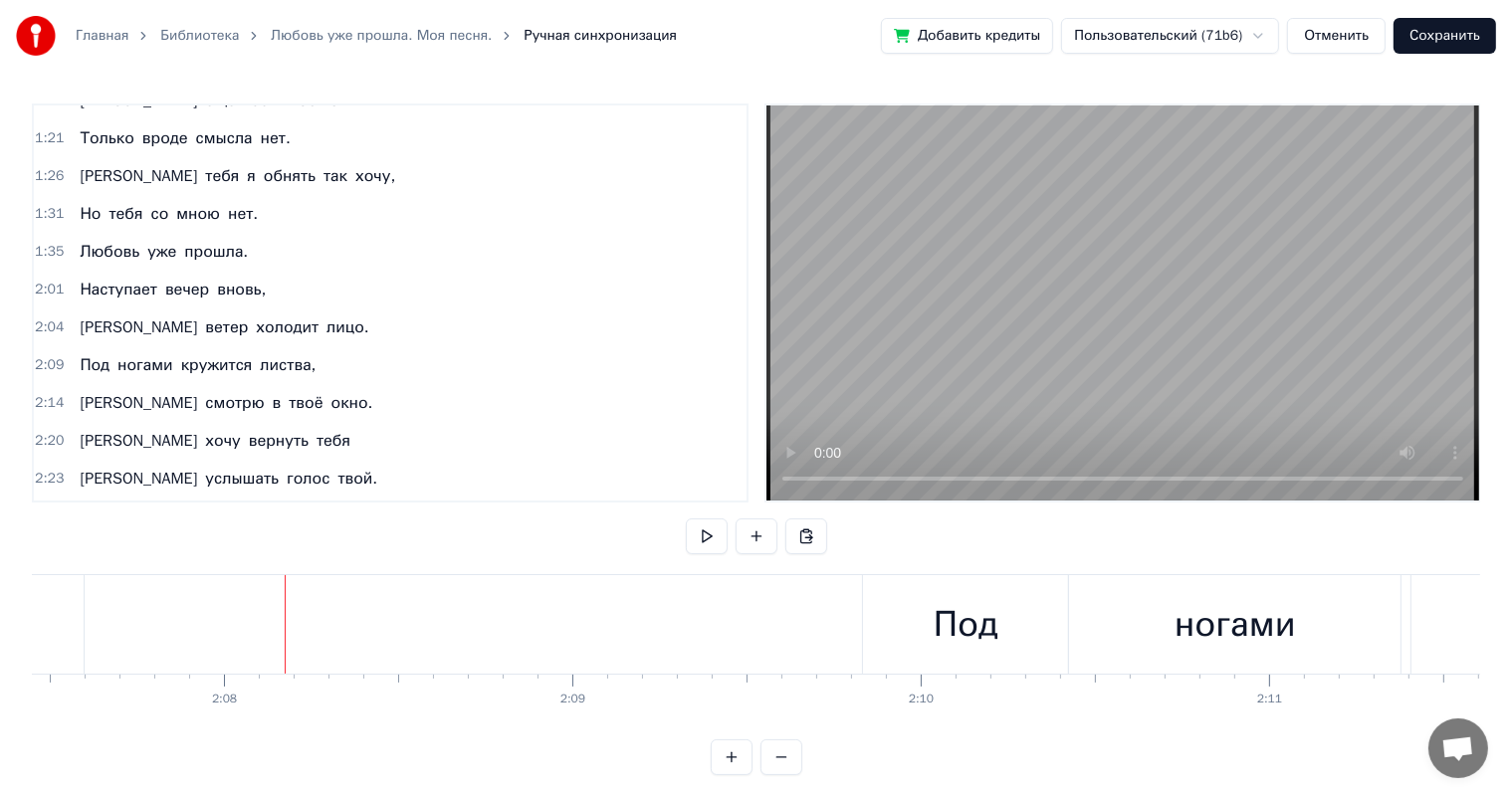 scroll, scrollTop: 0, scrollLeft: 44446, axis: horizontal 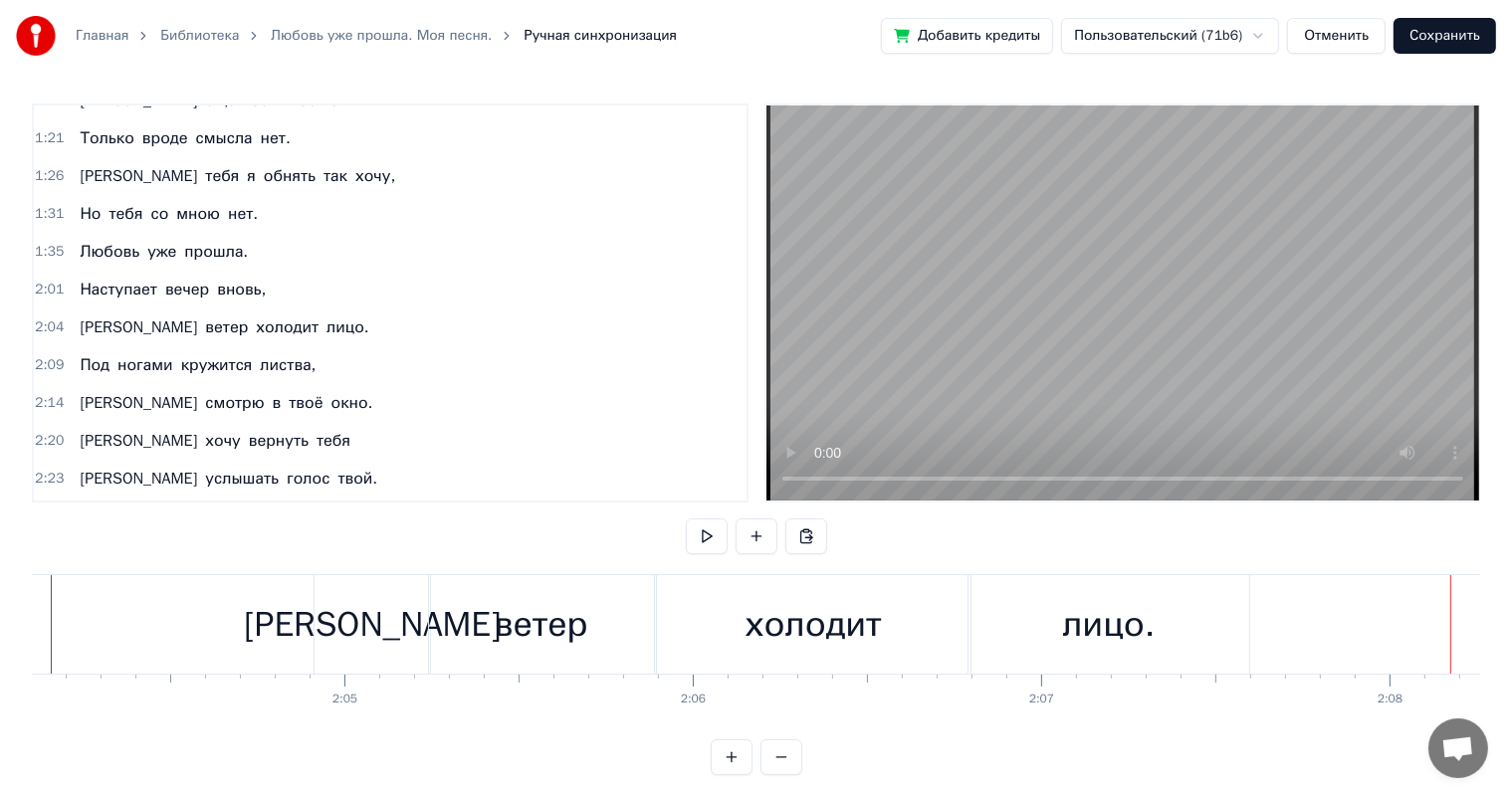 click on "лицо." at bounding box center [1108, 624] 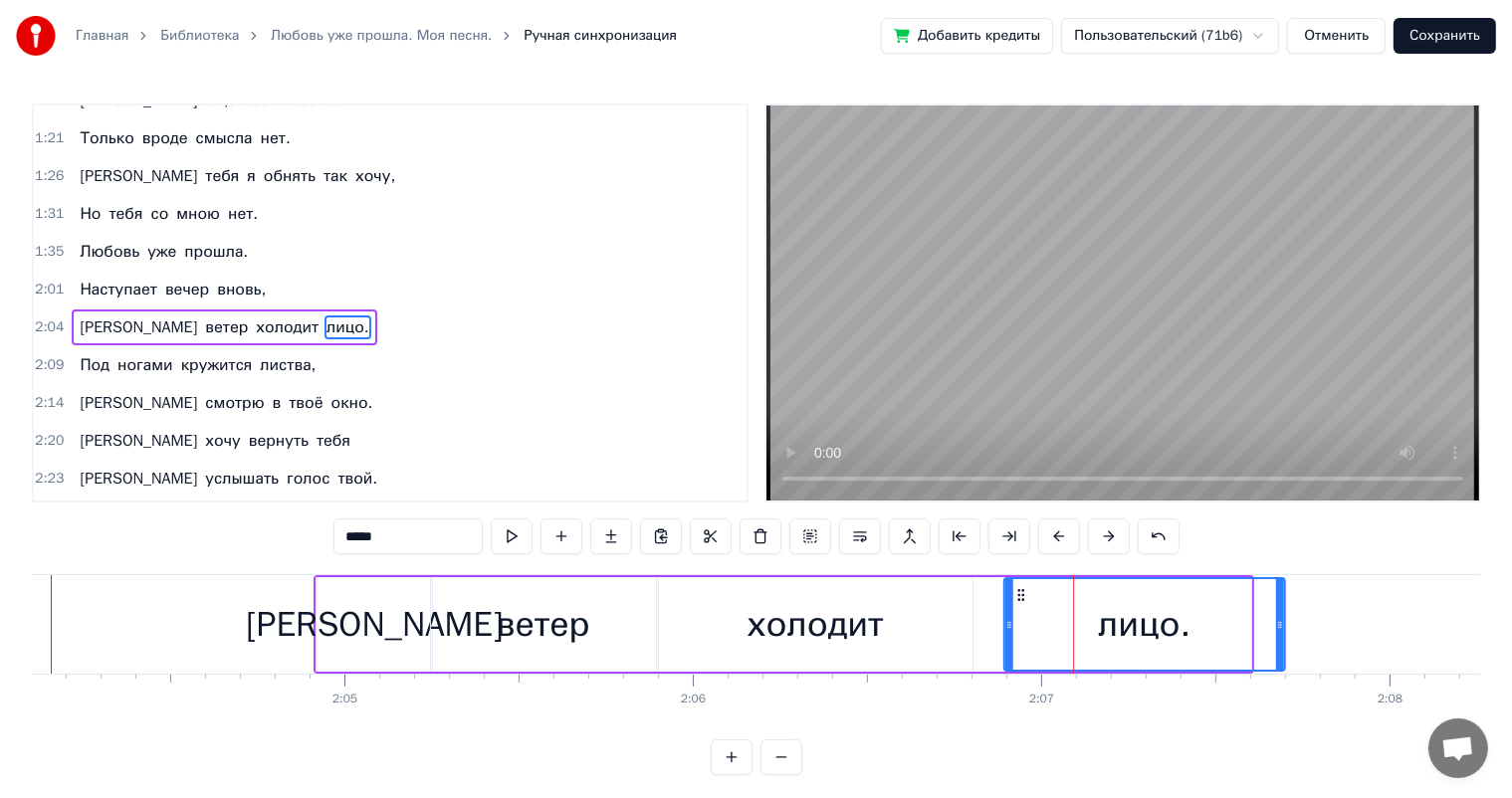 drag, startPoint x: 983, startPoint y: 590, endPoint x: 978, endPoint y: 614, distance: 24.5153 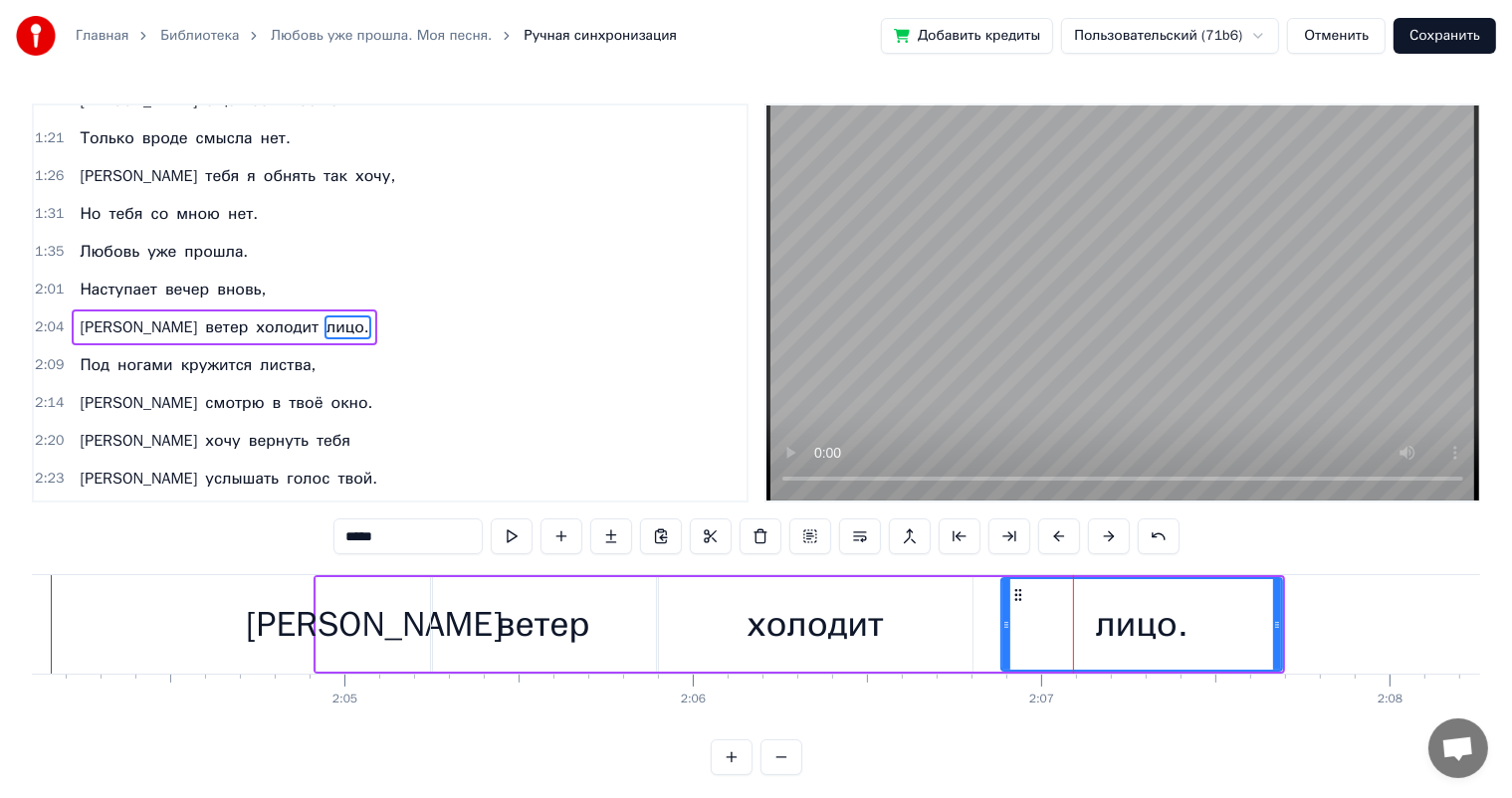 drag, startPoint x: 906, startPoint y: 641, endPoint x: 959, endPoint y: 621, distance: 56.648036 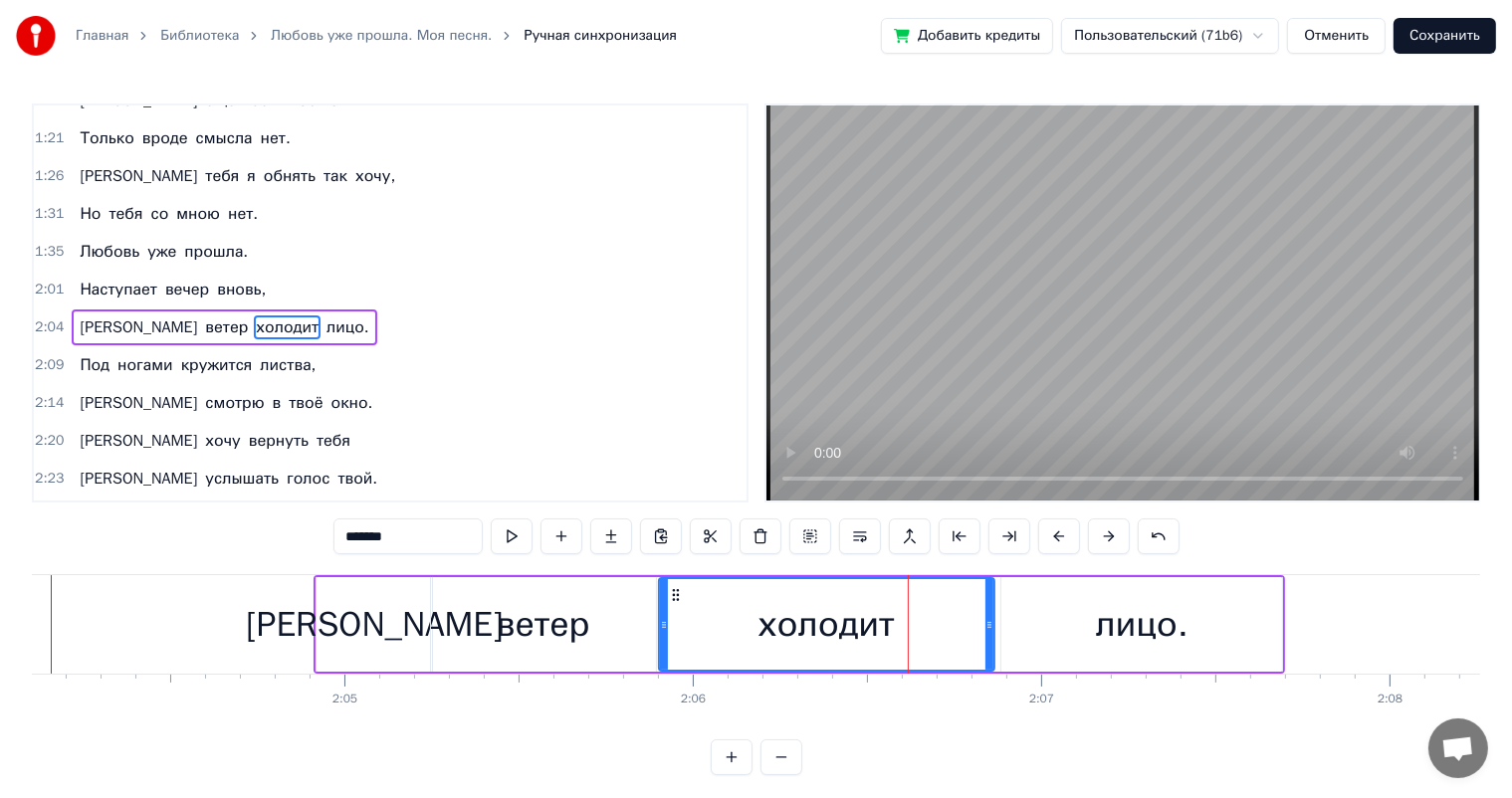 drag, startPoint x: 970, startPoint y: 613, endPoint x: 991, endPoint y: 605, distance: 22.472205 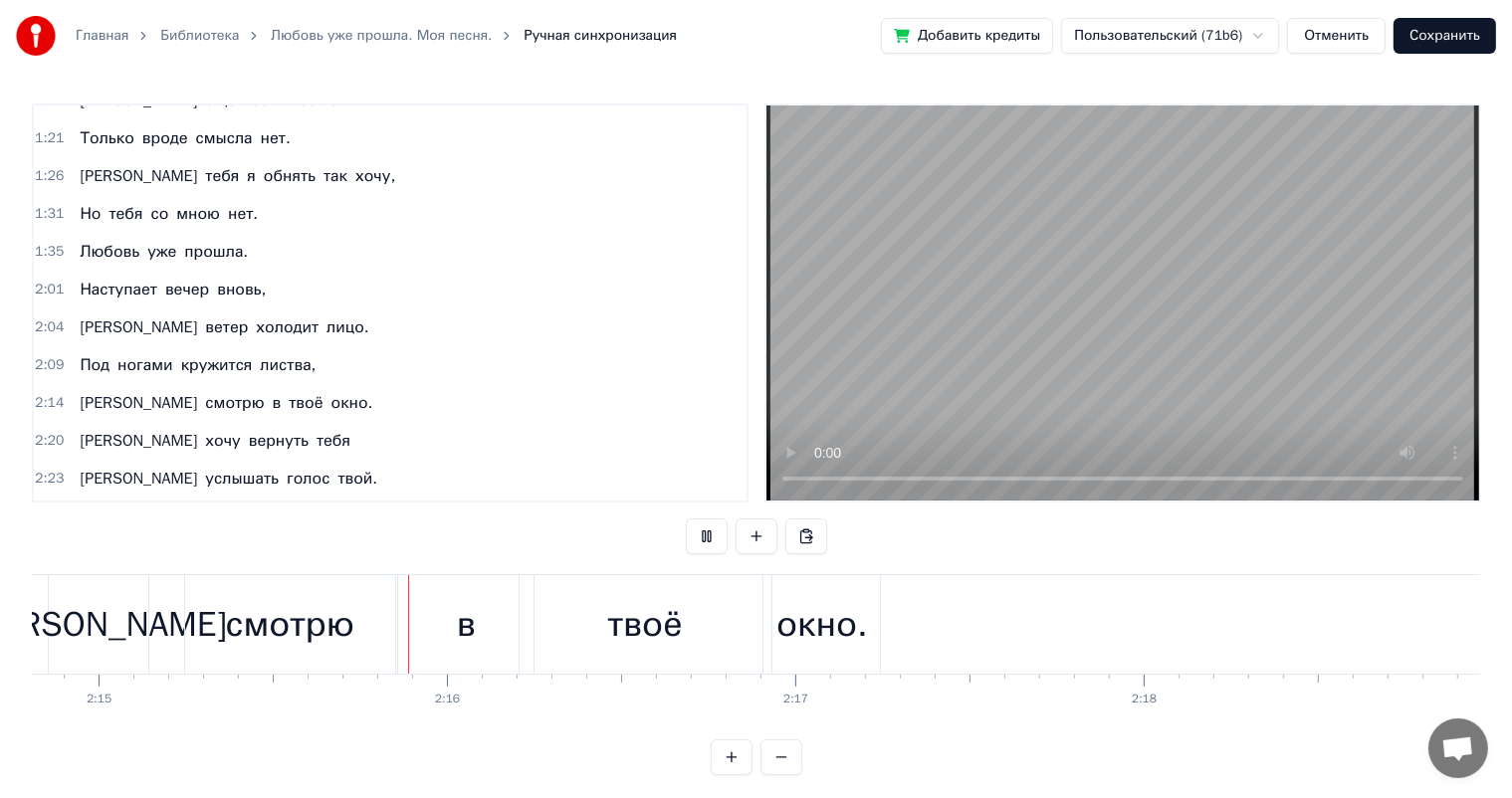 scroll, scrollTop: 0, scrollLeft: 47168, axis: horizontal 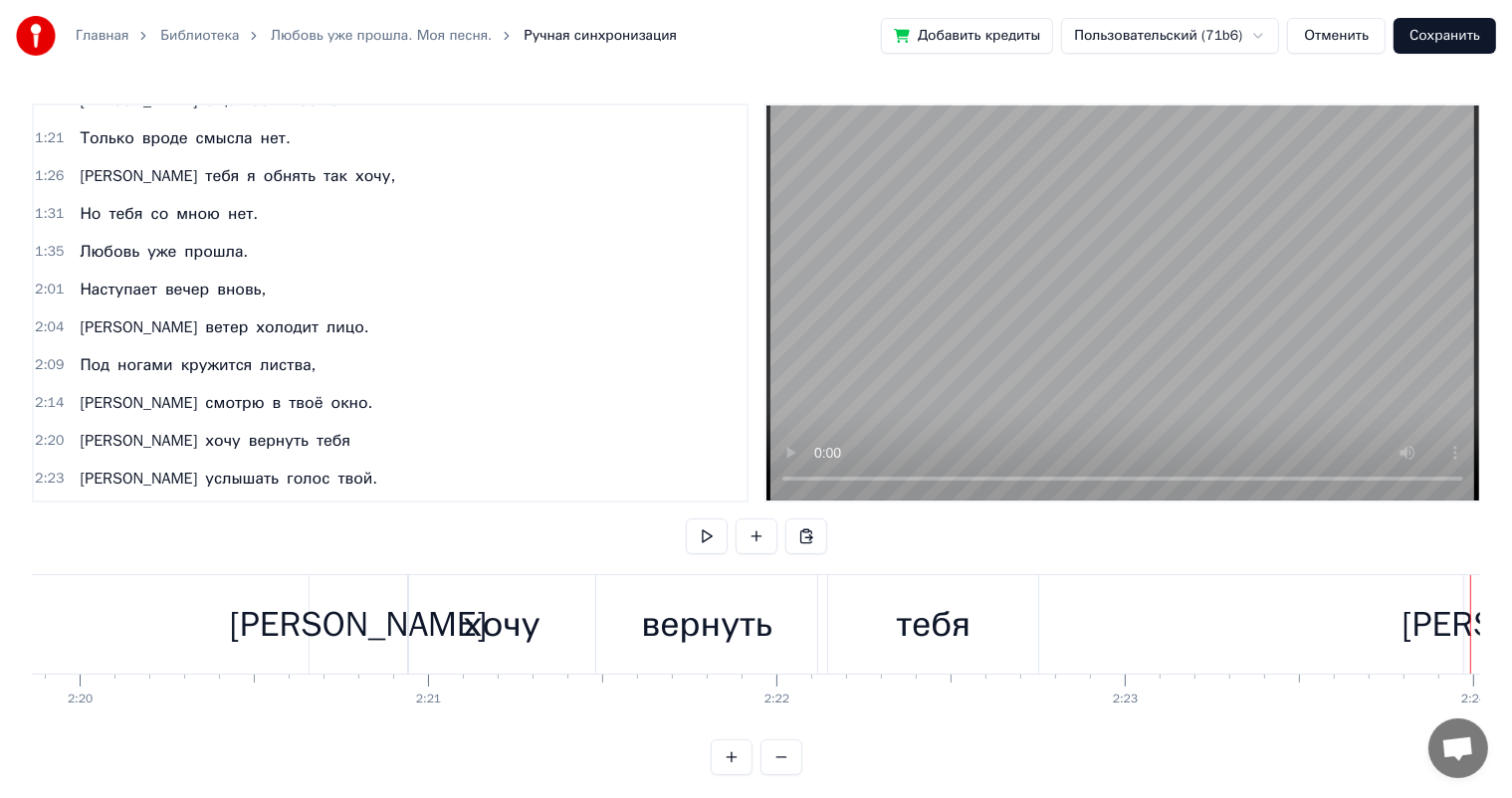 click on "вернуть" at bounding box center [707, 624] 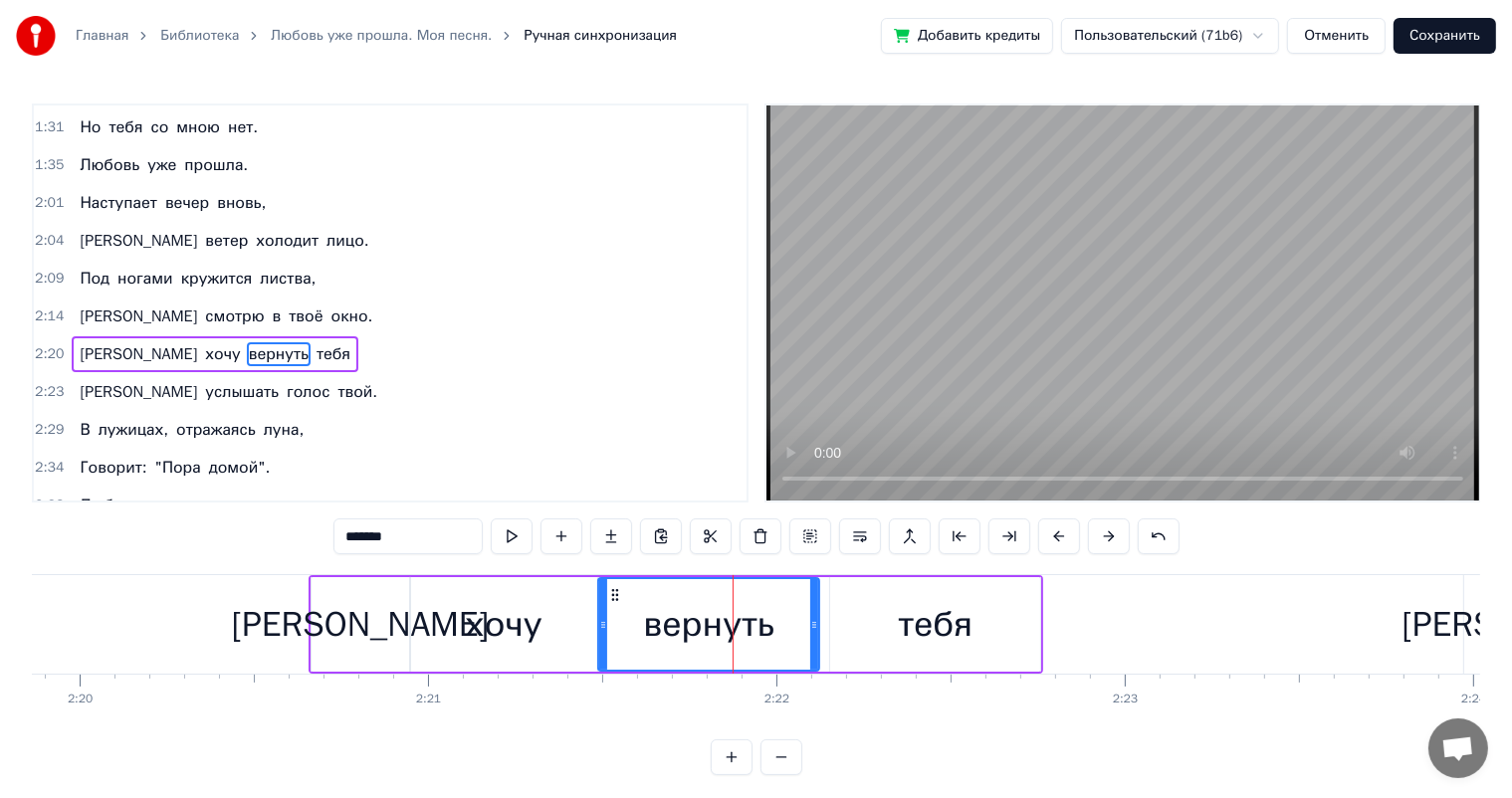 scroll, scrollTop: 625, scrollLeft: 0, axis: vertical 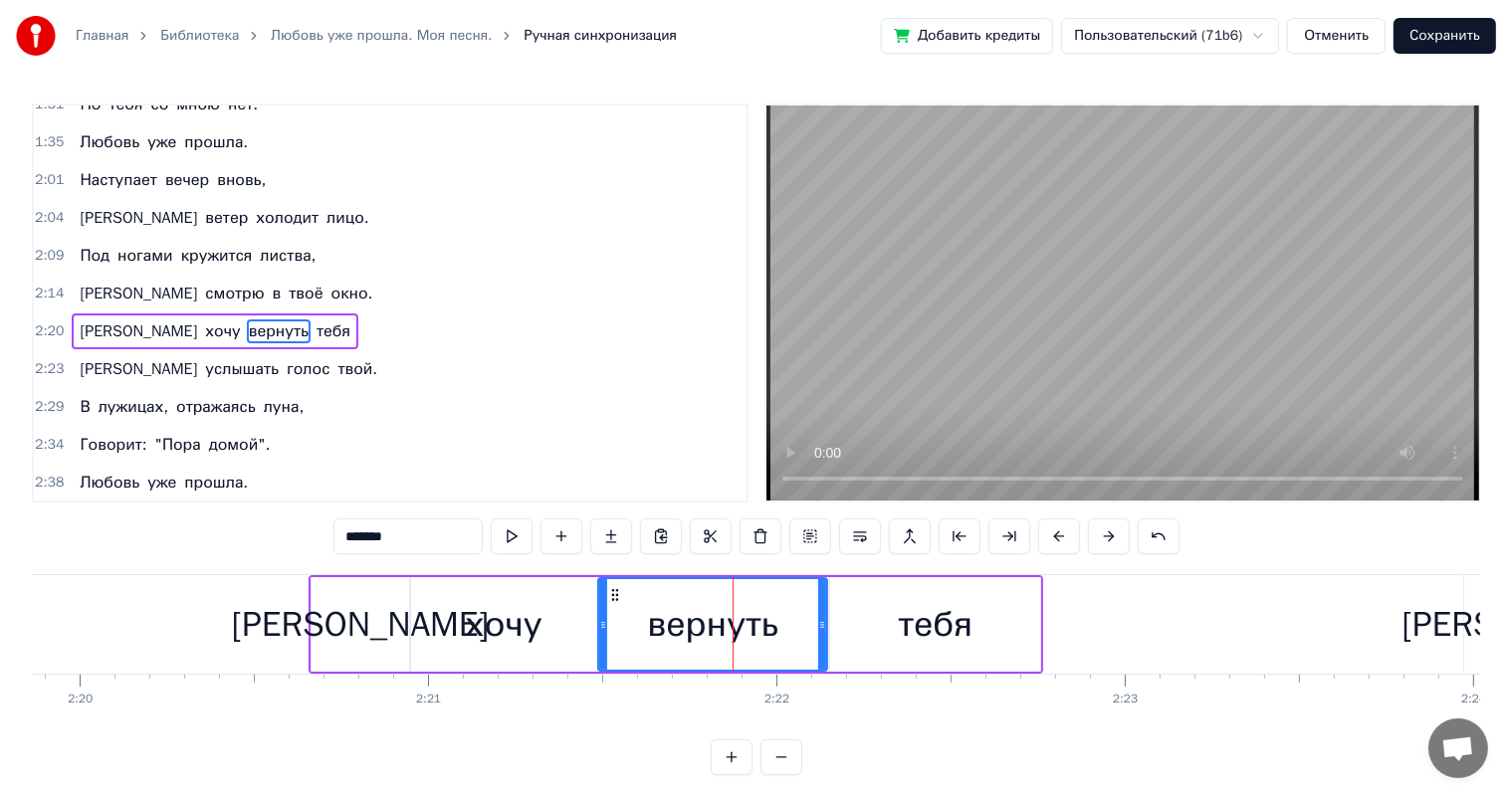 click at bounding box center (822, 624) 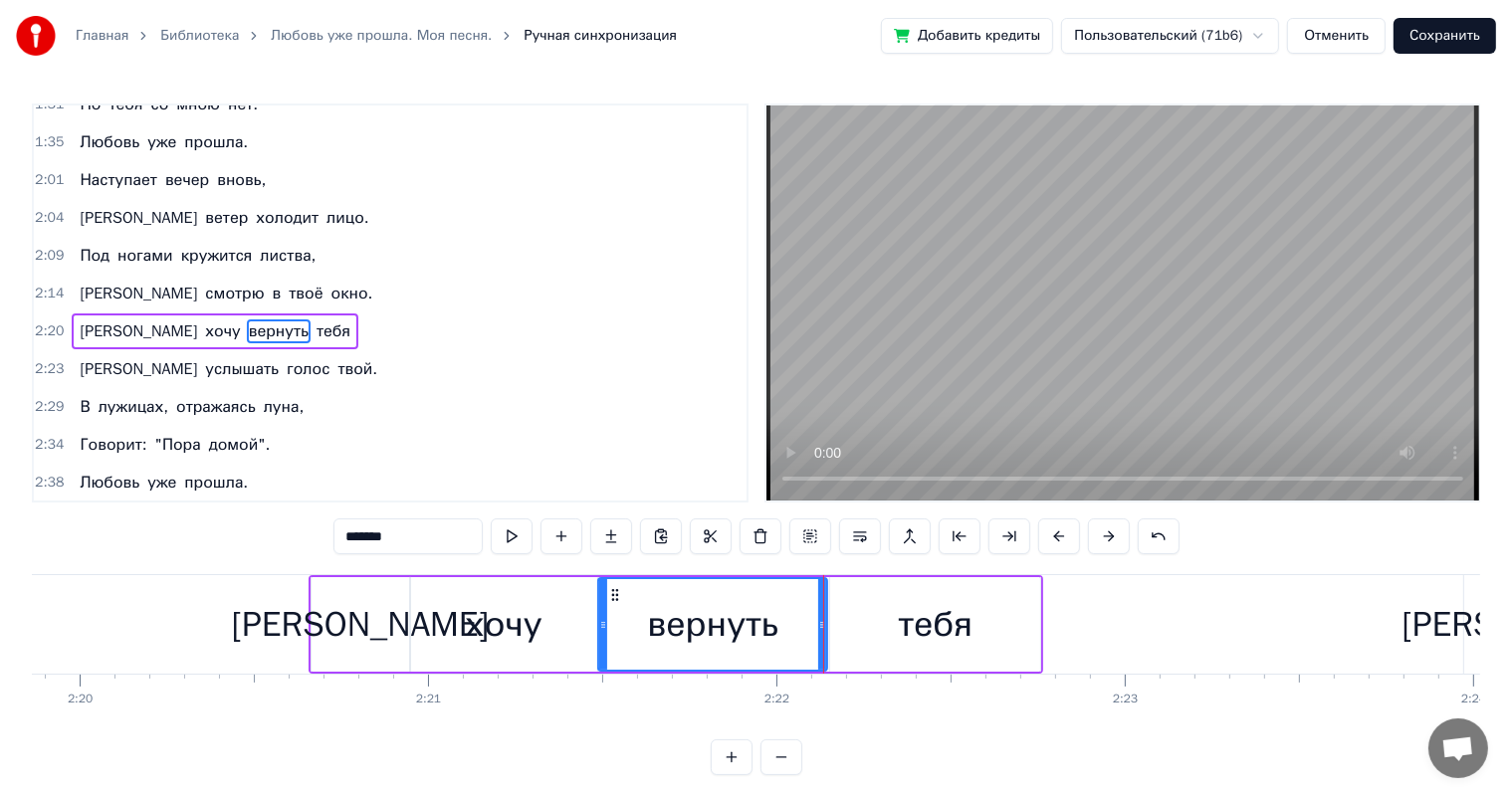 click on "[PERSON_NAME]" at bounding box center [360, 624] 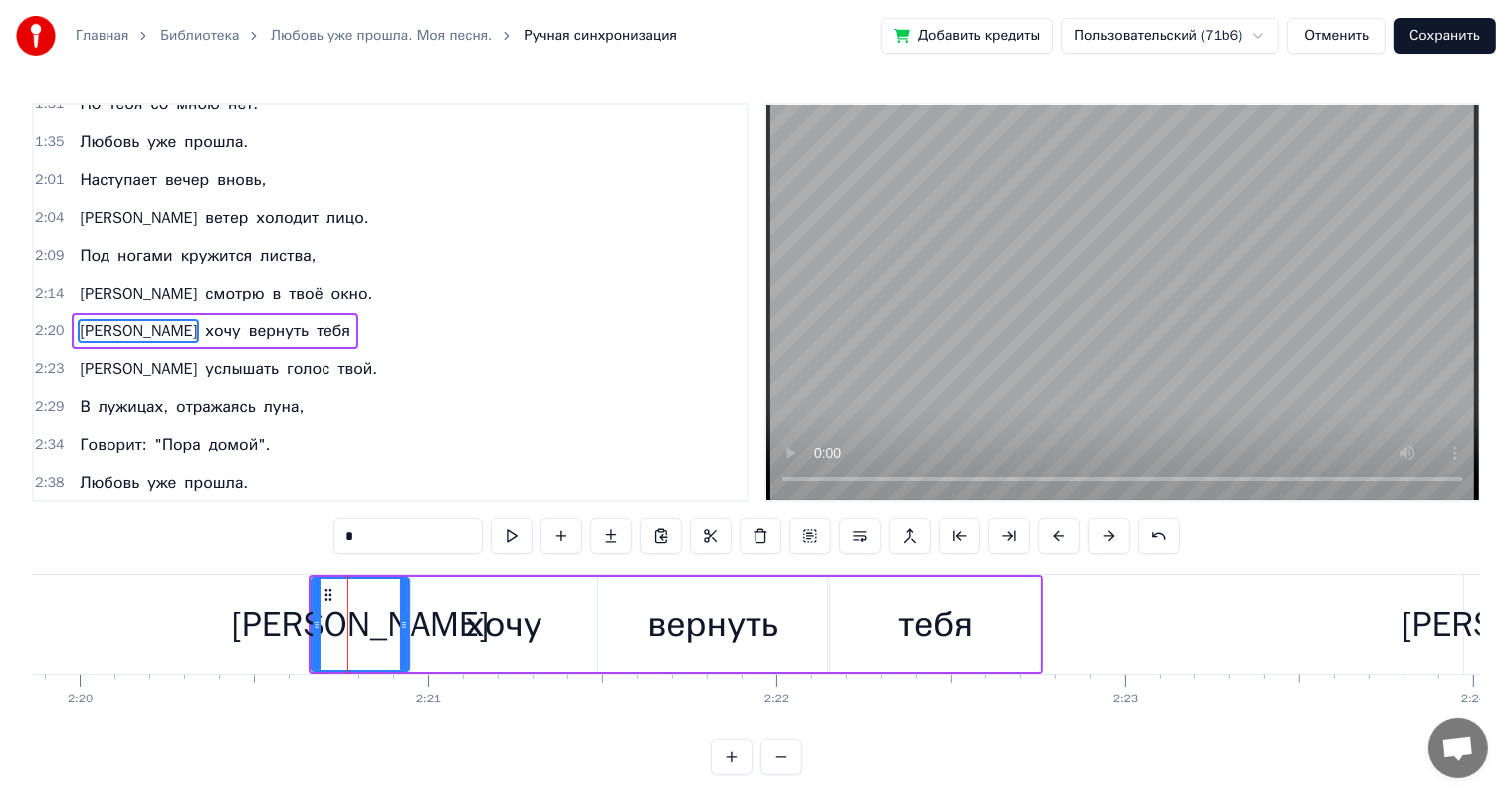 click on "хочу" at bounding box center [503, 624] 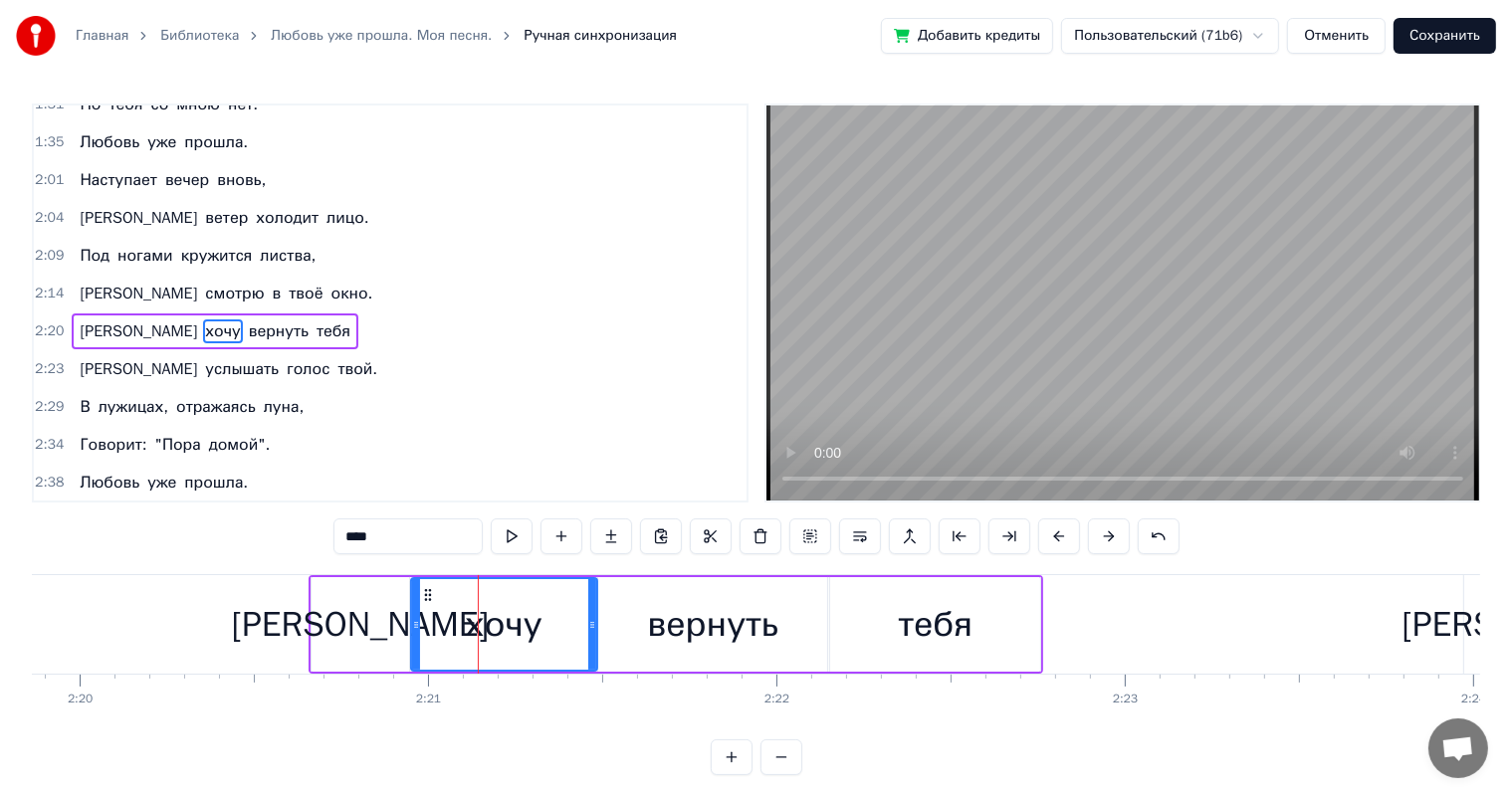 click on "вернуть" at bounding box center [713, 624] 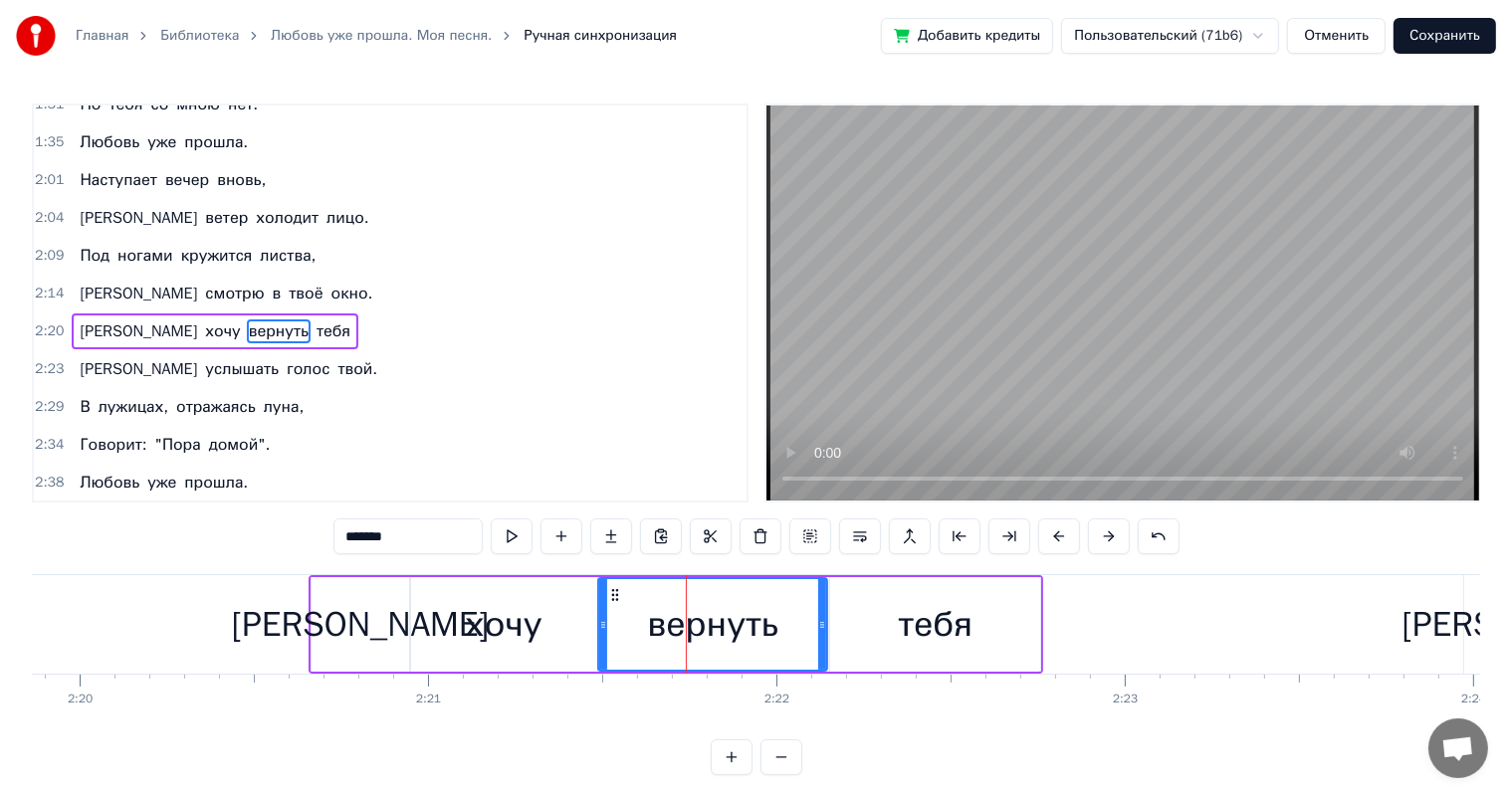 click on "тебя" at bounding box center [935, 624] 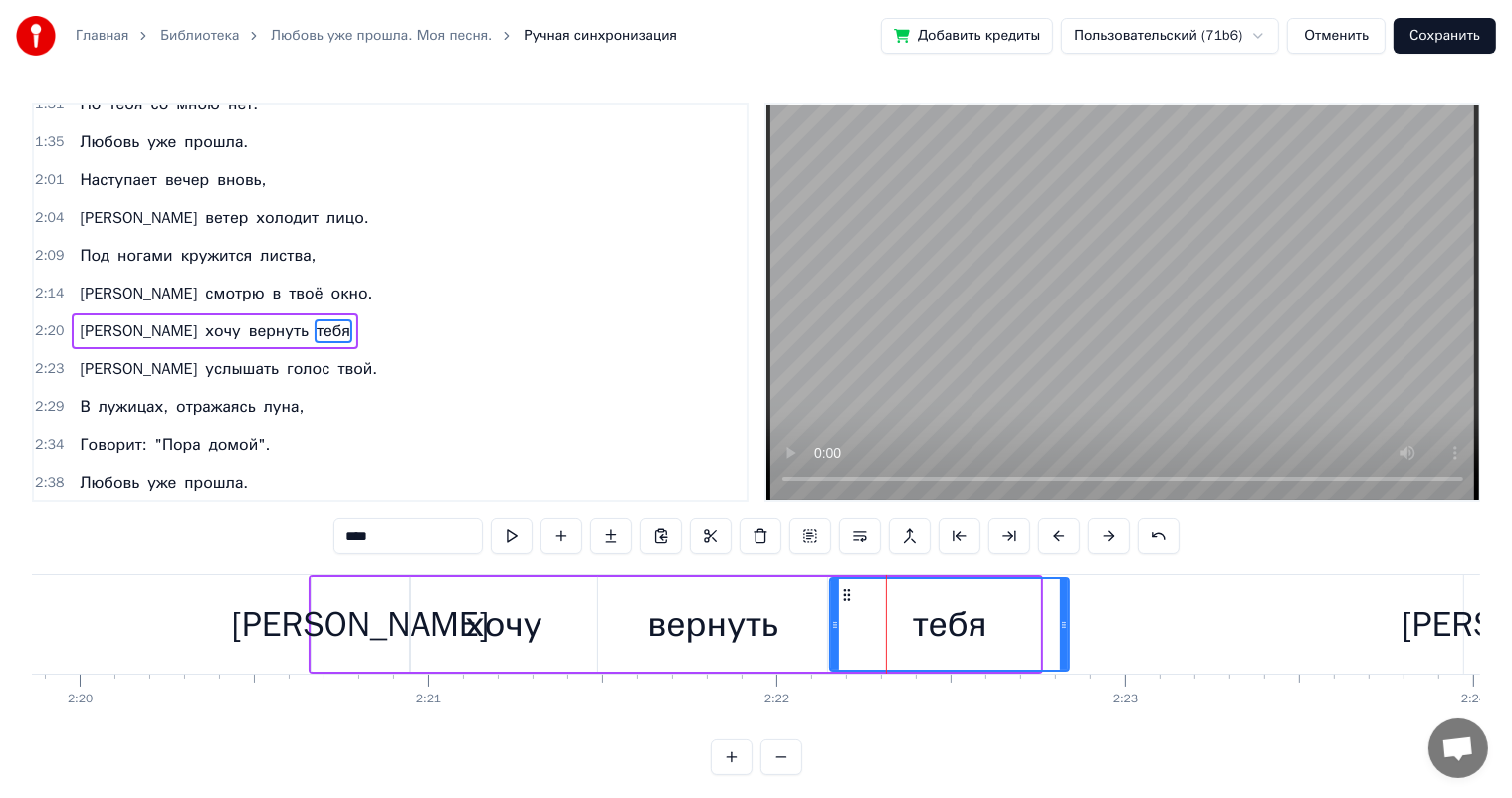 drag, startPoint x: 1031, startPoint y: 621, endPoint x: 1060, endPoint y: 617, distance: 29.274562 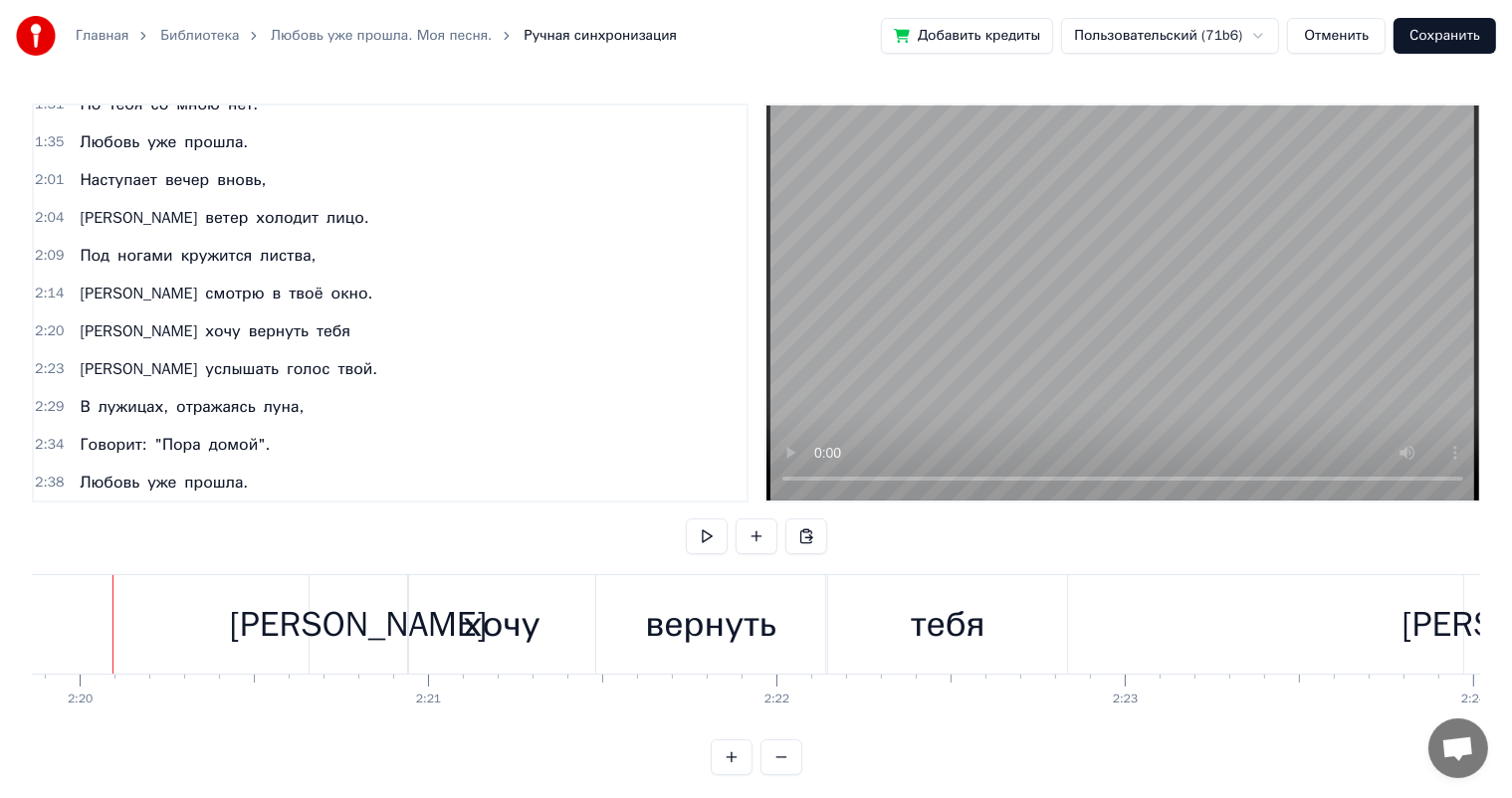 scroll, scrollTop: 0, scrollLeft: 48707, axis: horizontal 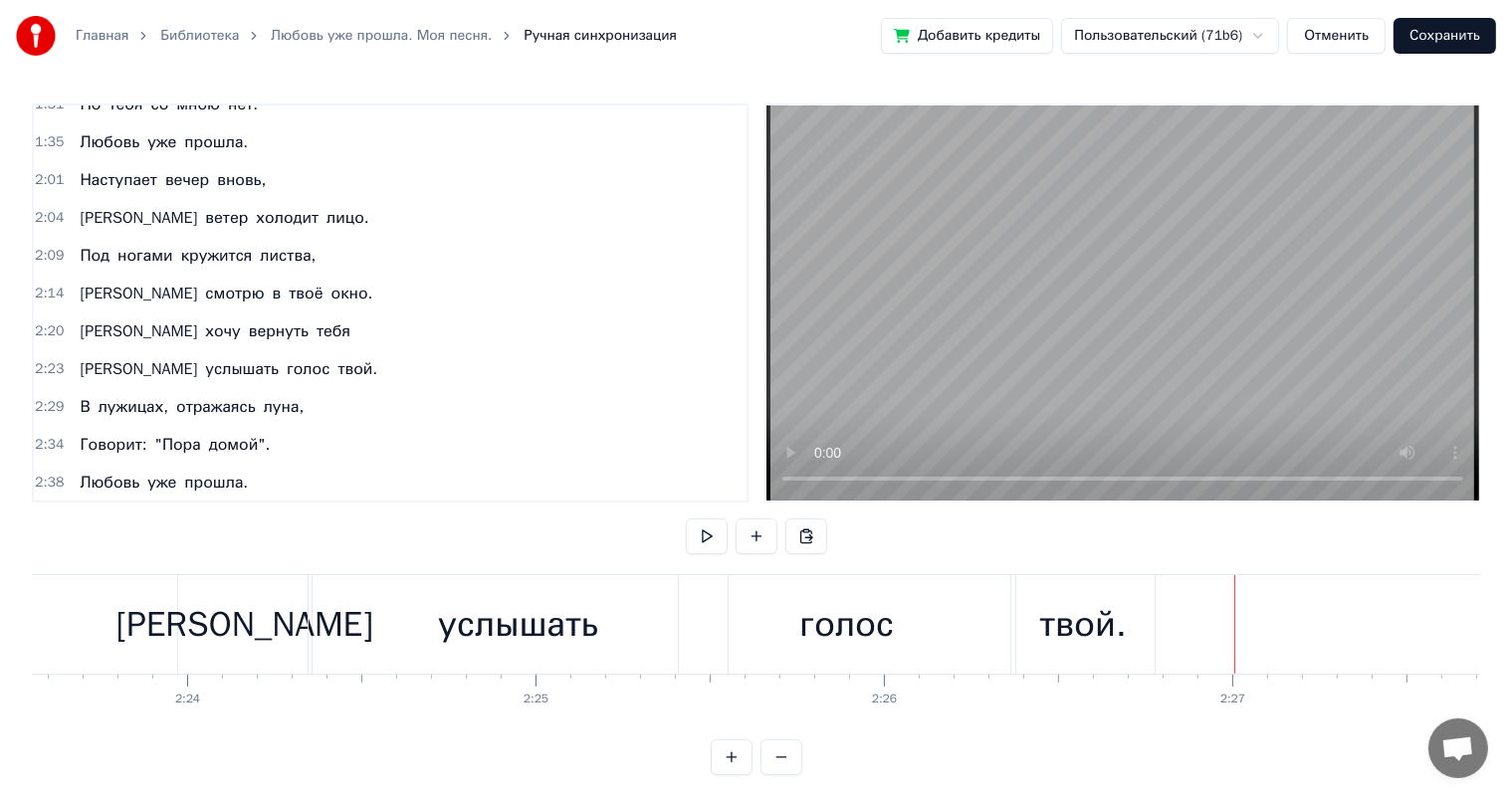 click on "услышать" at bounding box center [518, 624] 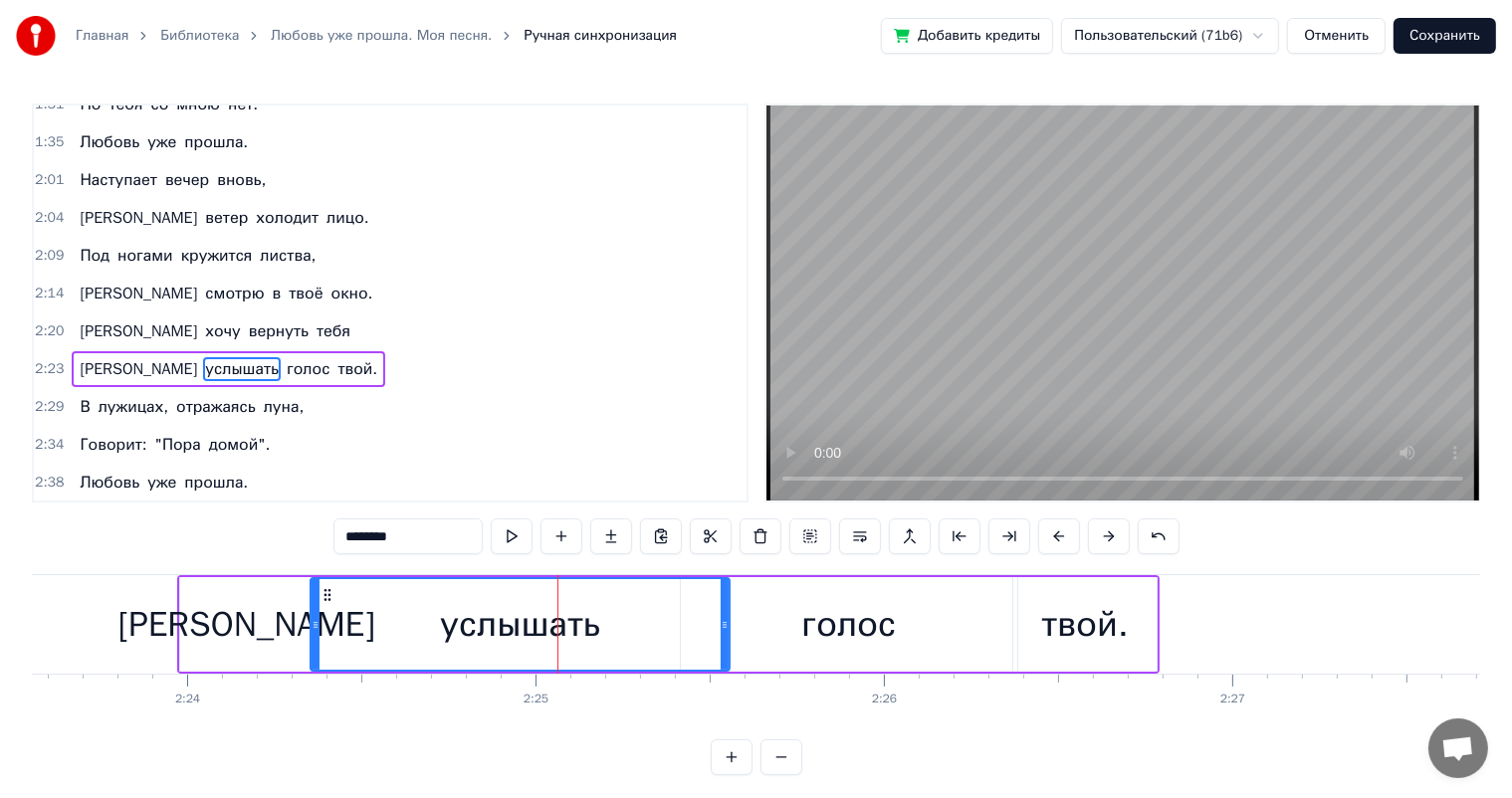 scroll, scrollTop: 662, scrollLeft: 0, axis: vertical 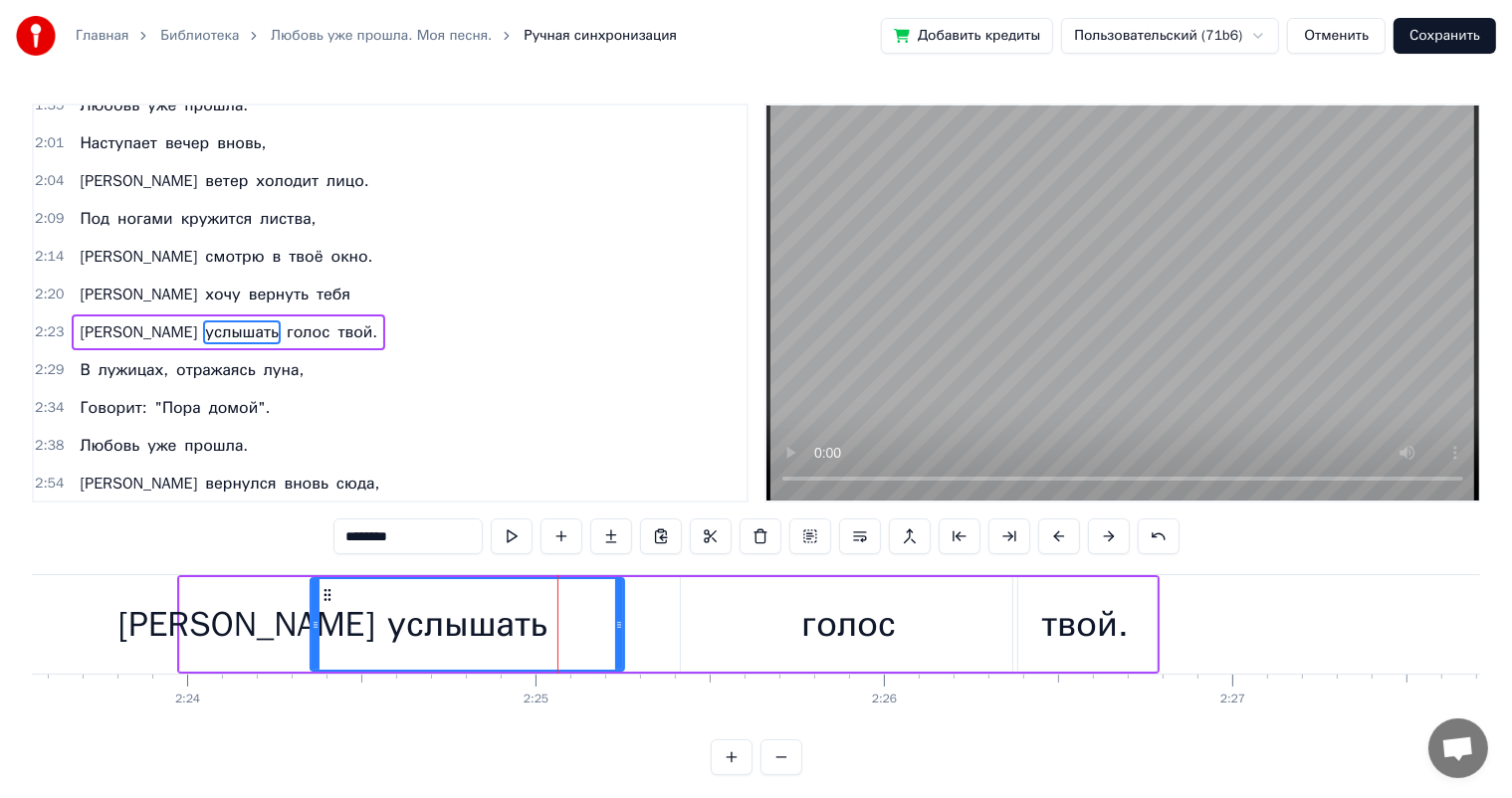 drag, startPoint x: 720, startPoint y: 619, endPoint x: 614, endPoint y: 635, distance: 107.200746 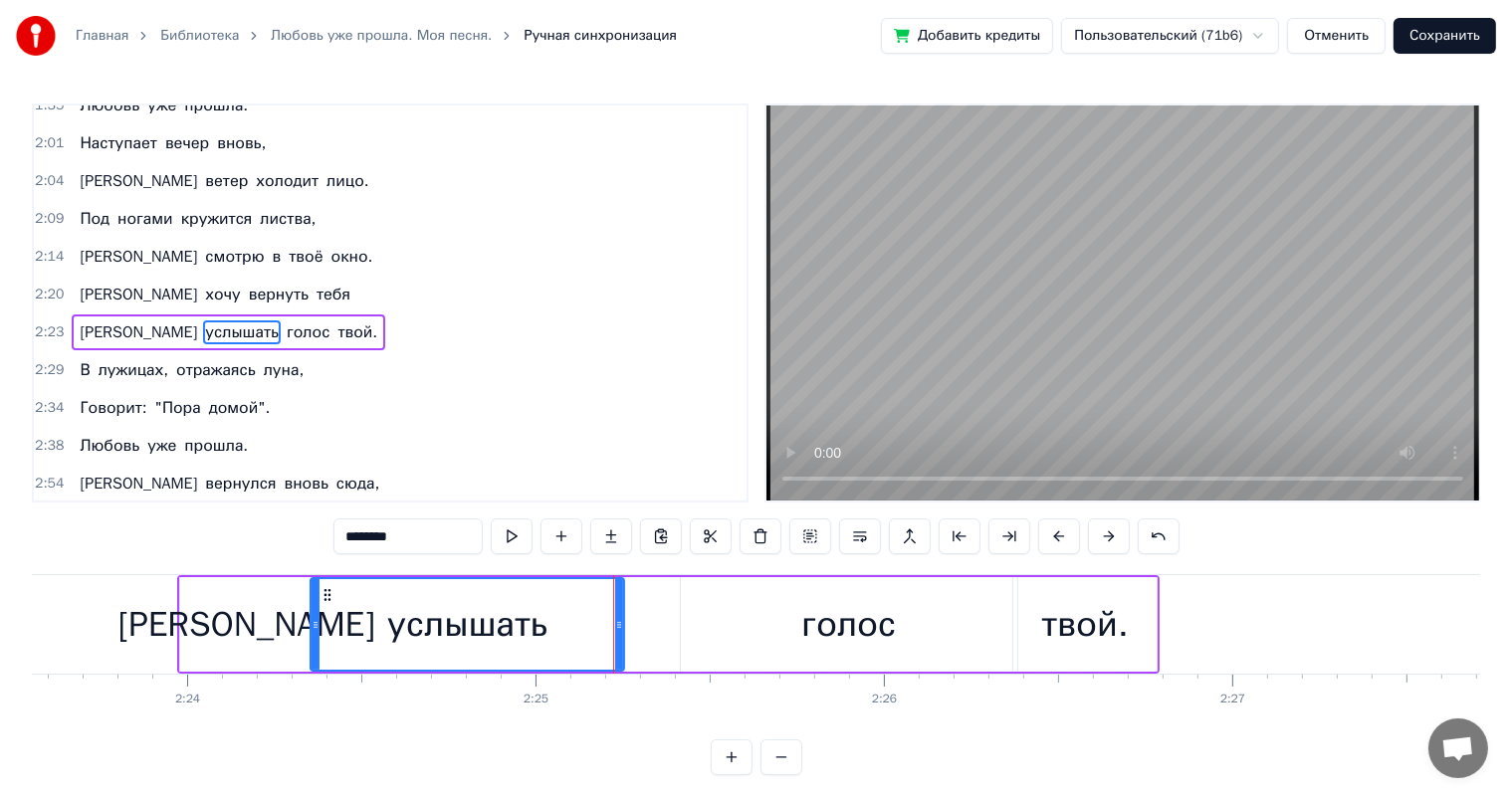 click on "голос" at bounding box center [849, 624] 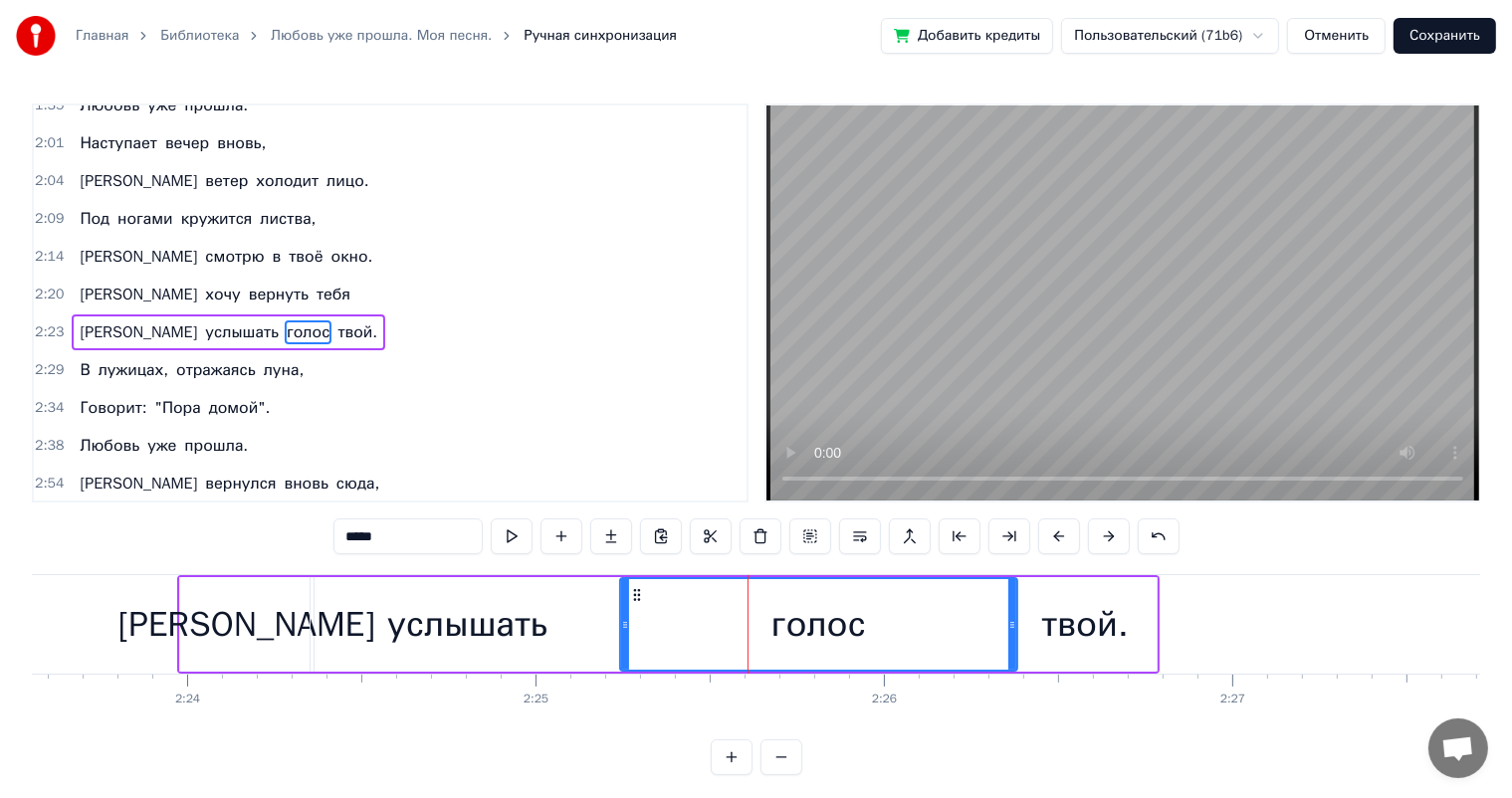 drag, startPoint x: 682, startPoint y: 624, endPoint x: 621, endPoint y: 637, distance: 62.369865 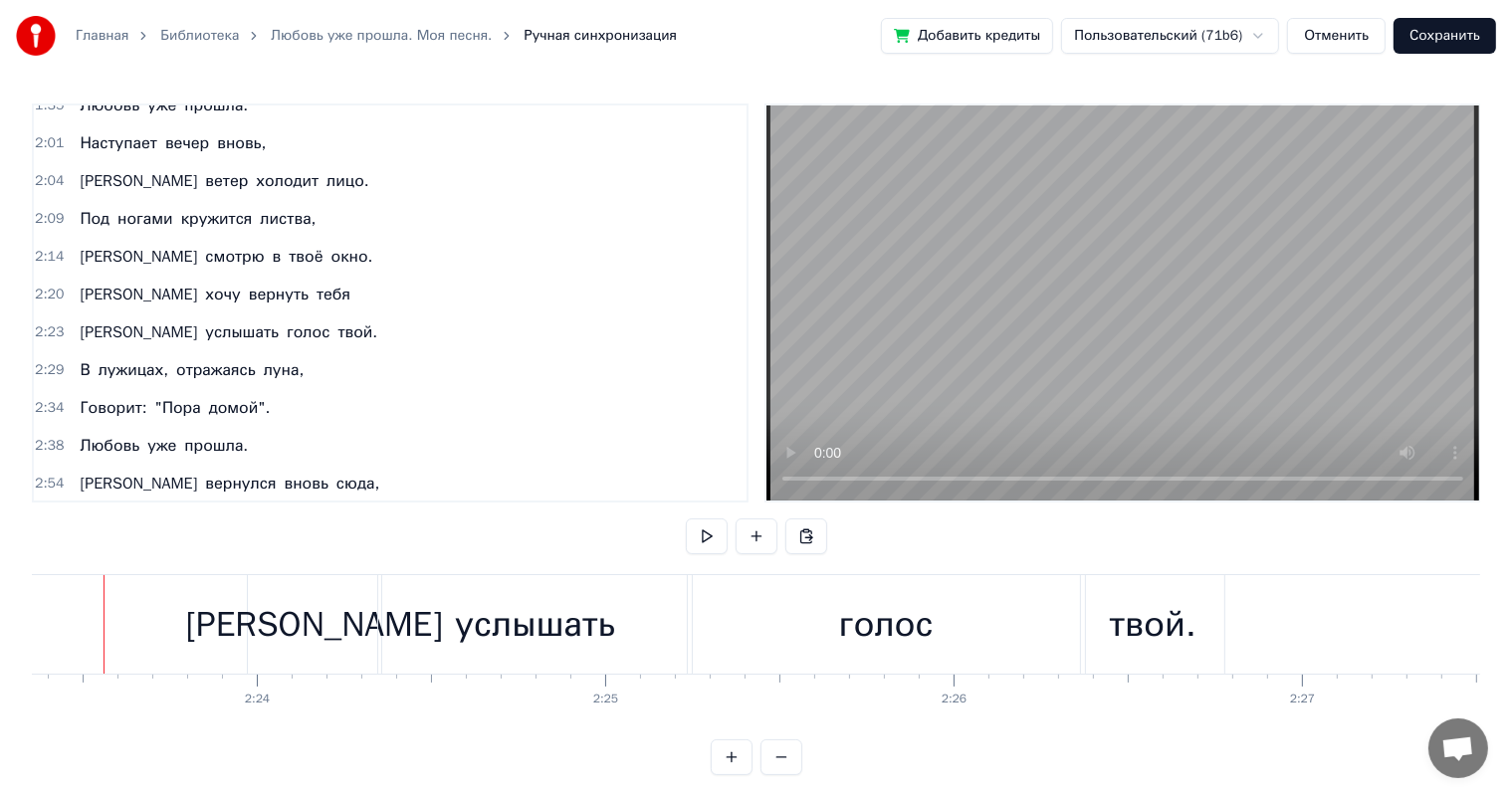 scroll, scrollTop: 0, scrollLeft: 49914, axis: horizontal 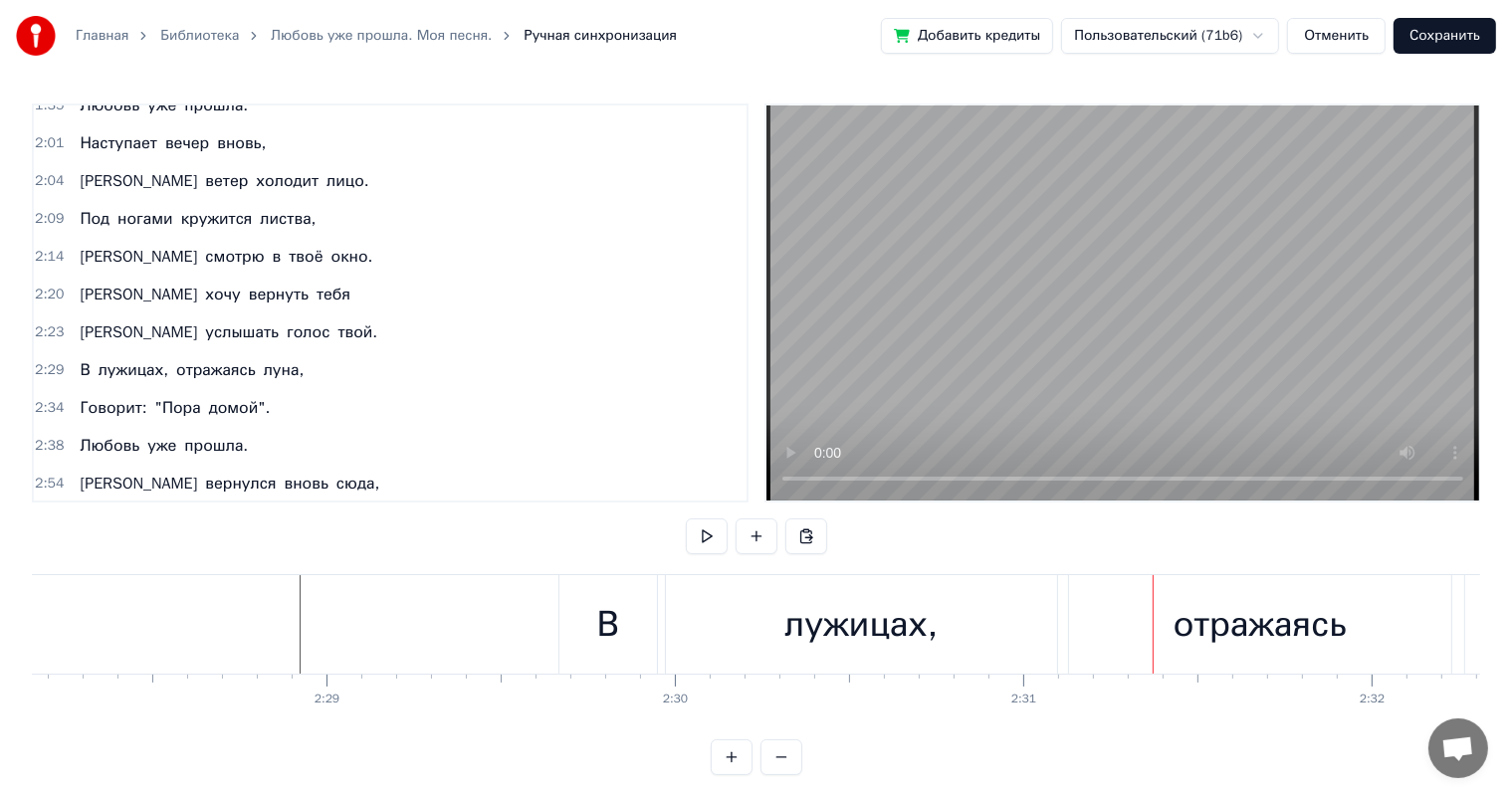 click on "лужицах," at bounding box center (861, 624) 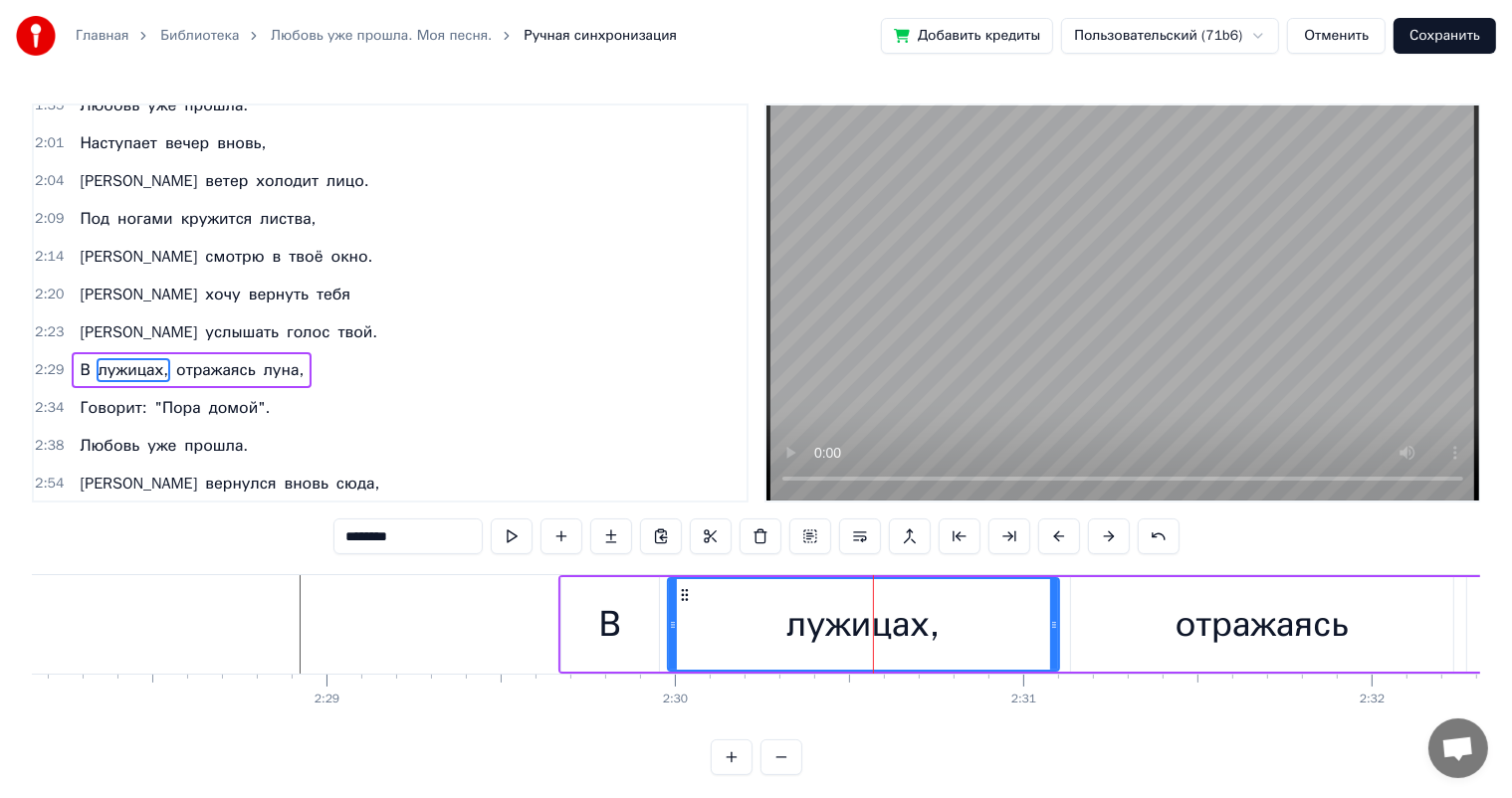 scroll, scrollTop: 698, scrollLeft: 0, axis: vertical 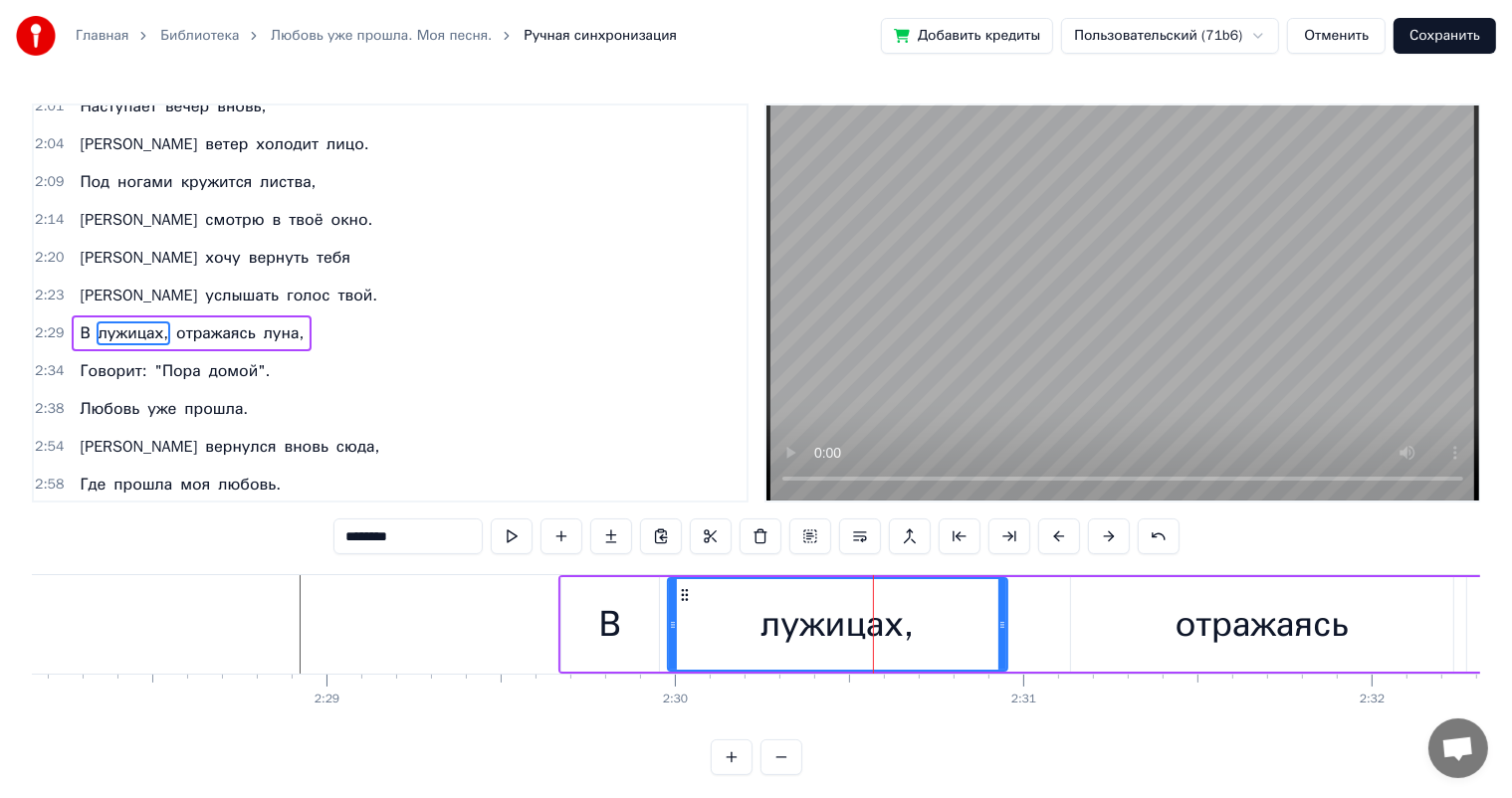 drag, startPoint x: 1051, startPoint y: 622, endPoint x: 999, endPoint y: 633, distance: 53.15073 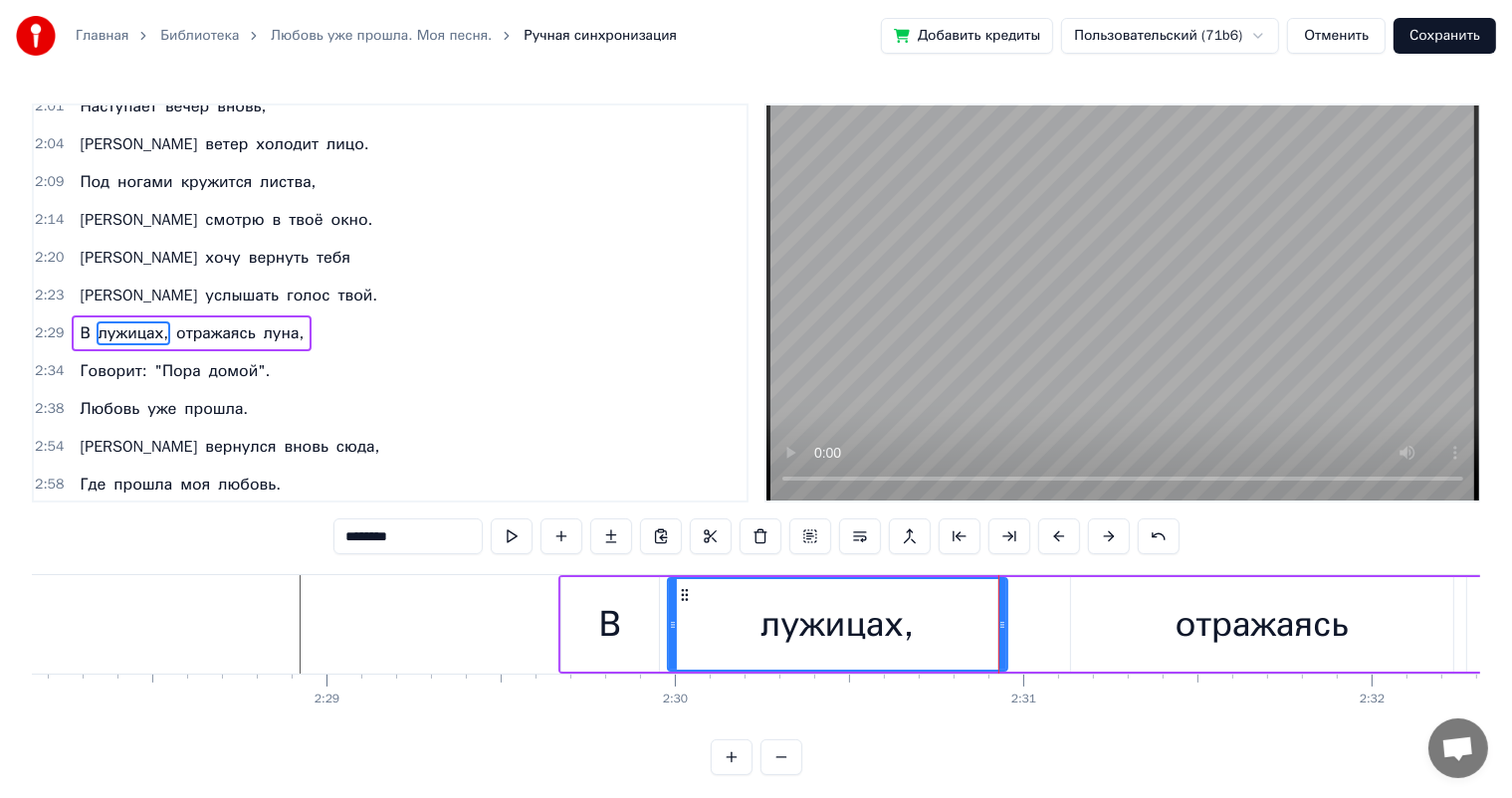 click on "отражаясь" at bounding box center [1262, 624] 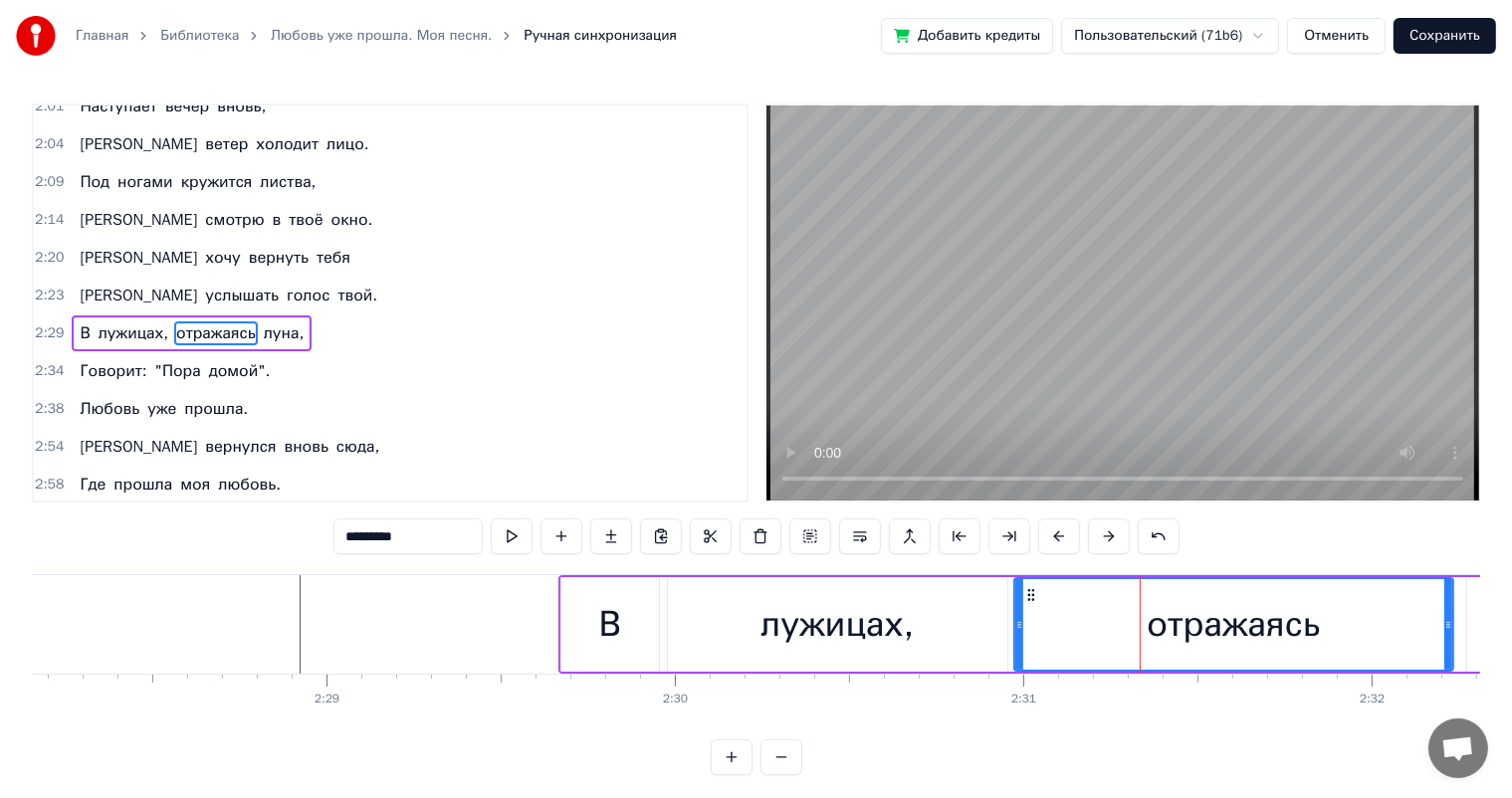 drag, startPoint x: 1073, startPoint y: 622, endPoint x: 1016, endPoint y: 639, distance: 59.48109 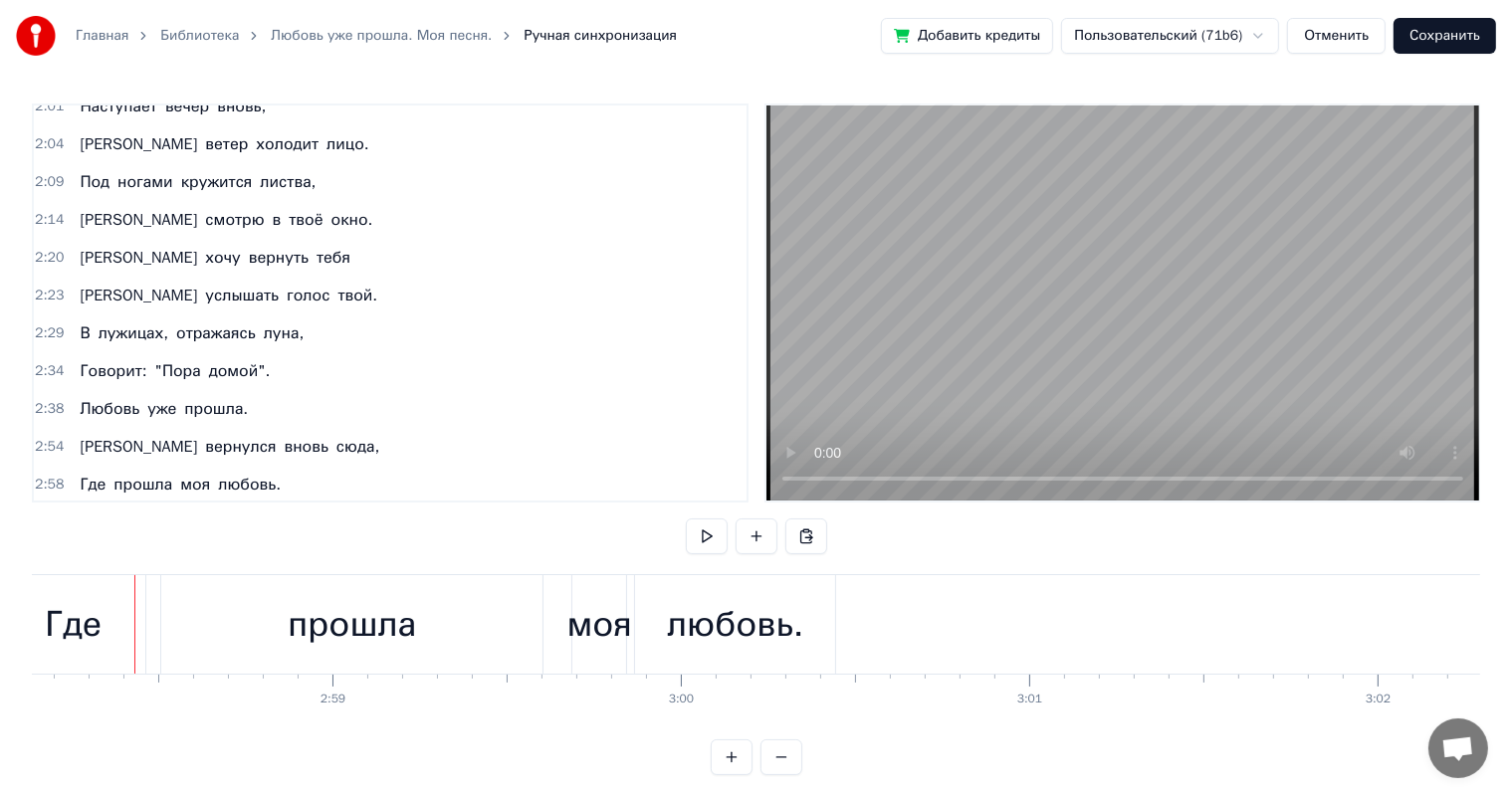 scroll, scrollTop: 0, scrollLeft: 62063, axis: horizontal 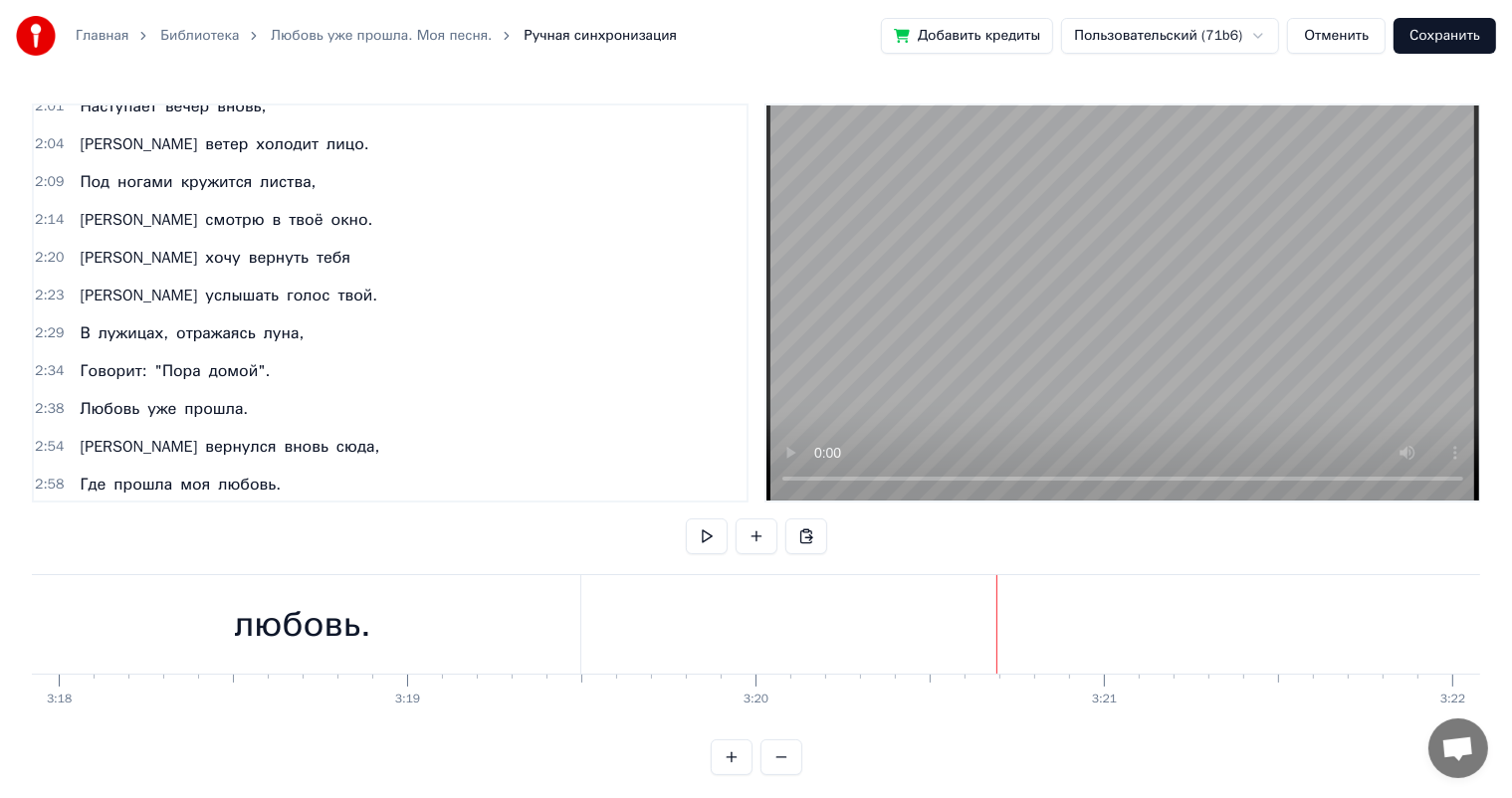 click on "Сохранить" at bounding box center (1444, 36) 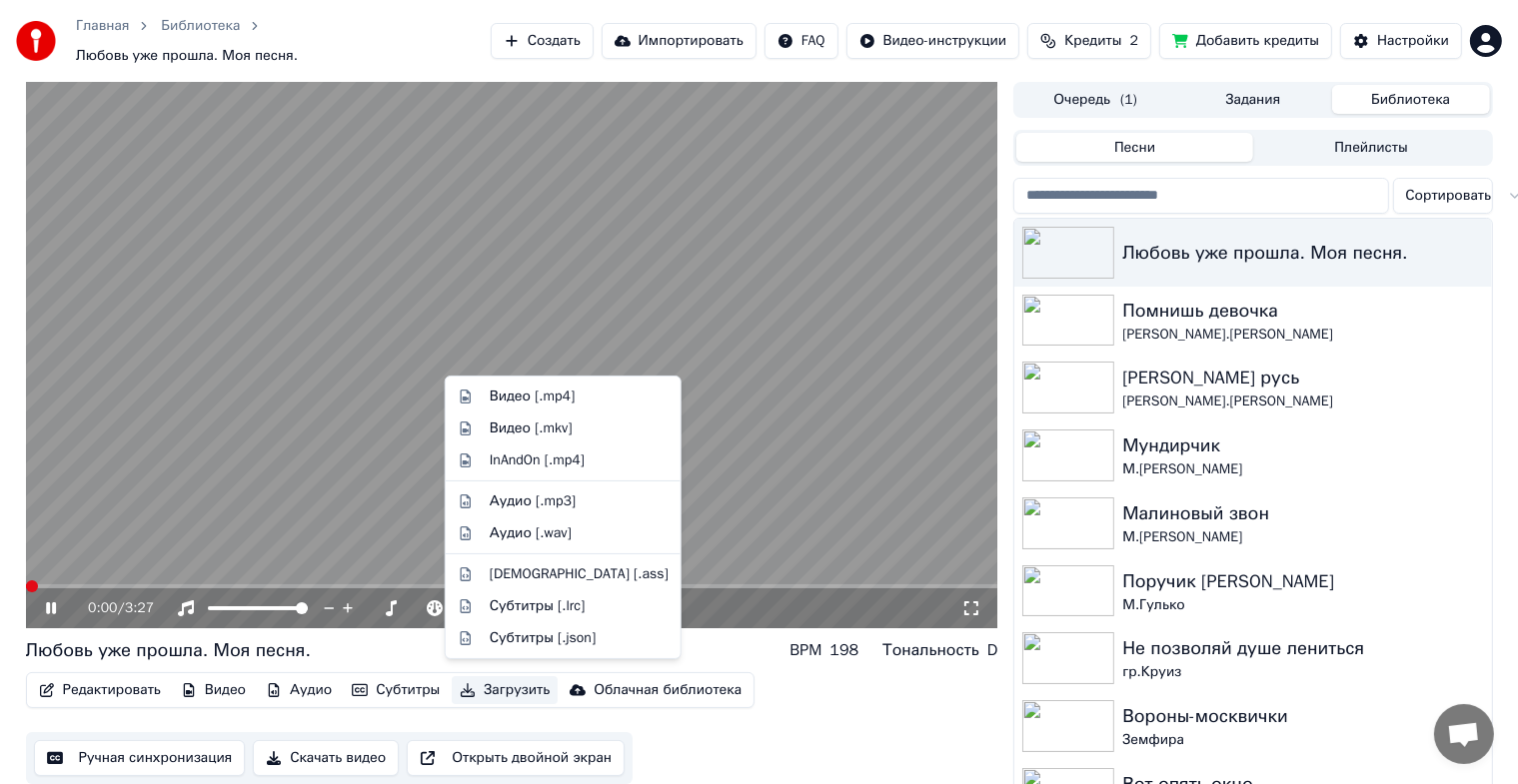 click on "Загрузить" at bounding box center (505, 690) 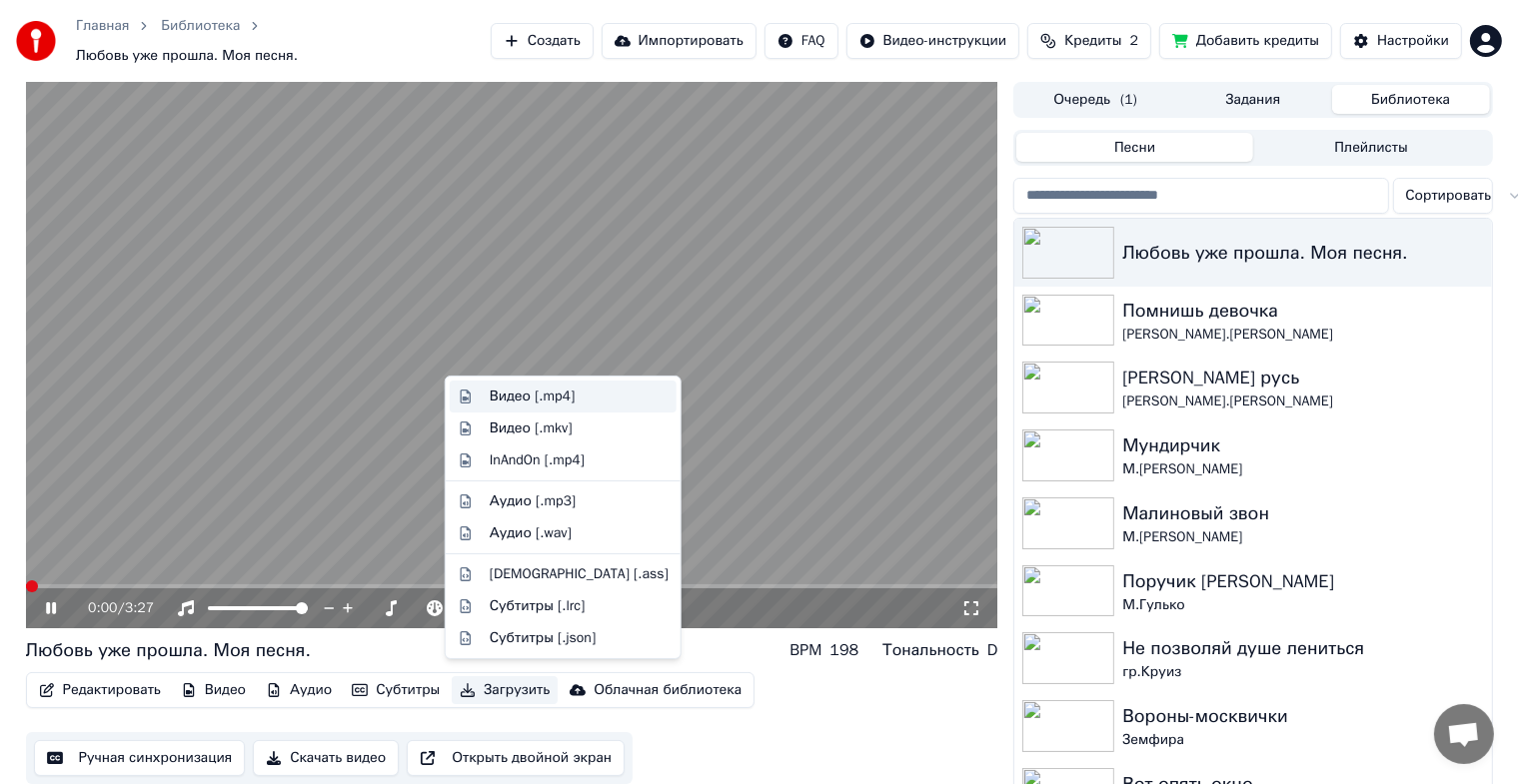 click on "Видео [.mp4]" at bounding box center [532, 396] 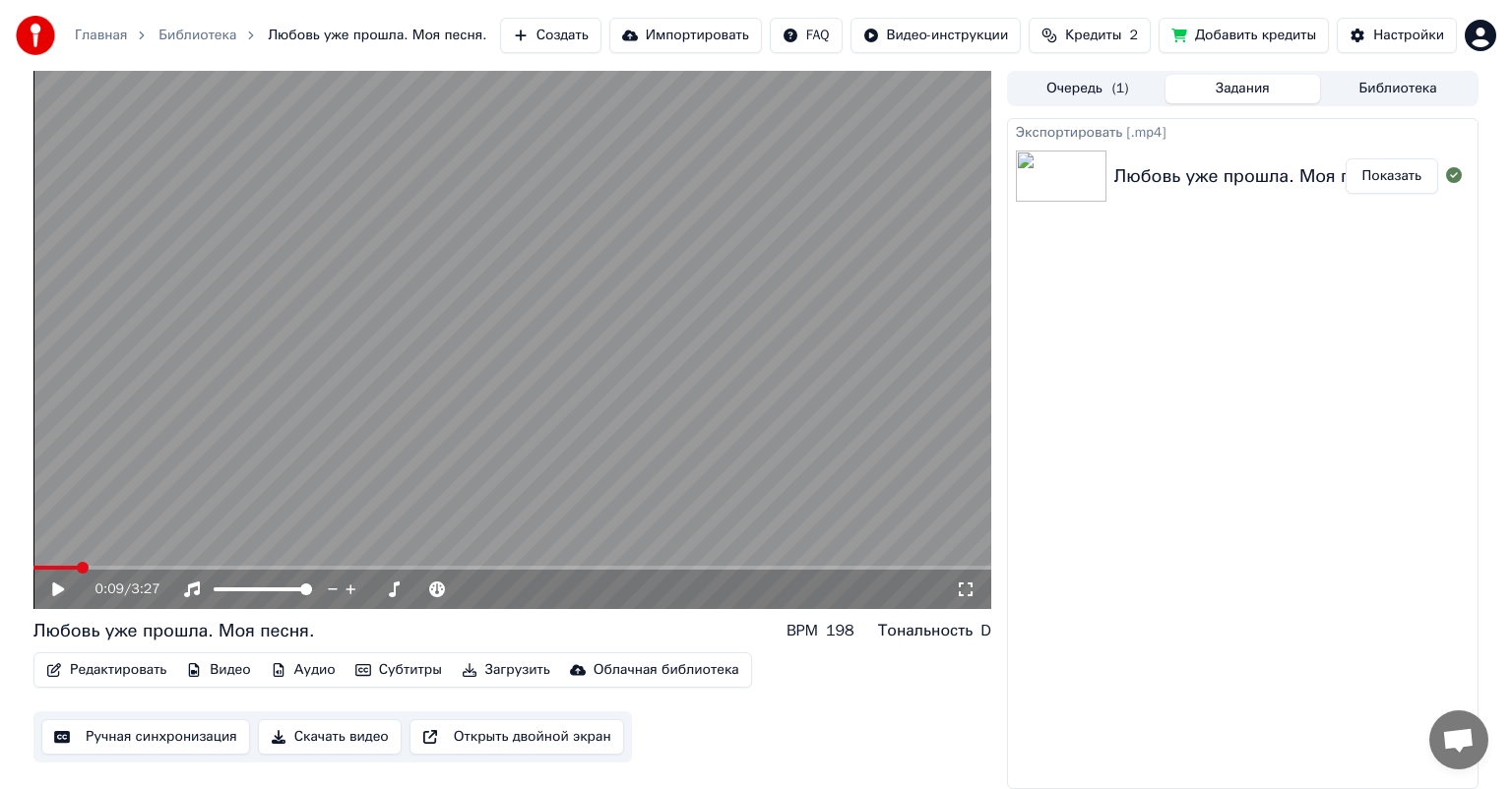 drag, startPoint x: 1145, startPoint y: 494, endPoint x: 1314, endPoint y: 447, distance: 175.4138 